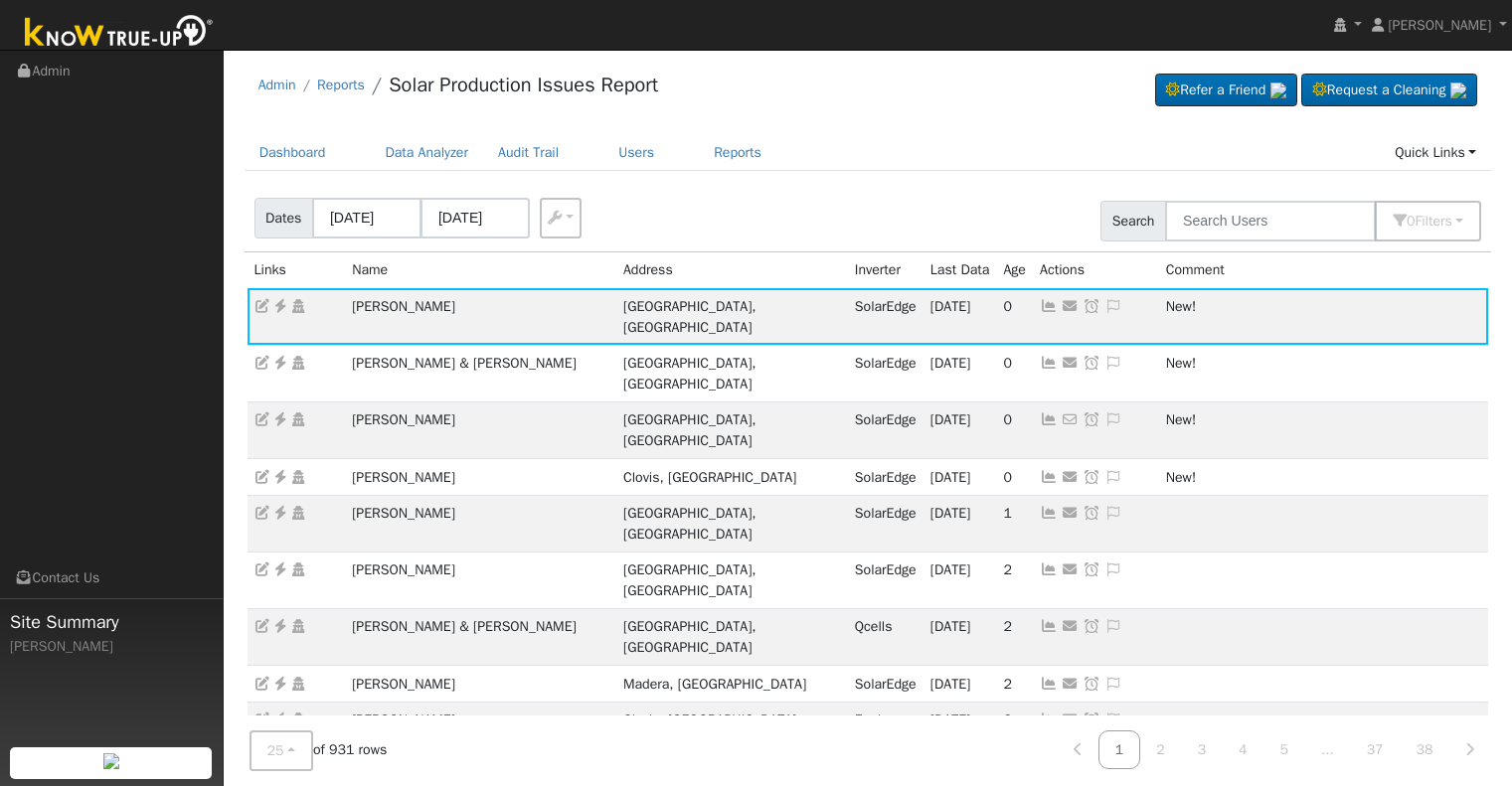 scroll, scrollTop: 0, scrollLeft: 0, axis: both 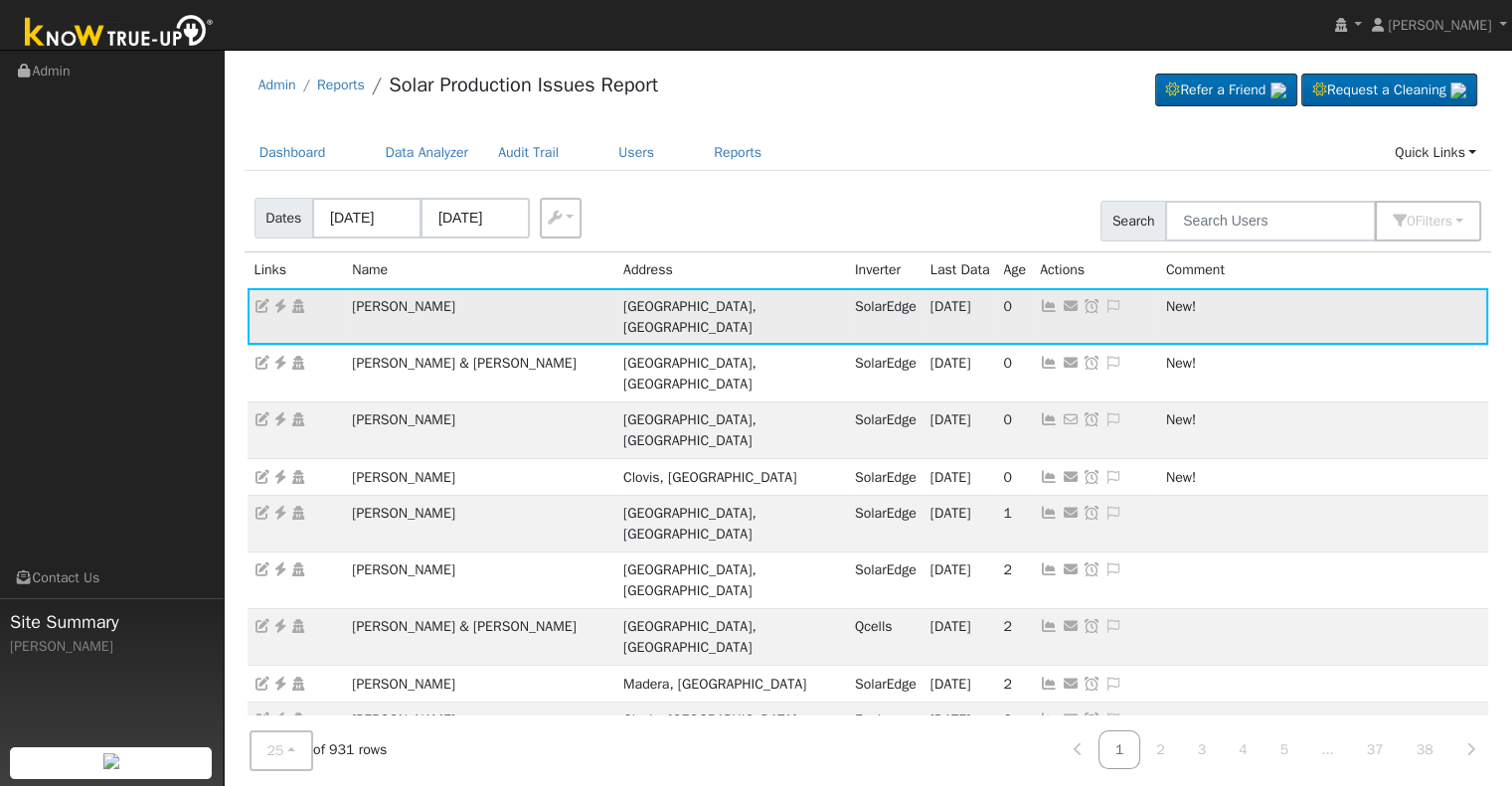 click at bounding box center (280, 306) 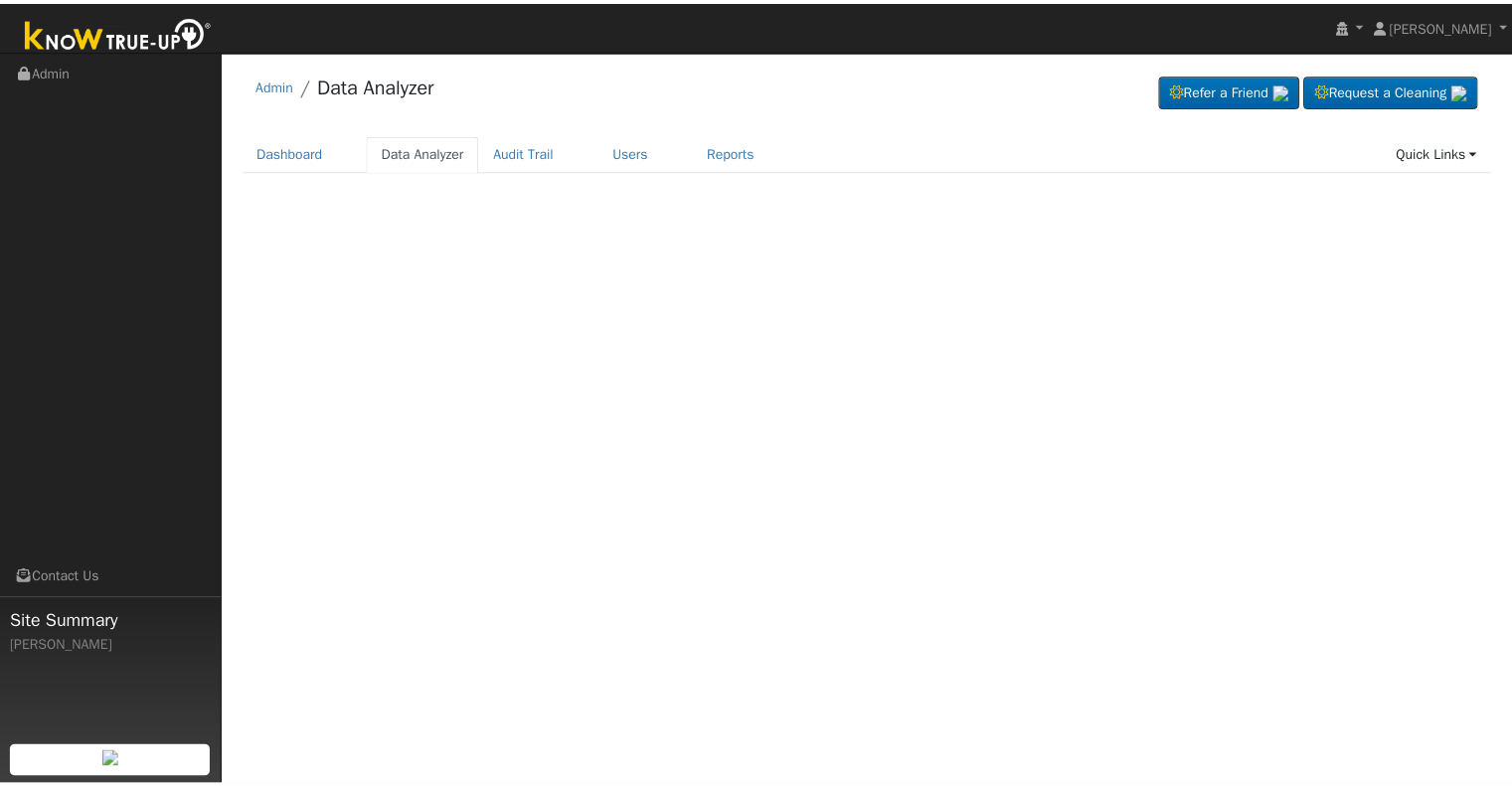 scroll, scrollTop: 0, scrollLeft: 0, axis: both 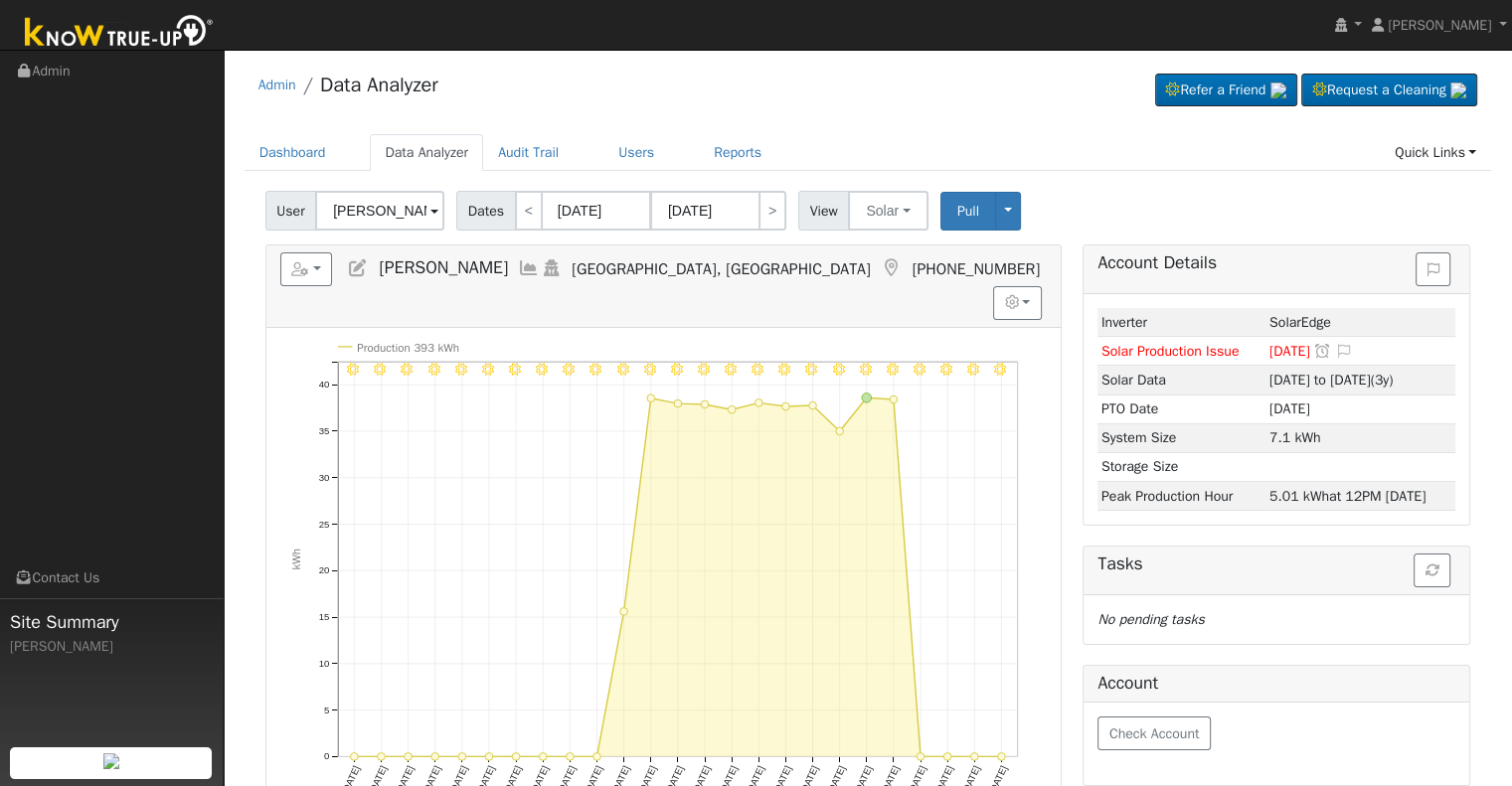 click on "[PERSON_NAME]" at bounding box center (380, 211) 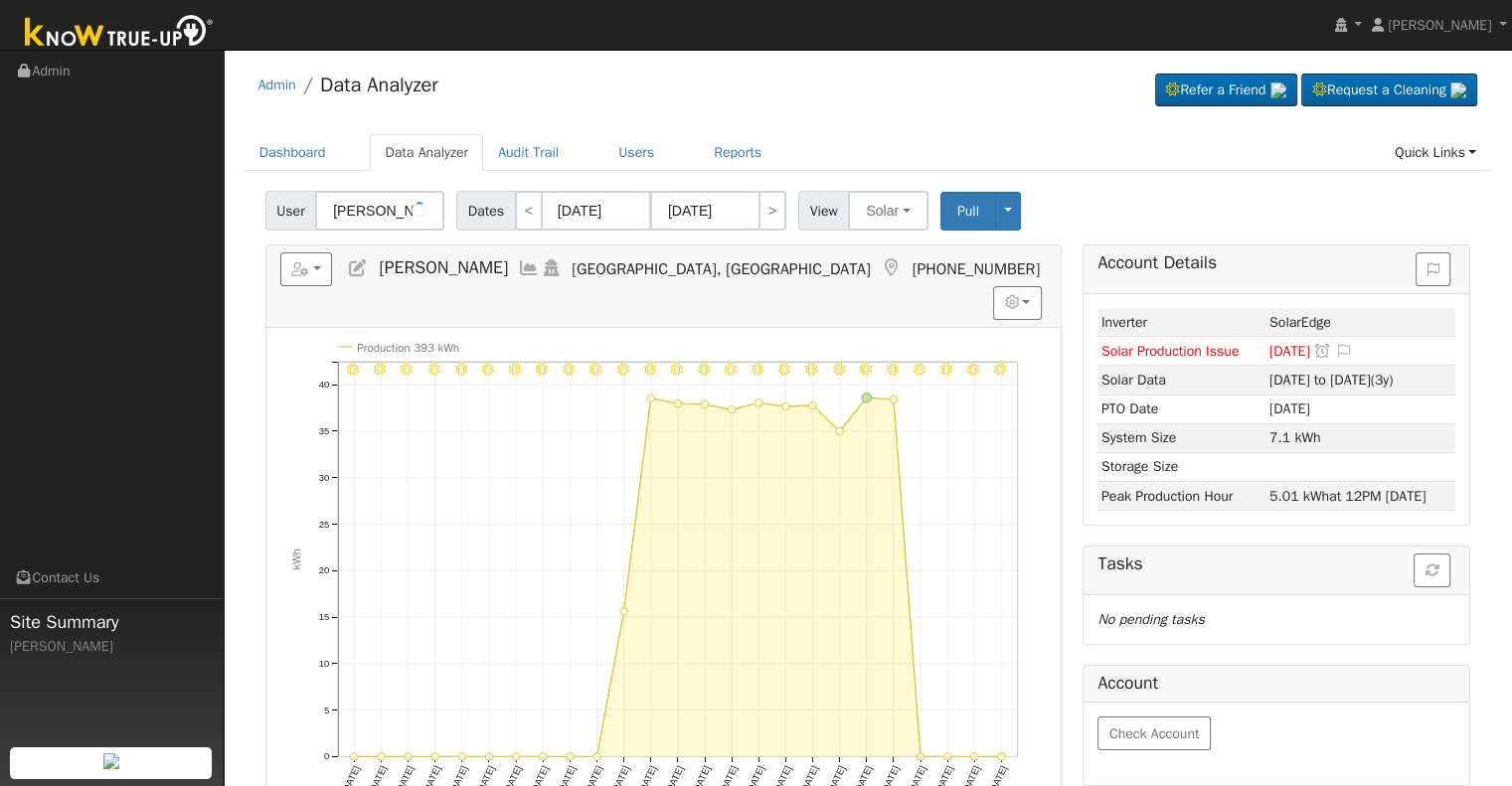click on "[PERSON_NAME]" at bounding box center [380, 211] 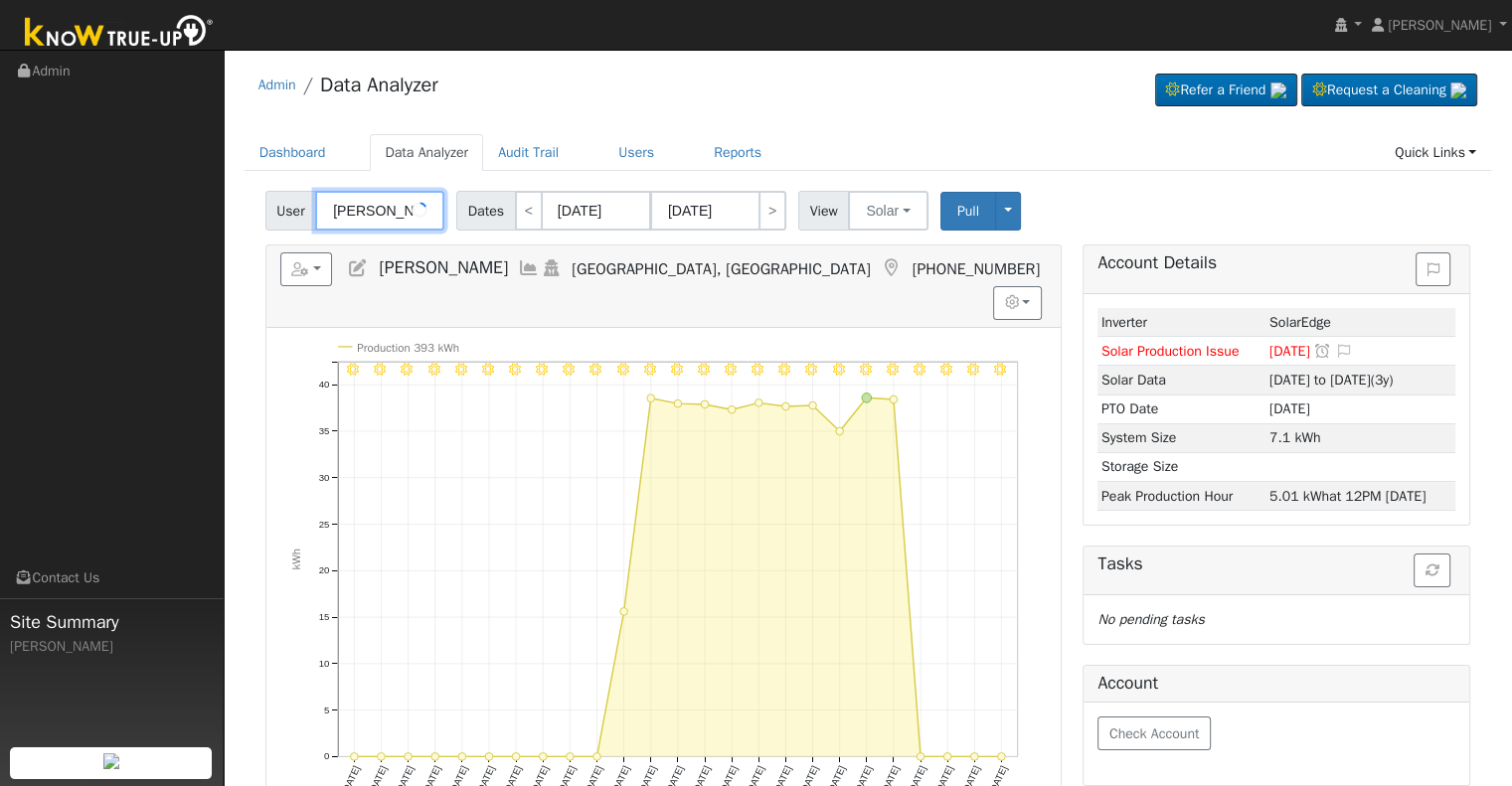 click on "[PERSON_NAME]" at bounding box center (380, 211) 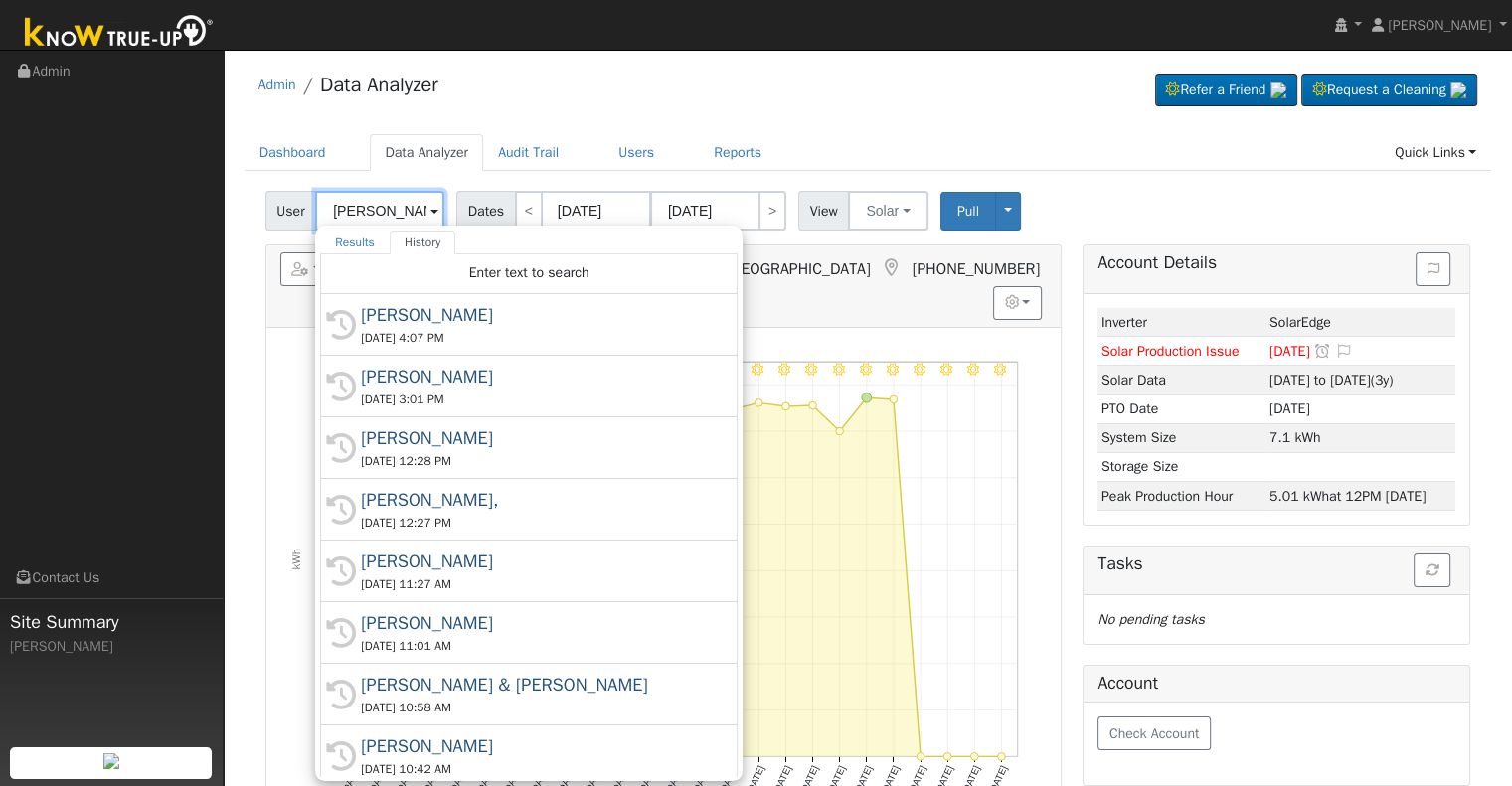 click on "[PERSON_NAME]" at bounding box center (380, 211) 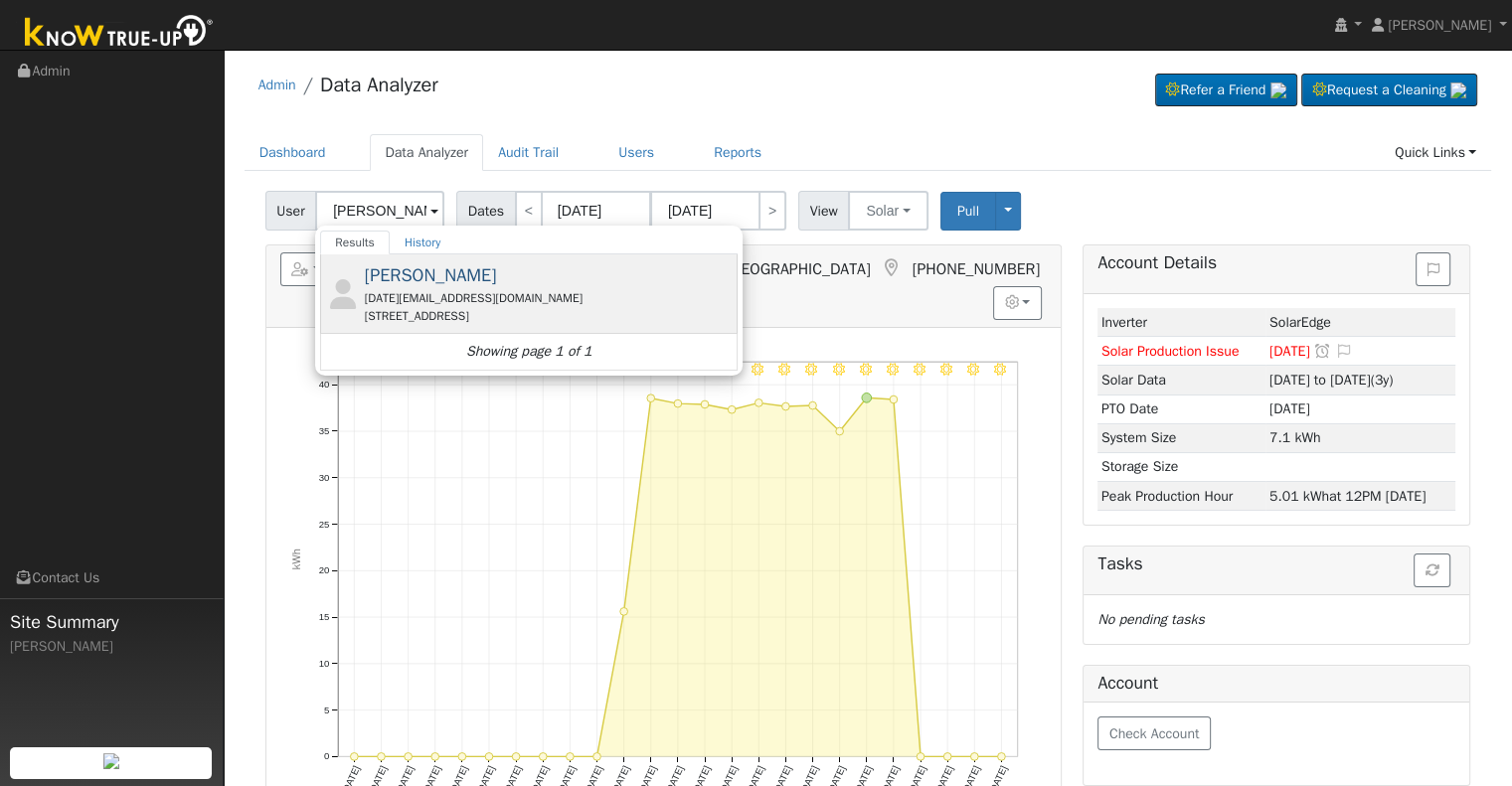 click on "[DATE][EMAIL_ADDRESS][DOMAIN_NAME]" at bounding box center [549, 298] 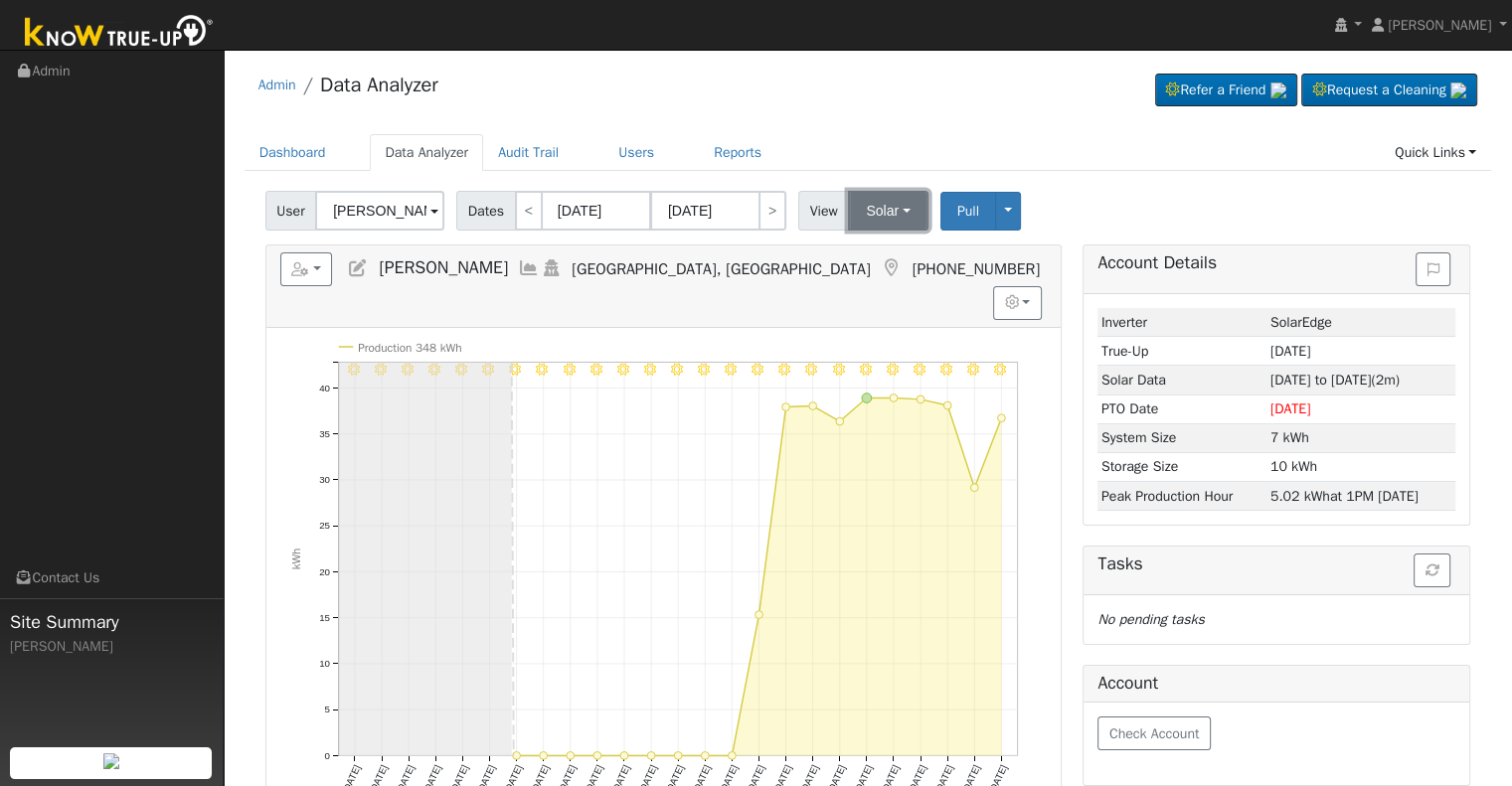 click on "Solar" at bounding box center (888, 211) 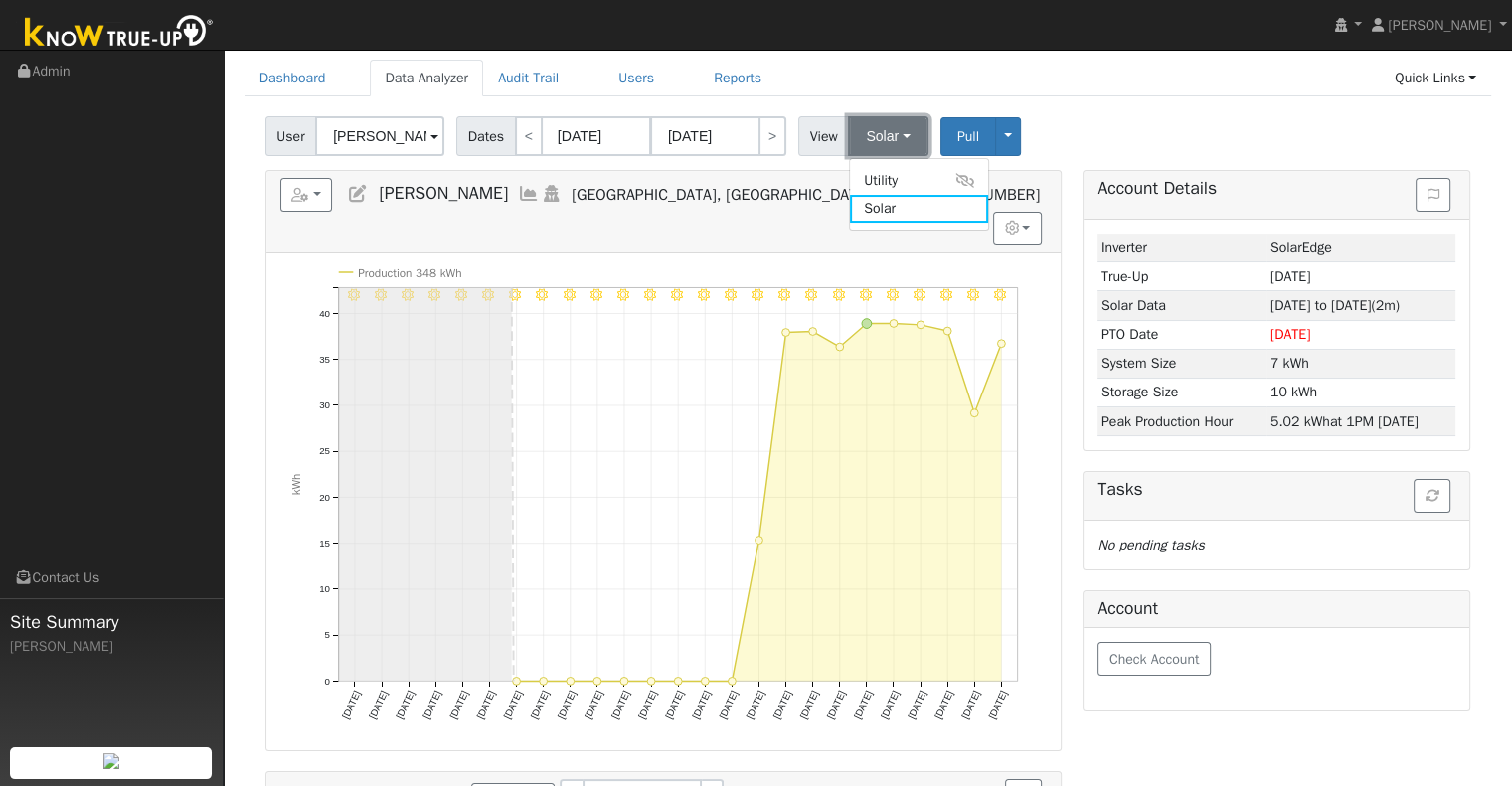 scroll, scrollTop: 0, scrollLeft: 0, axis: both 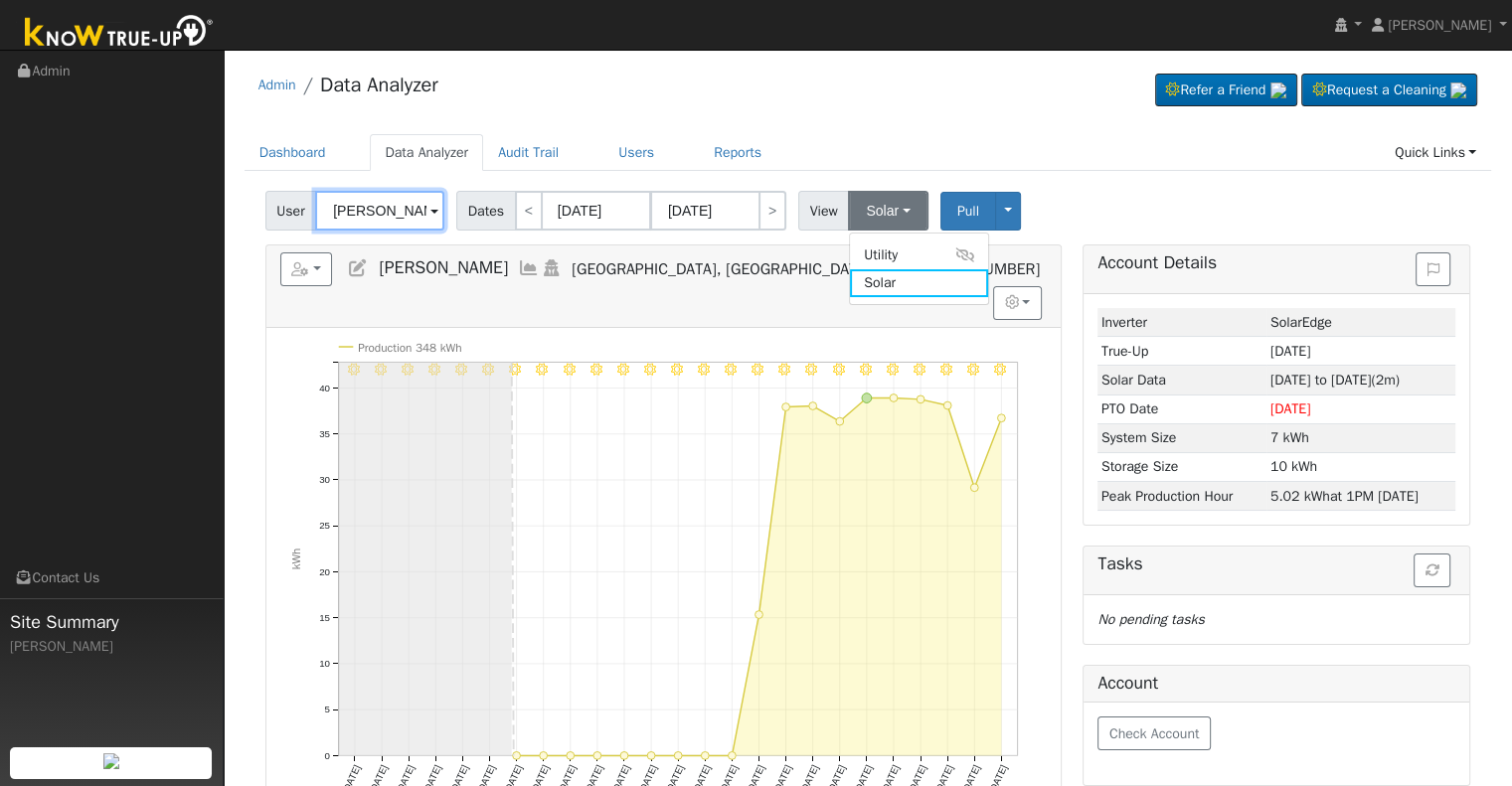 click on "[PERSON_NAME]" at bounding box center [380, 211] 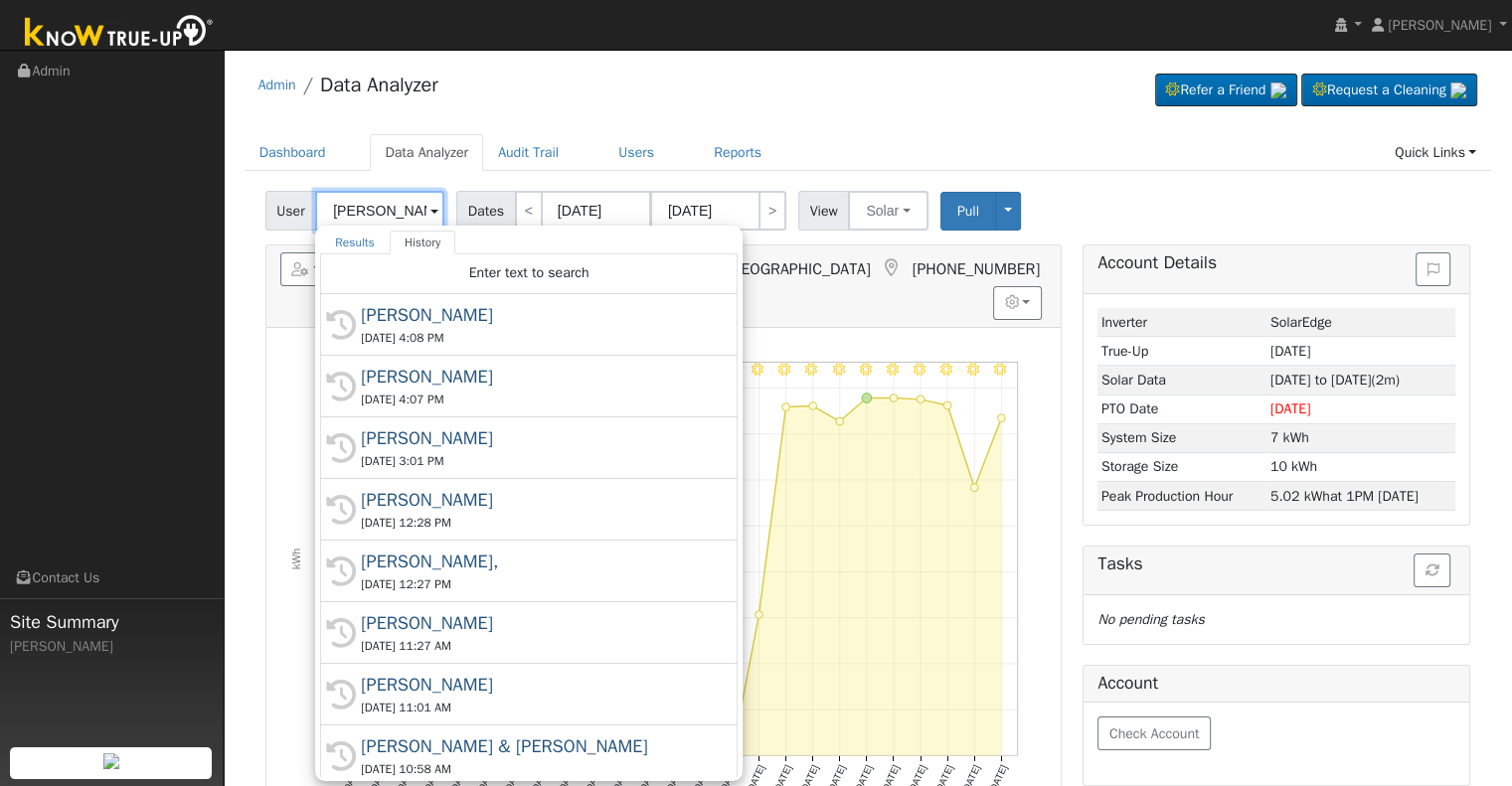 click on "[PERSON_NAME]" at bounding box center [380, 211] 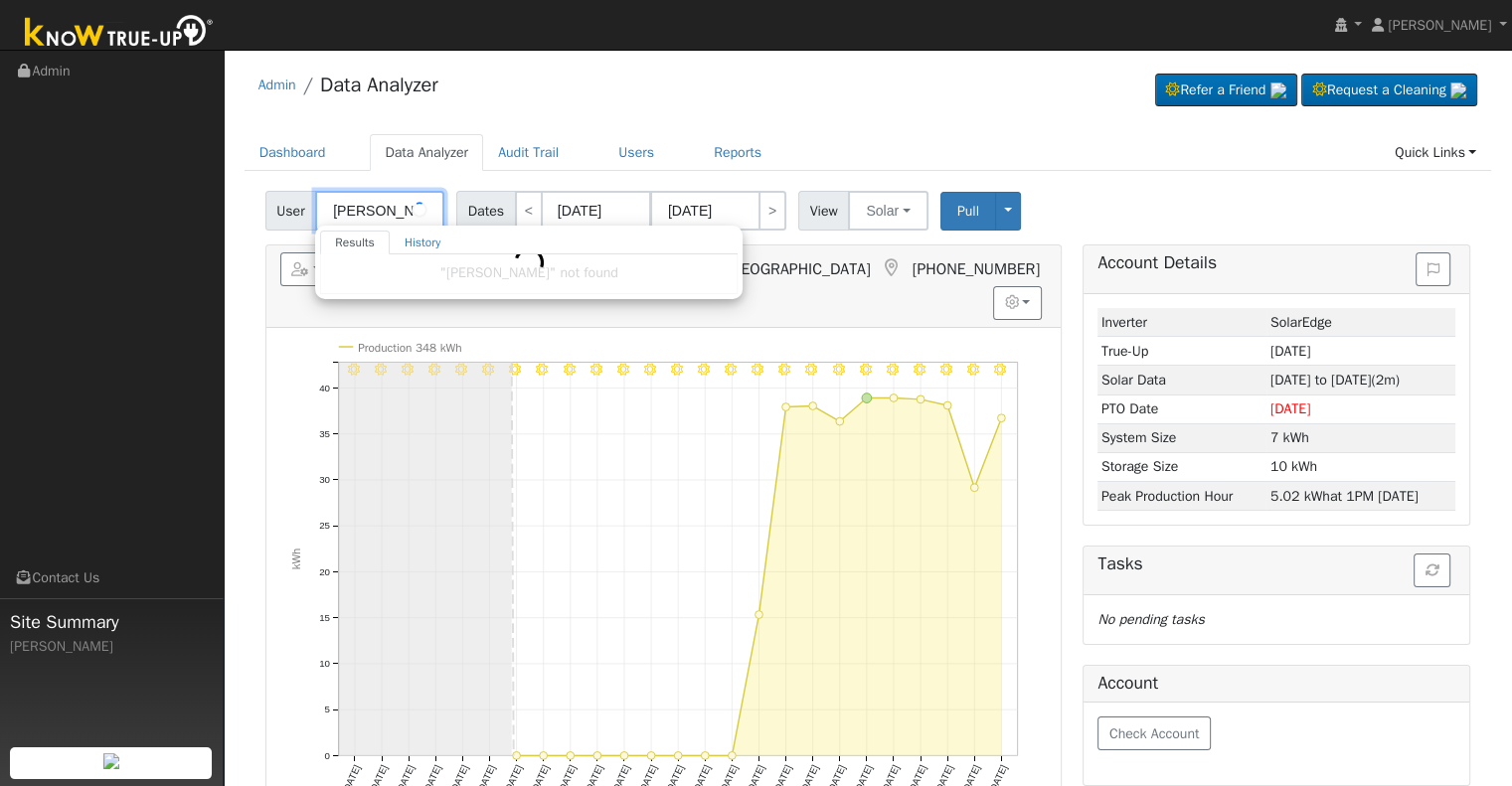 scroll, scrollTop: 0, scrollLeft: 8, axis: horizontal 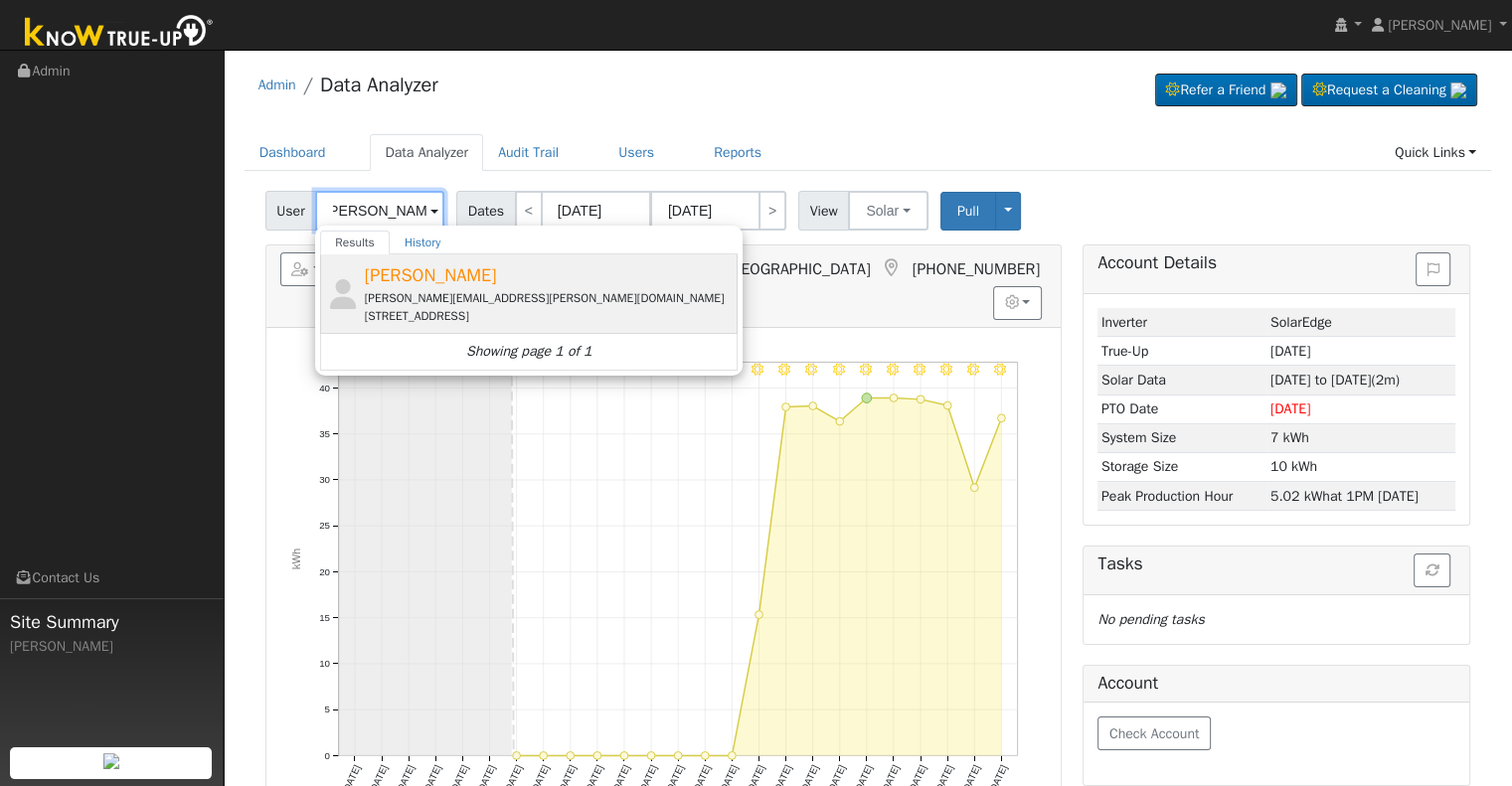 type on "[PERSON_NAME]" 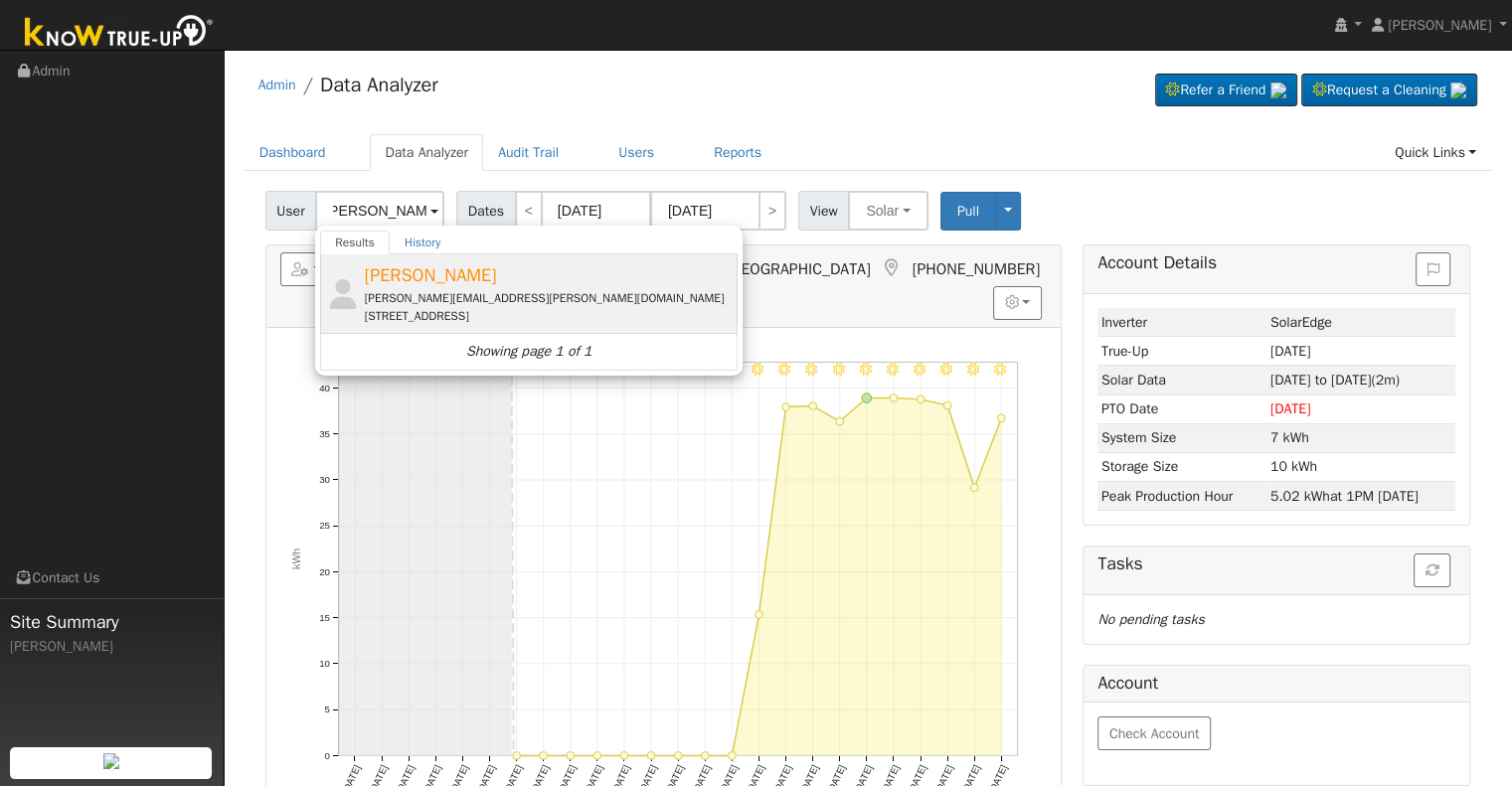 click on "[PERSON_NAME]" at bounding box center (430, 275) 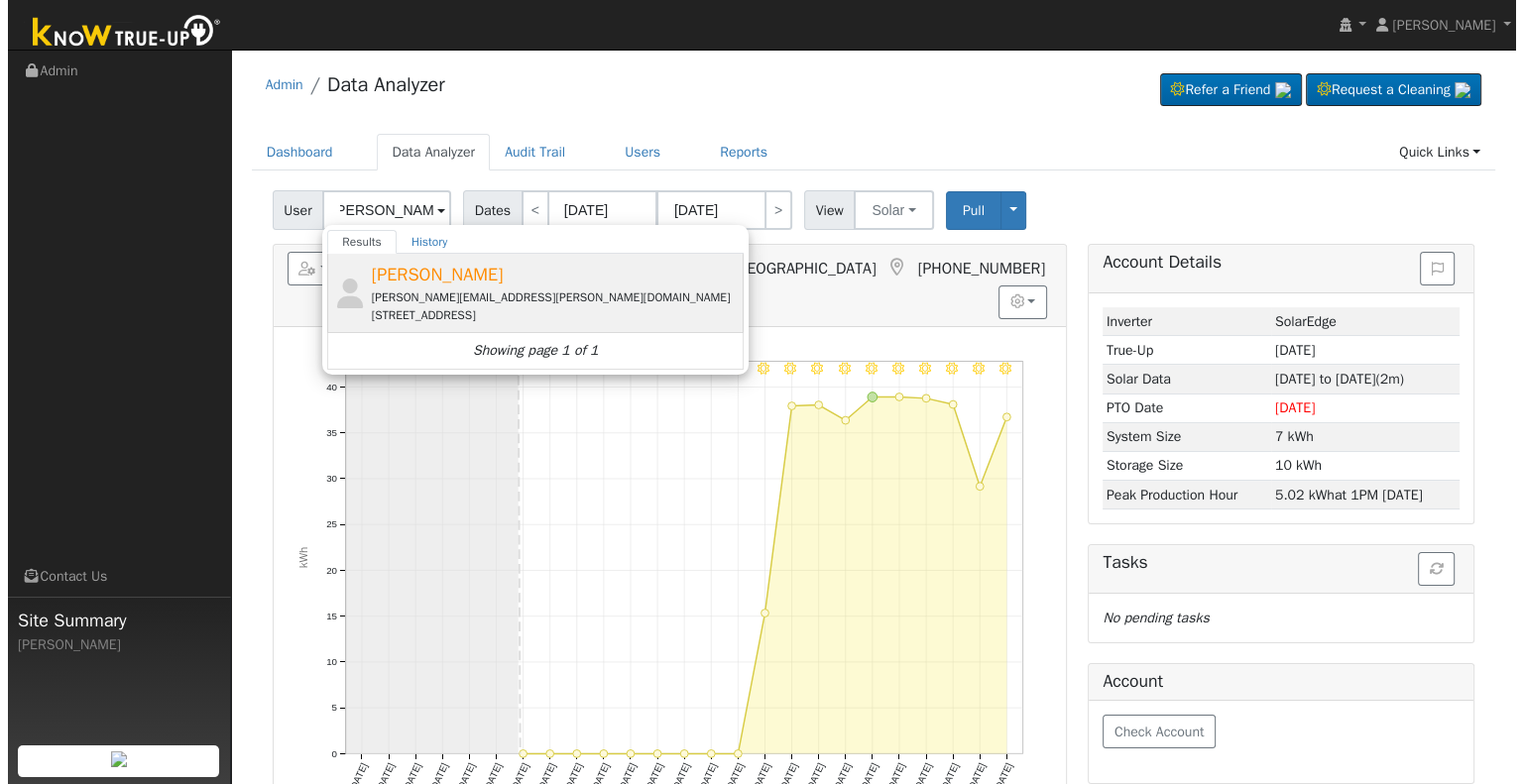 scroll, scrollTop: 0, scrollLeft: 0, axis: both 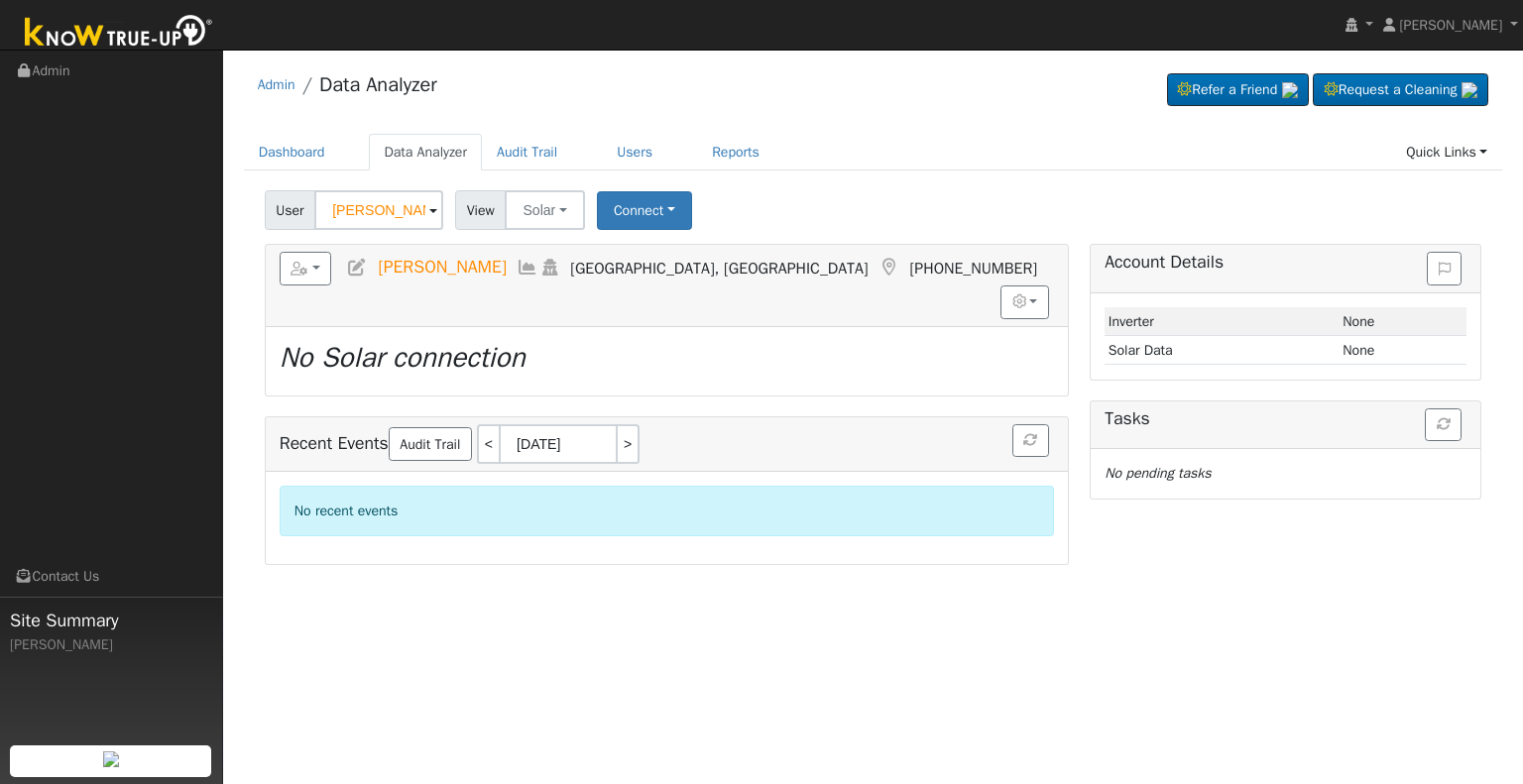click at bounding box center (357, 268) 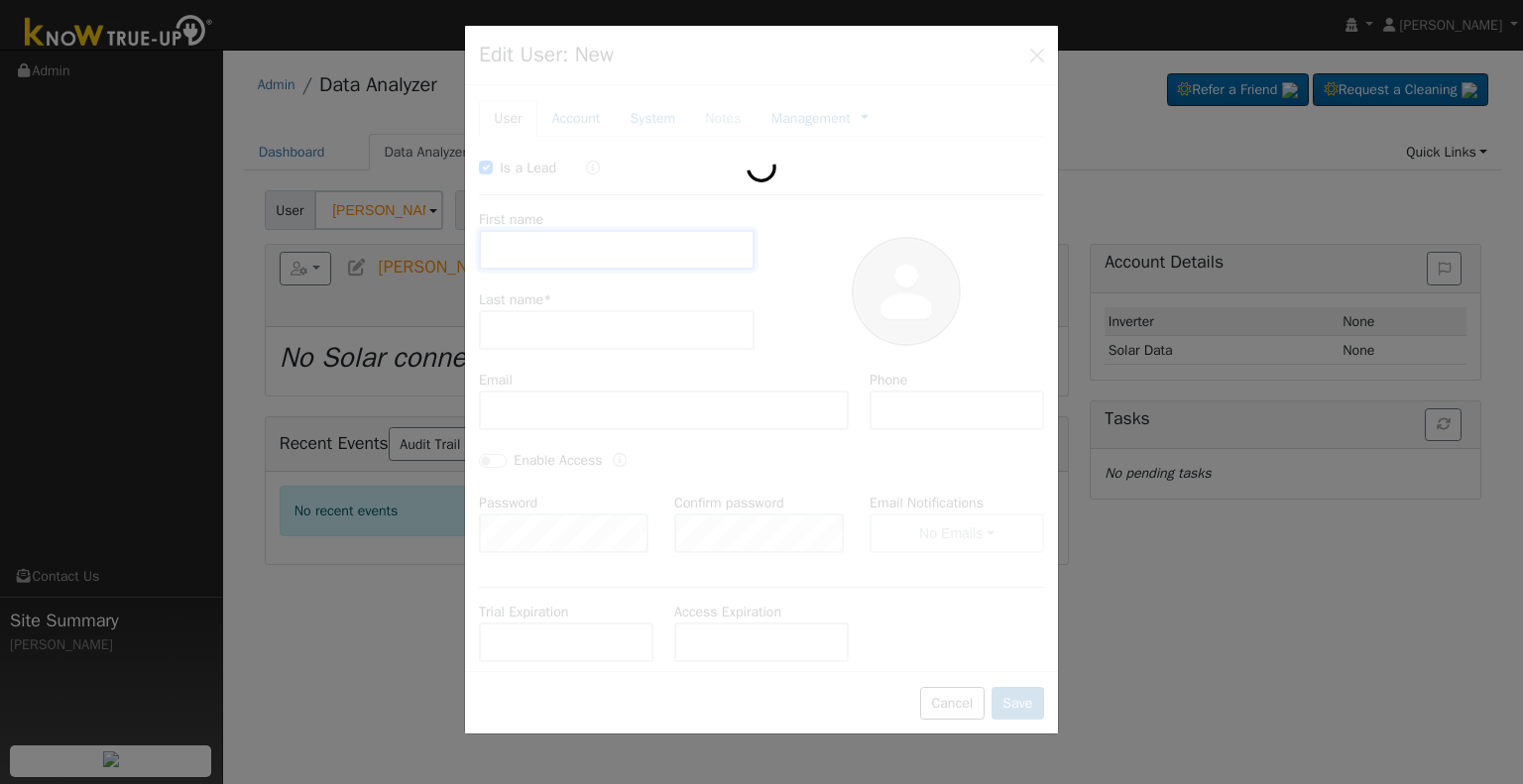 checkbox on "true" 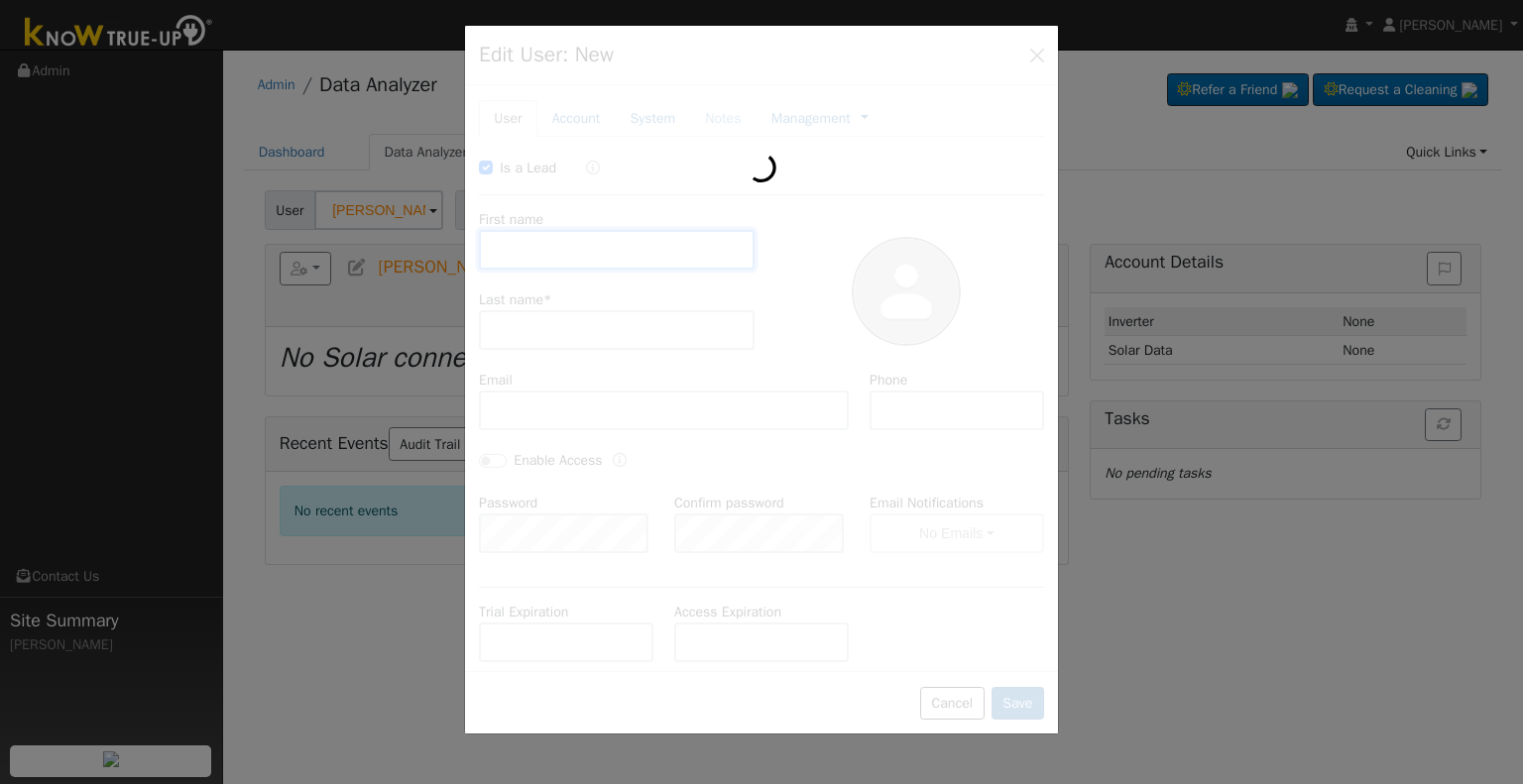 type on "[PERSON_NAME]" 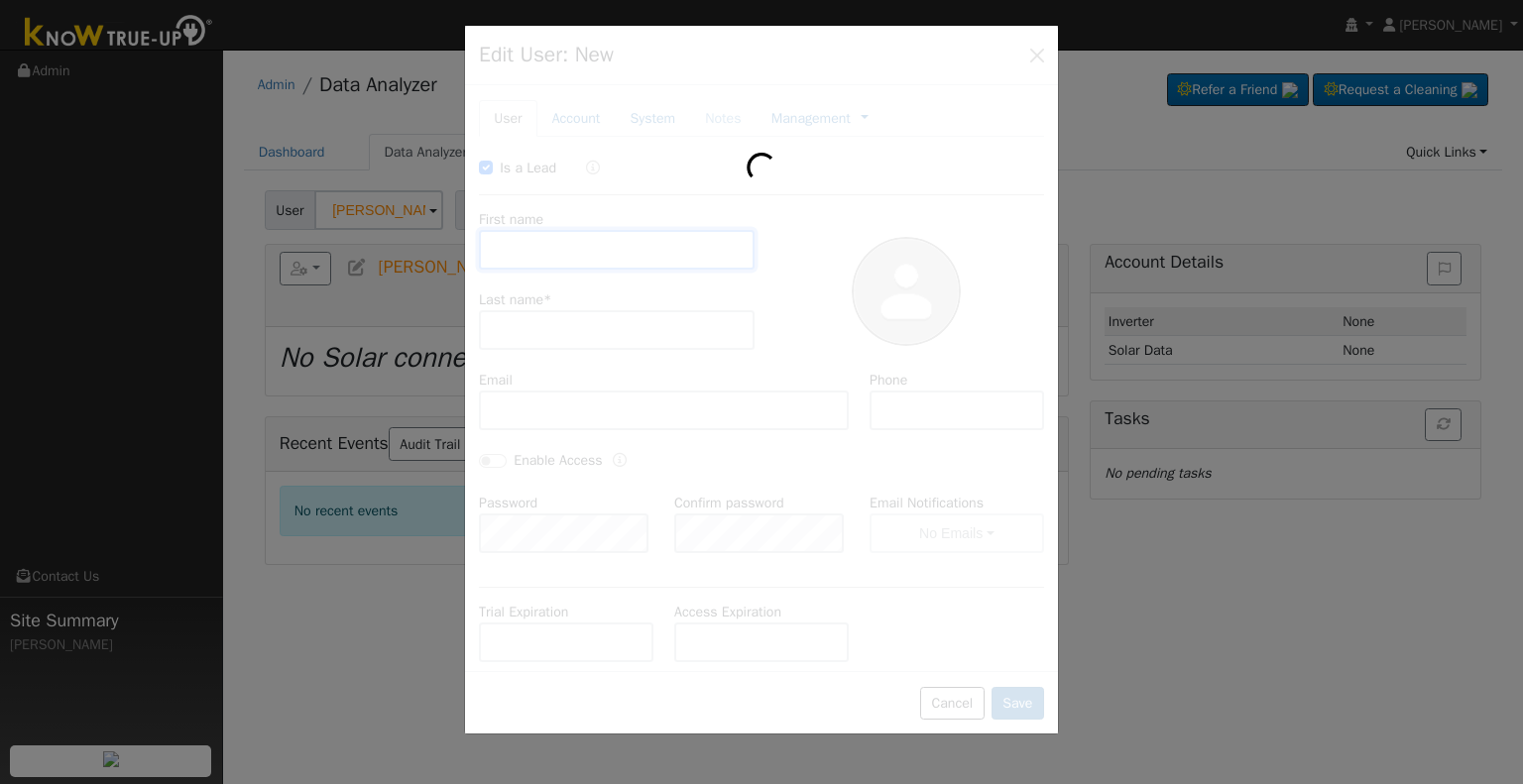 type on "[PERSON_NAME]" 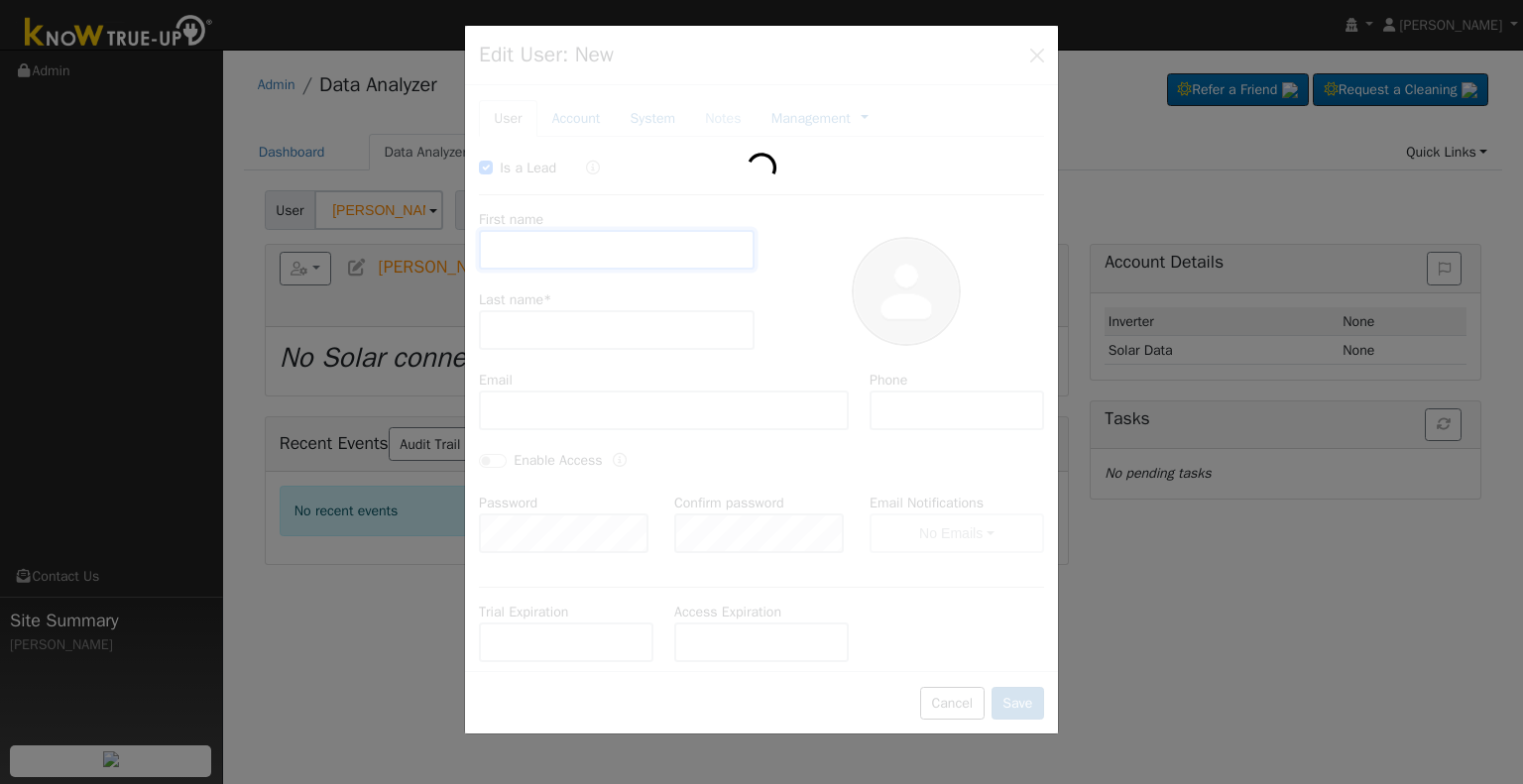 type on "[PERSON_NAME][EMAIL_ADDRESS][PERSON_NAME][DOMAIN_NAME]" 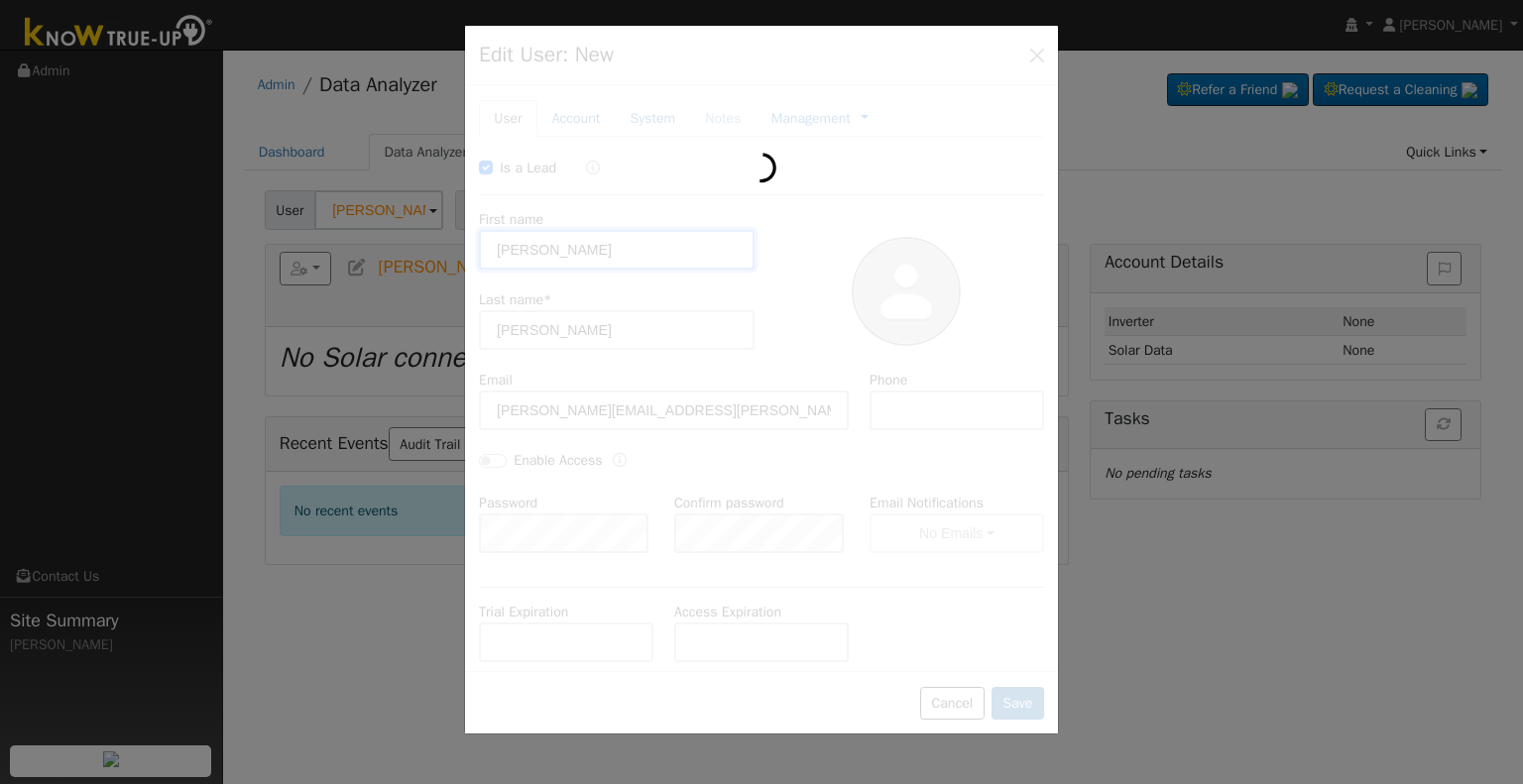 type on "[PHONE_NUMBER]" 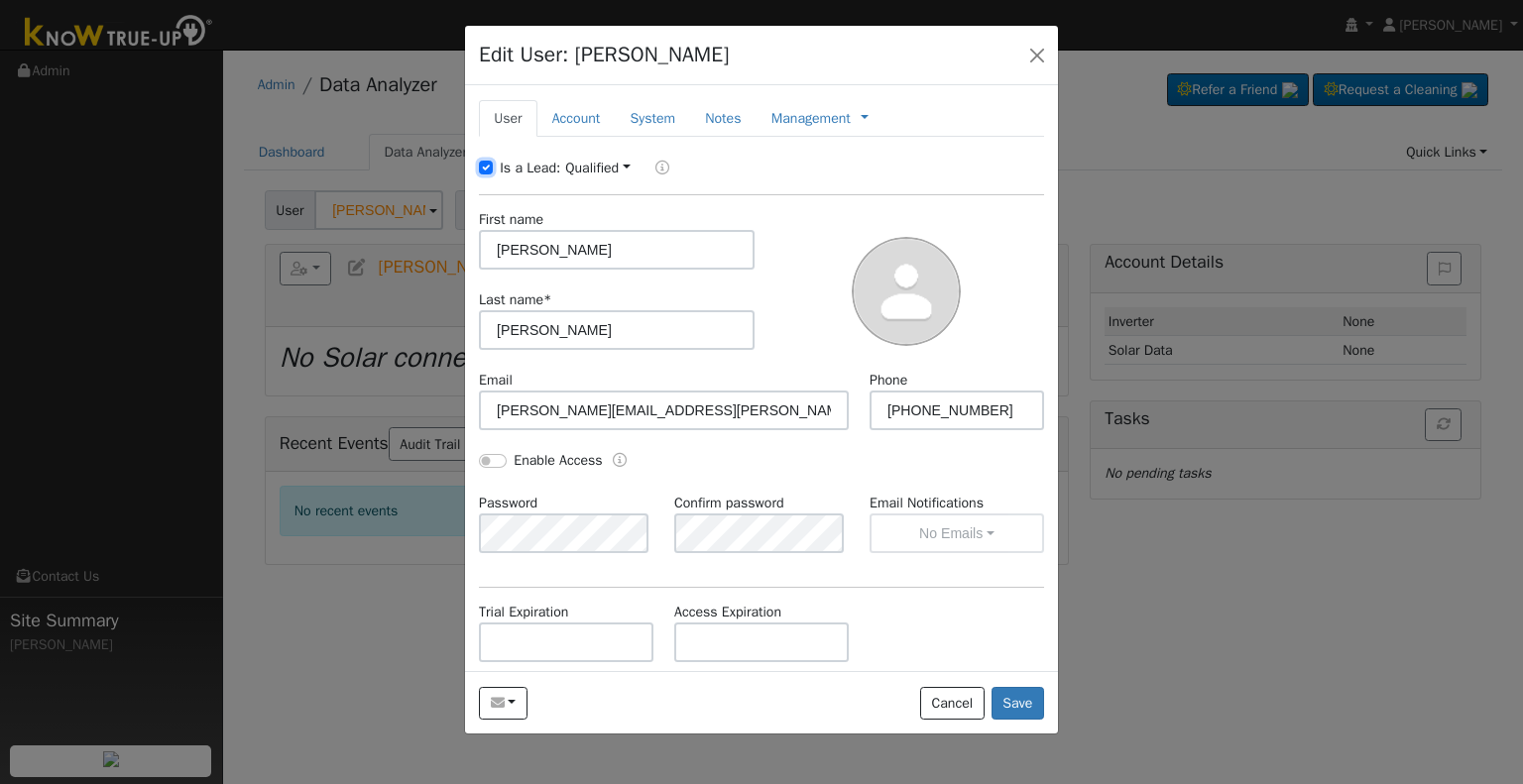 click on "Is a Lead:" at bounding box center [486, 168] 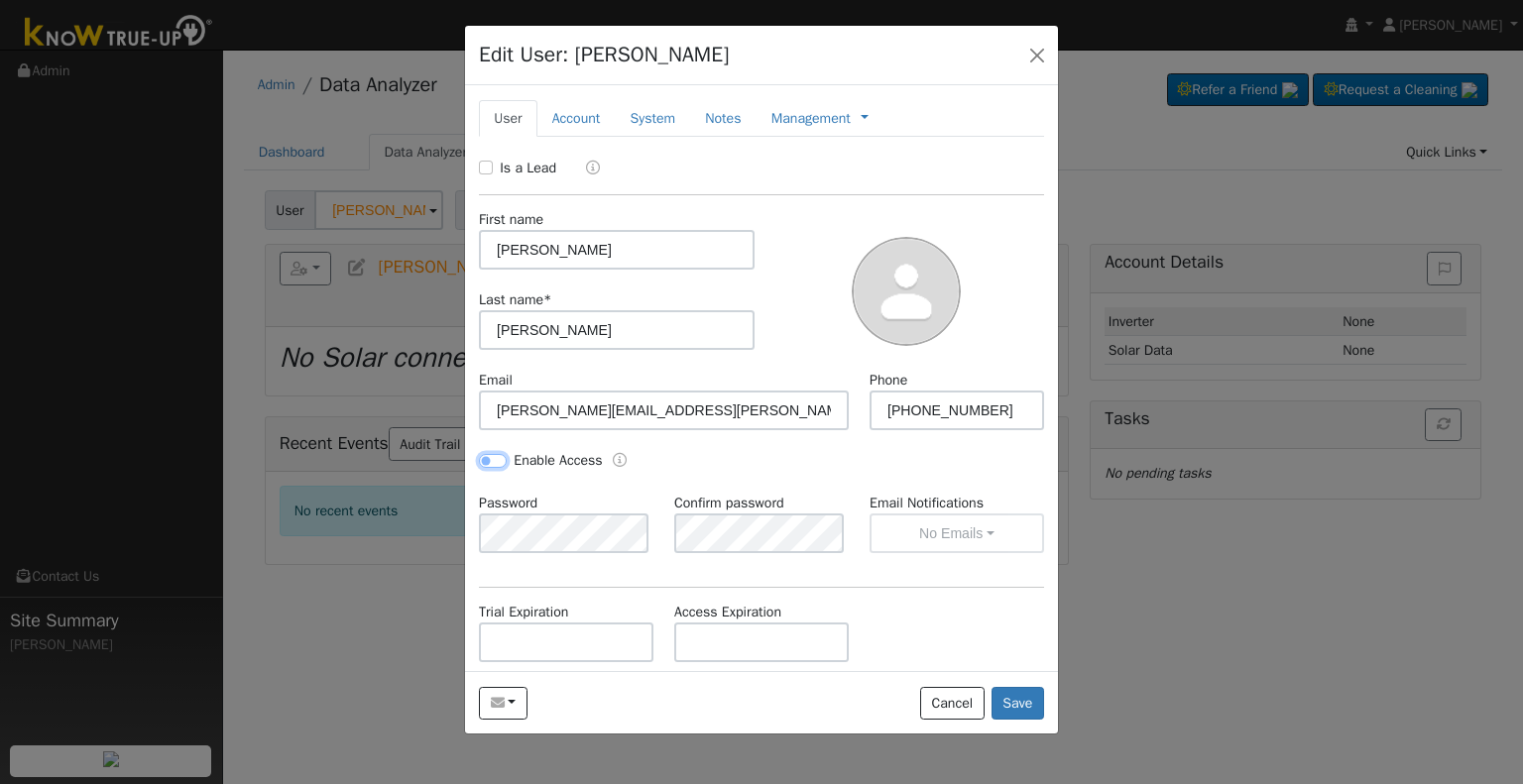 click on "Enable Access" at bounding box center [493, 461] 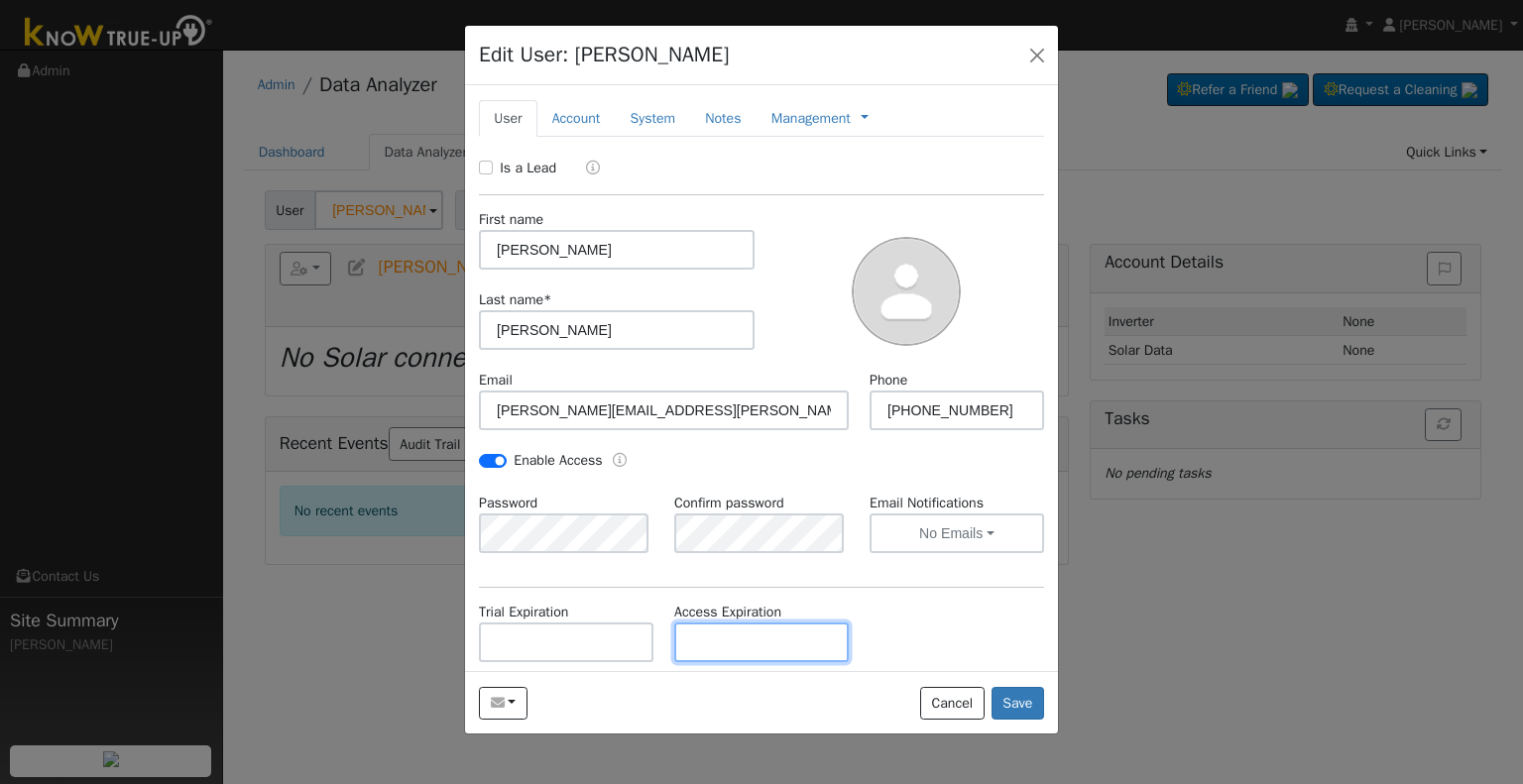 click at bounding box center [762, 642] 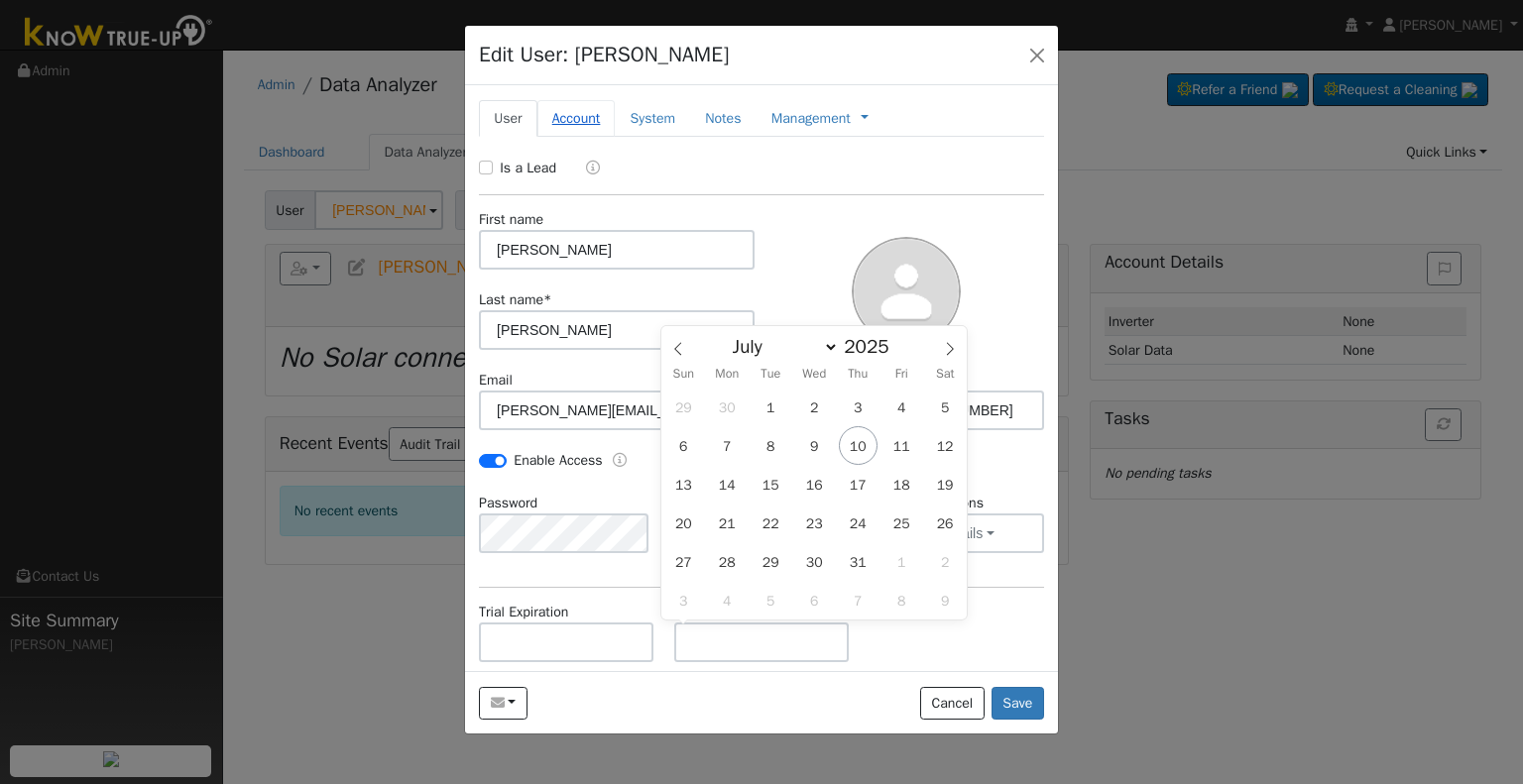 click on "Account" at bounding box center [576, 118] 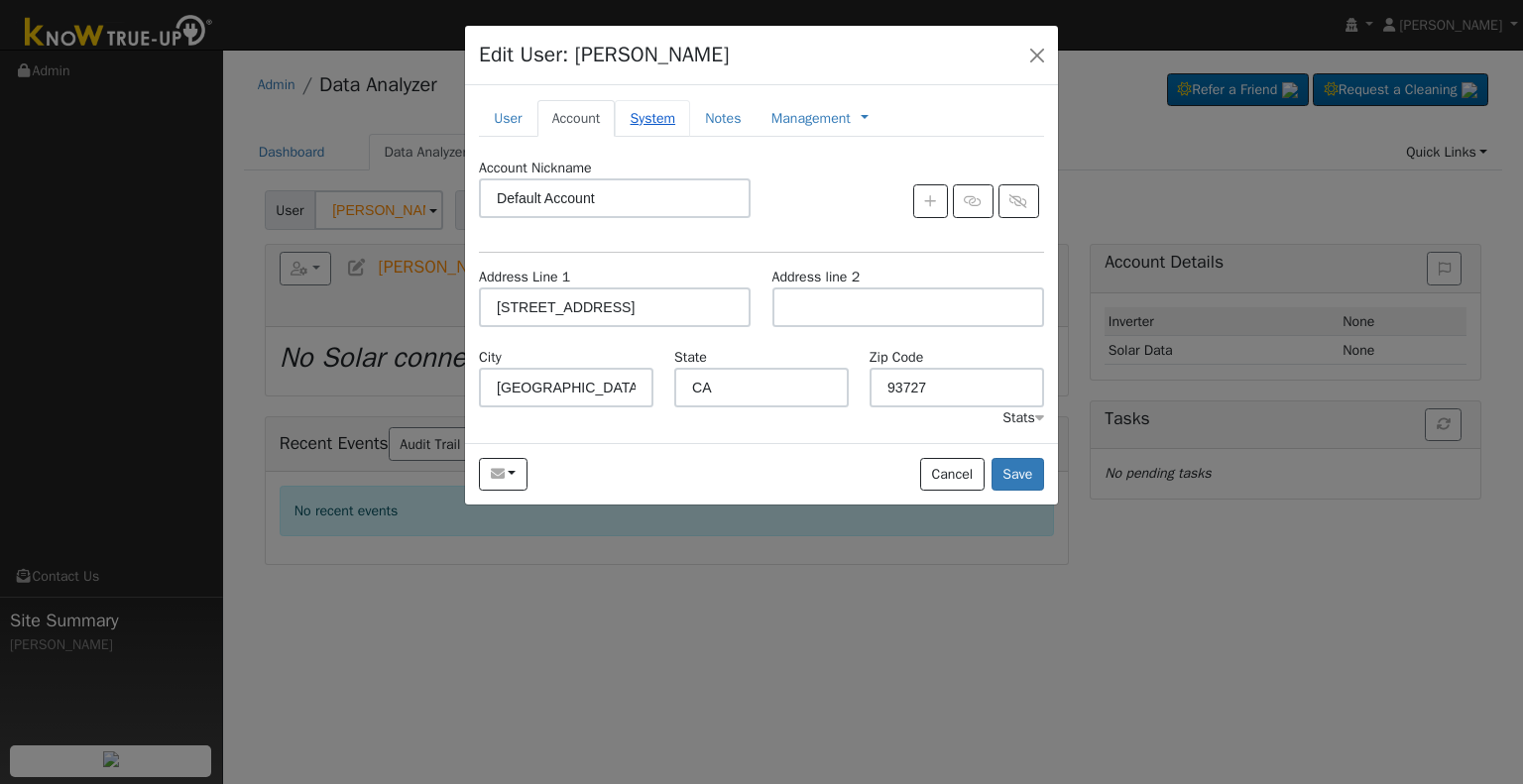 click on "System" at bounding box center [652, 118] 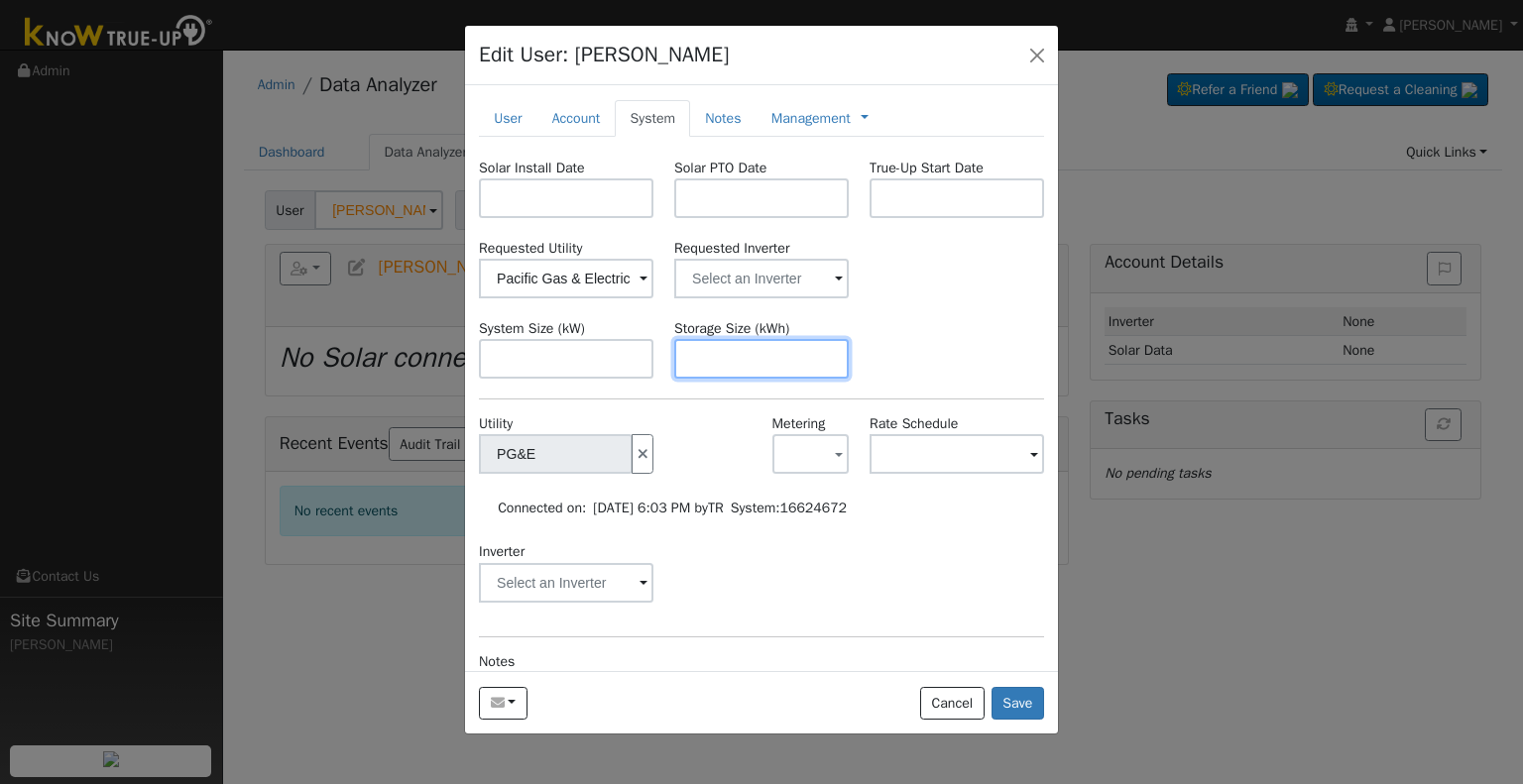 click at bounding box center [762, 359] 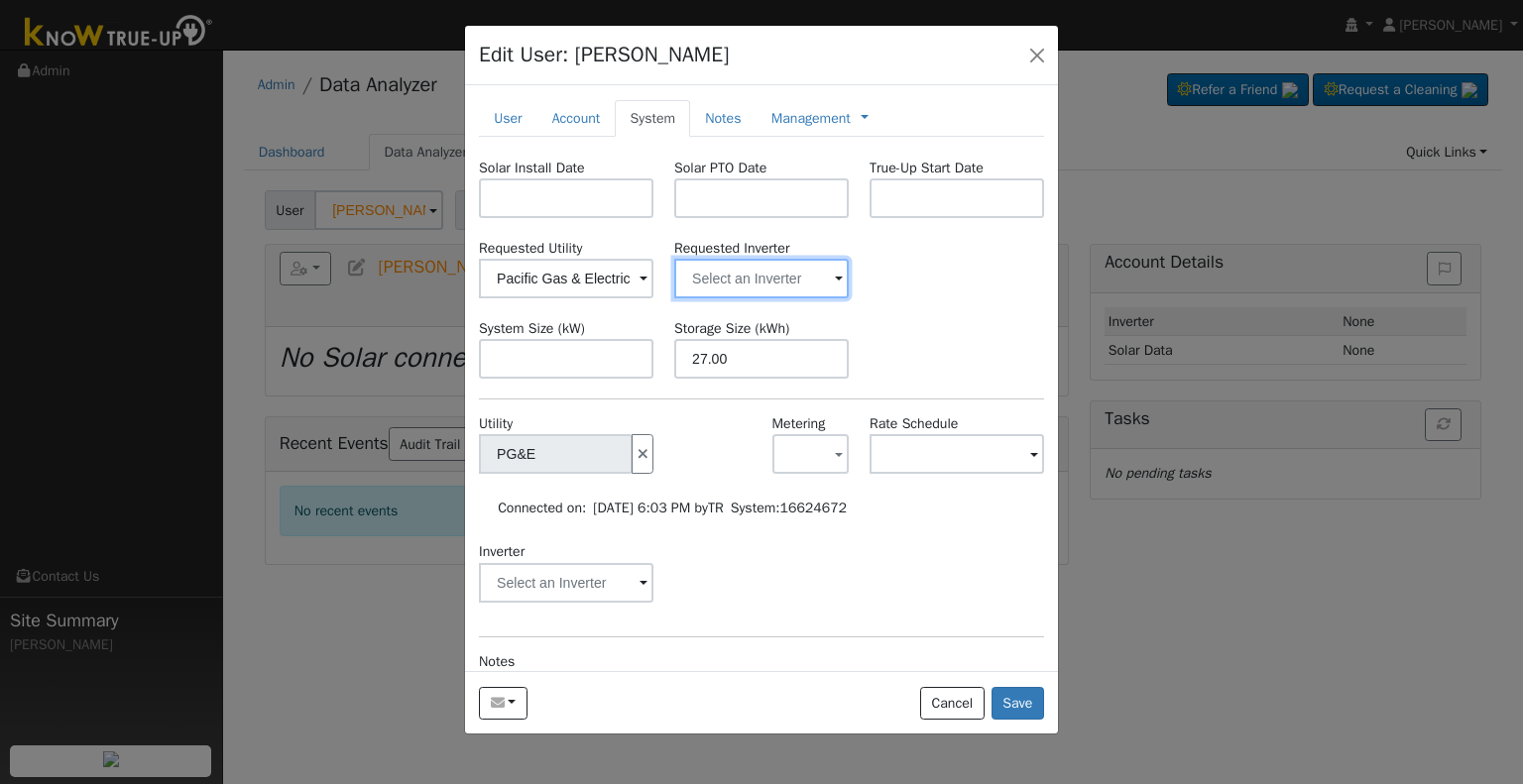 type on "27" 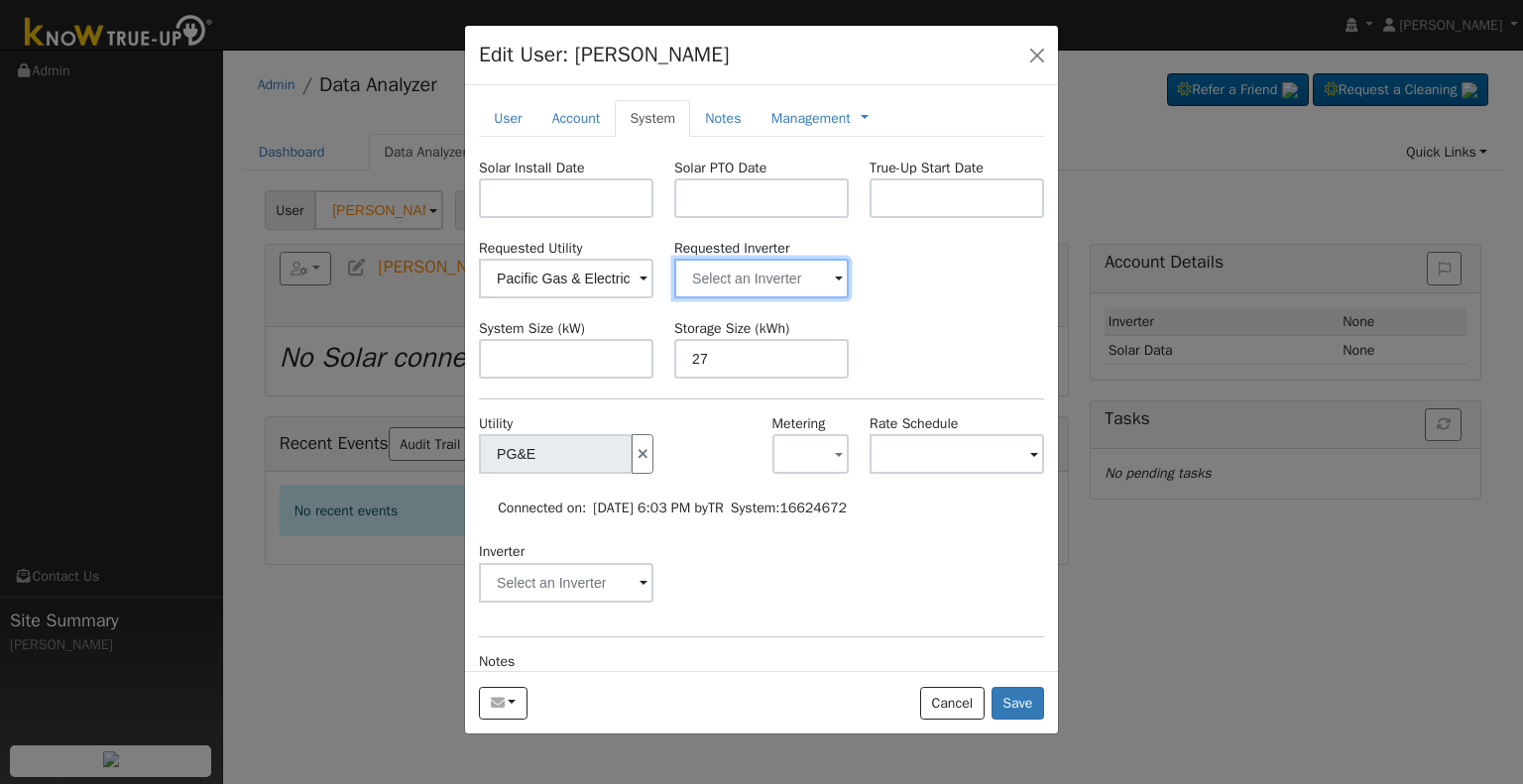 click at bounding box center [566, 279] 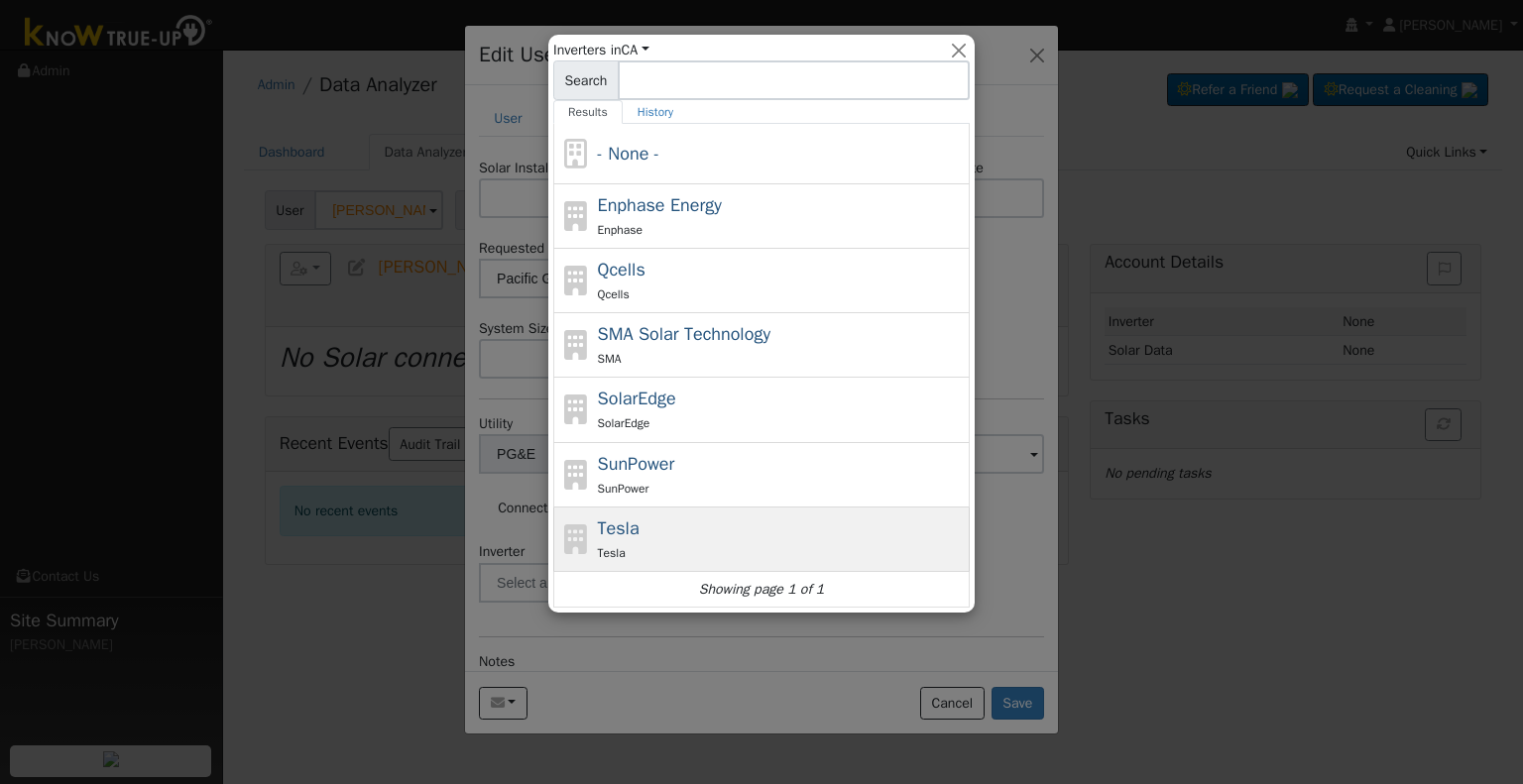 click on "Tesla Tesla" at bounding box center [781, 539] 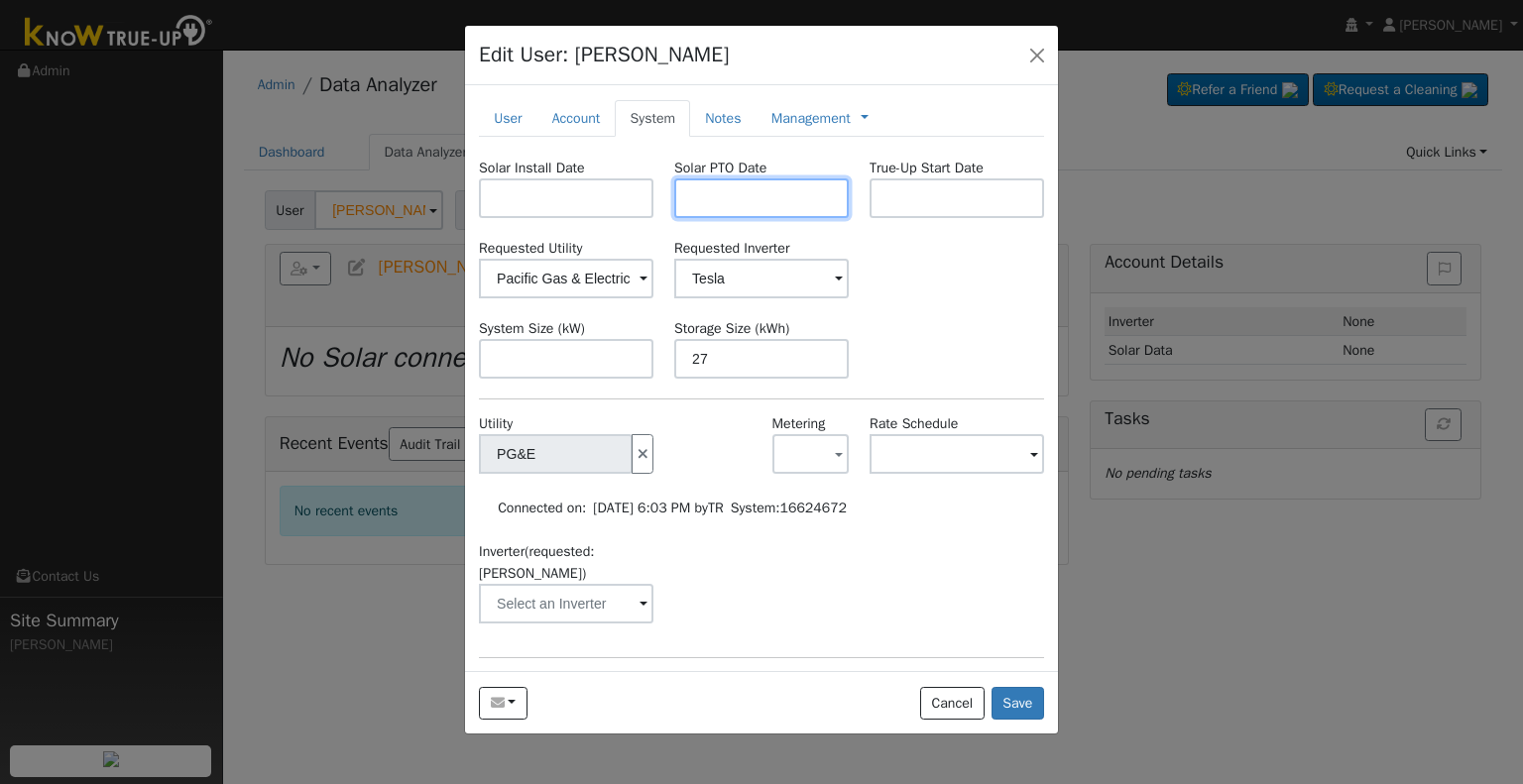 click at bounding box center (762, 198) 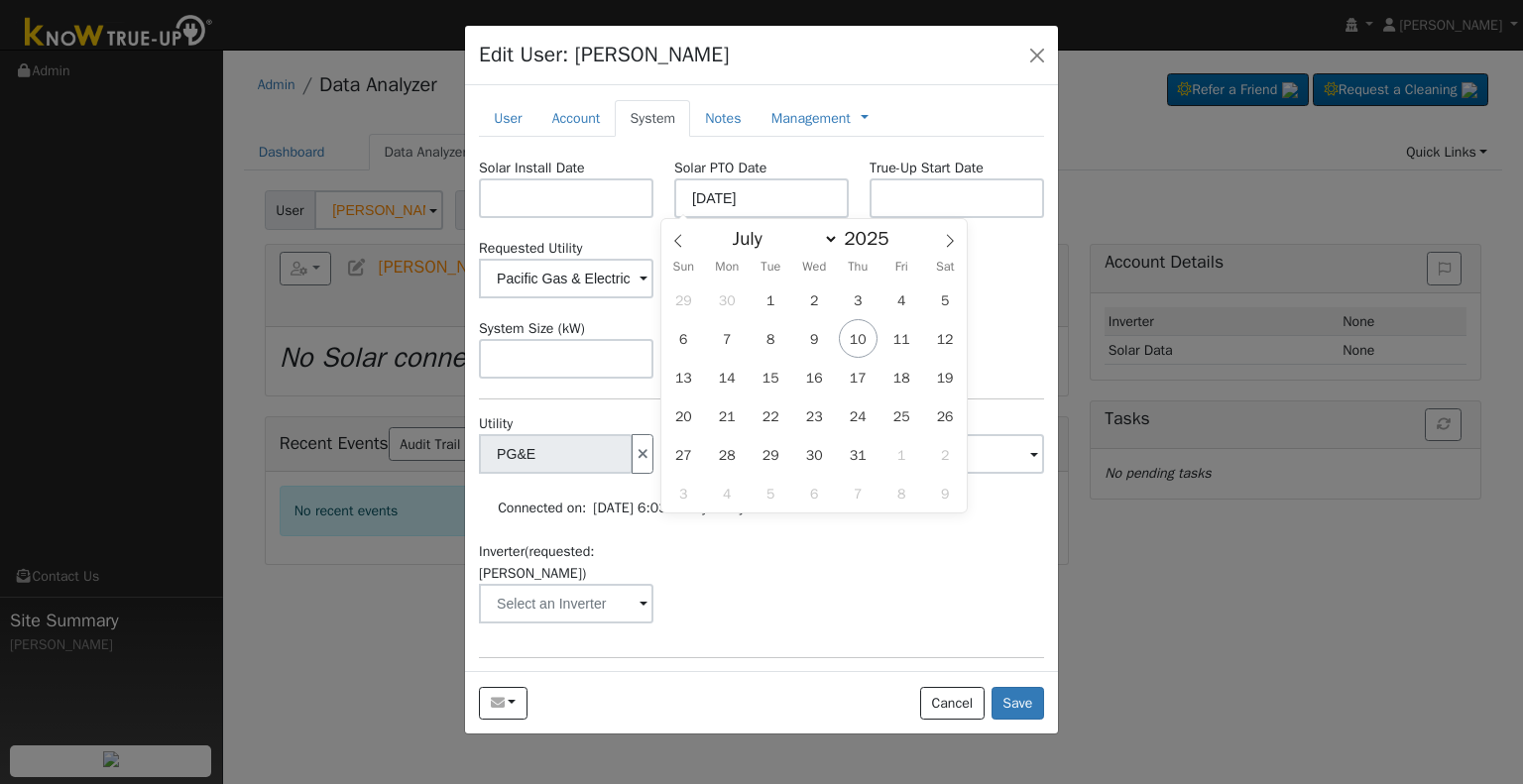 type on "[DATE]" 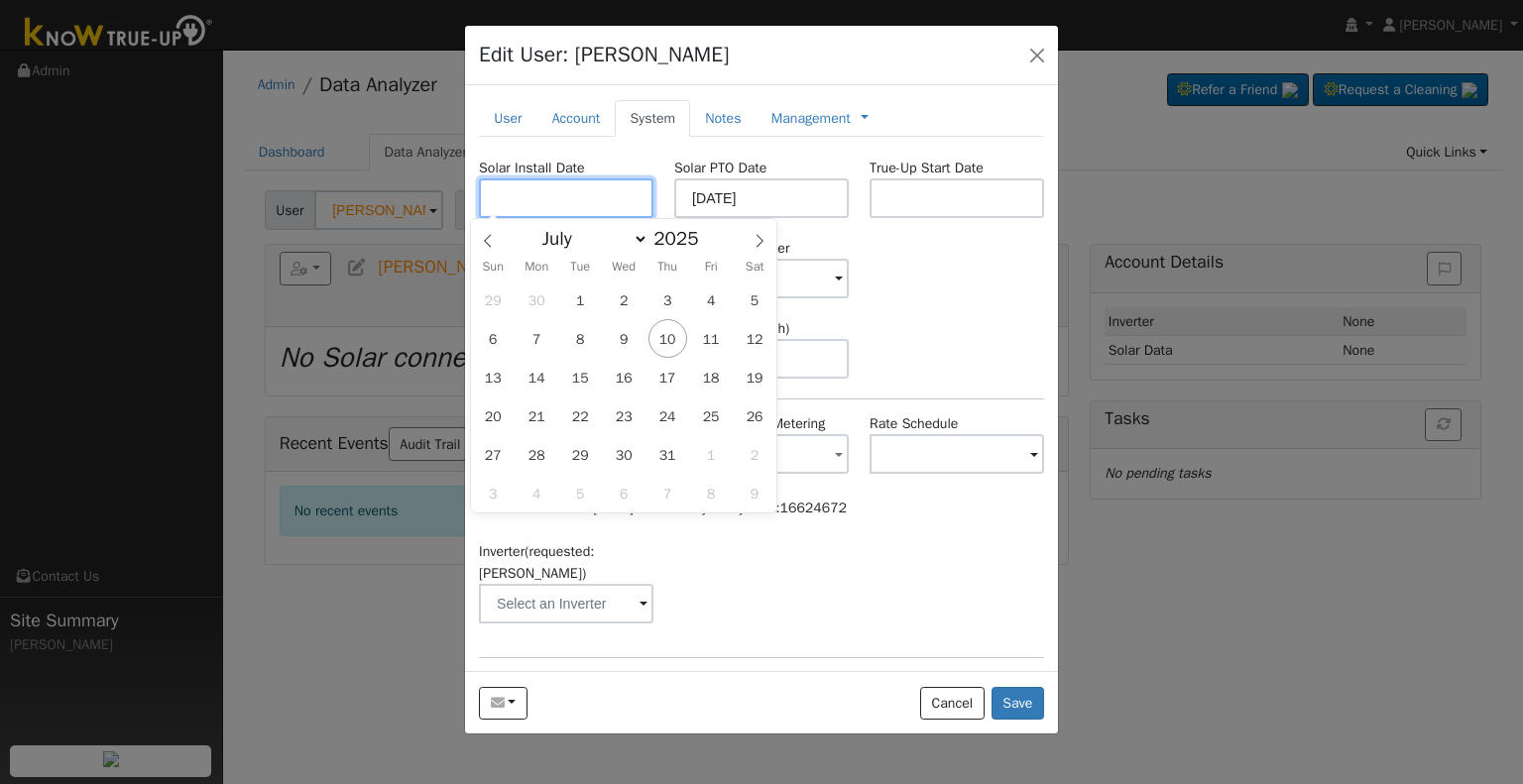 click at bounding box center (566, 198) 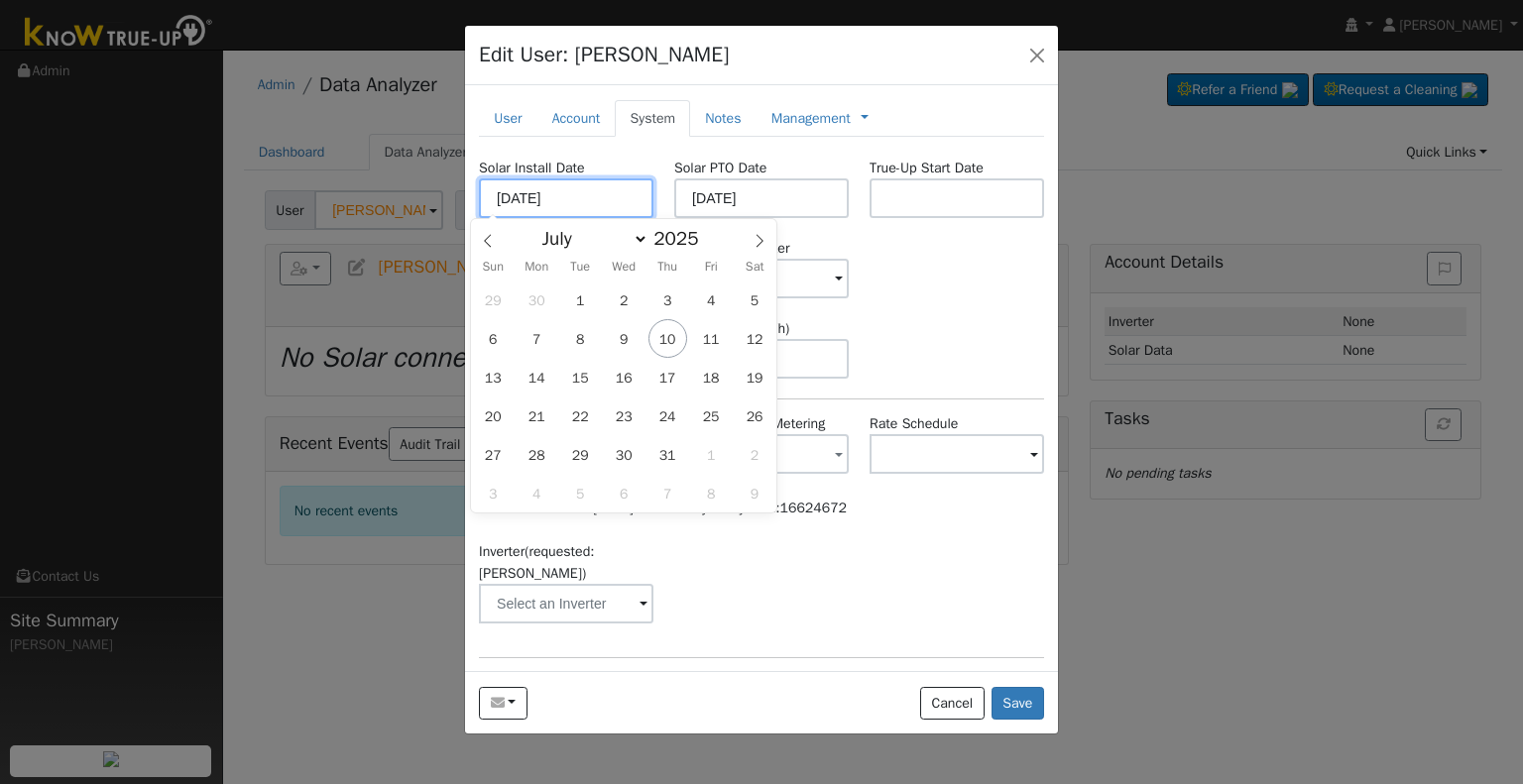 type on "[DATE]" 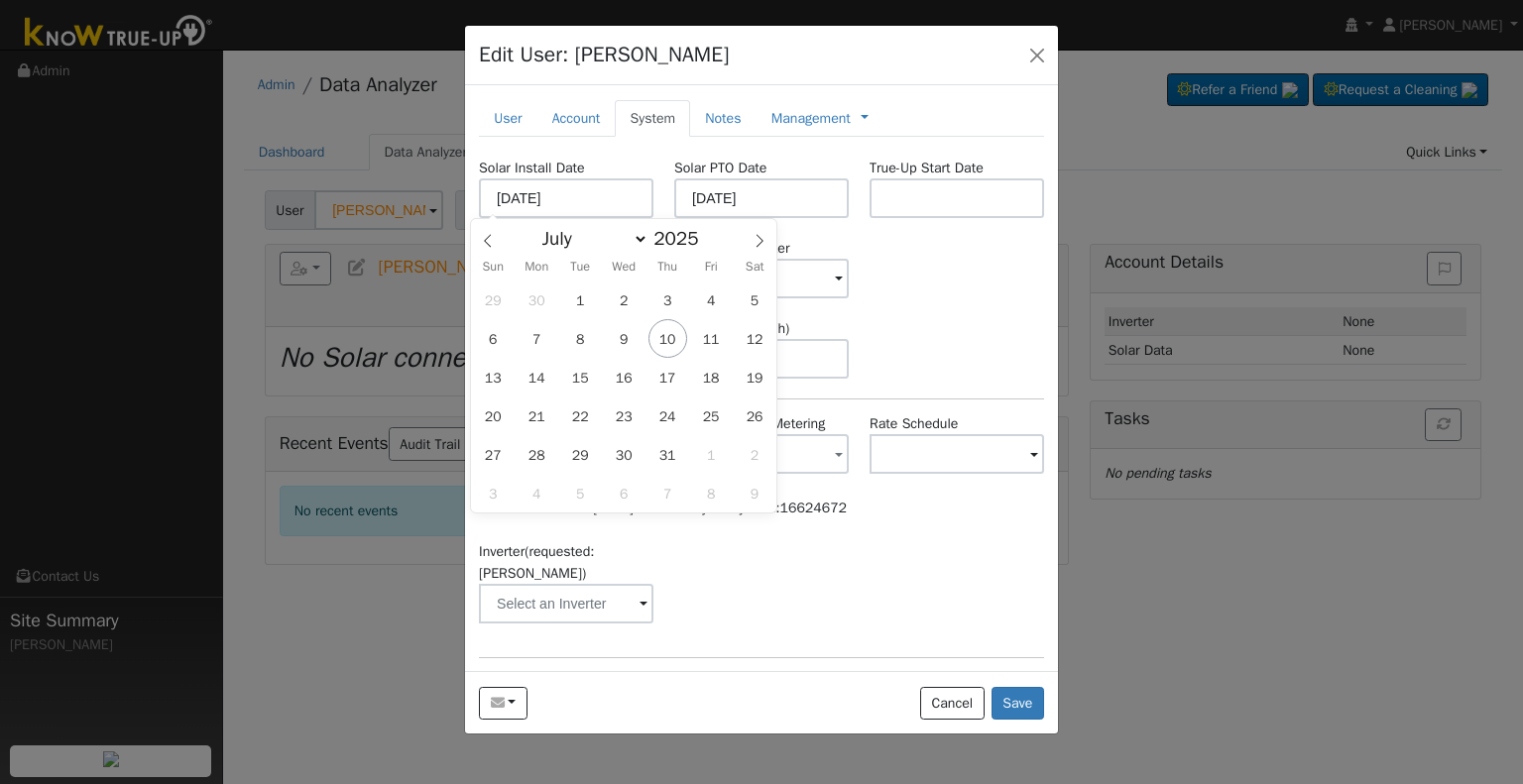 click on "System Size (kW) Storage Size (kWh) 27" at bounding box center [762, 348] 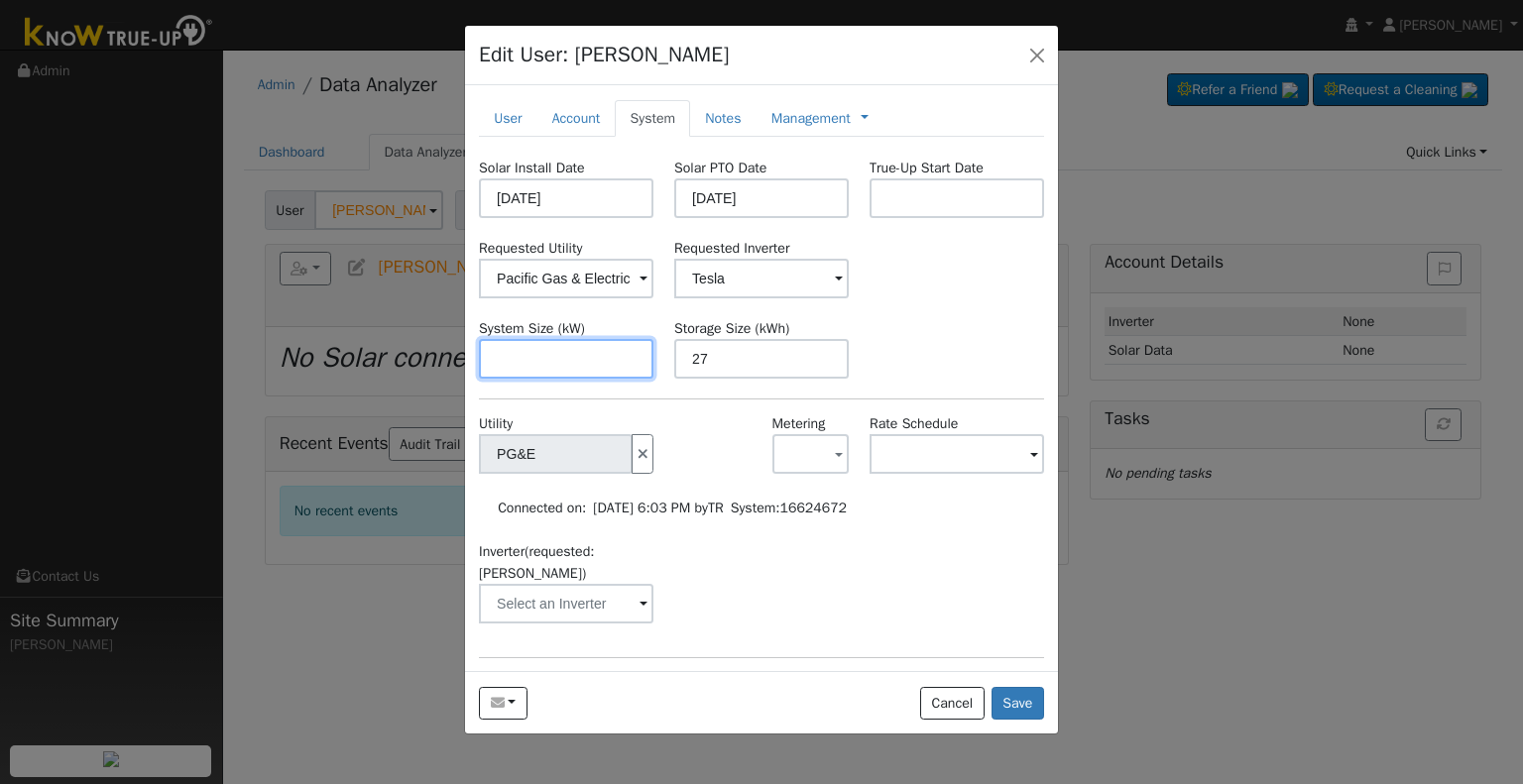 click at bounding box center (566, 359) 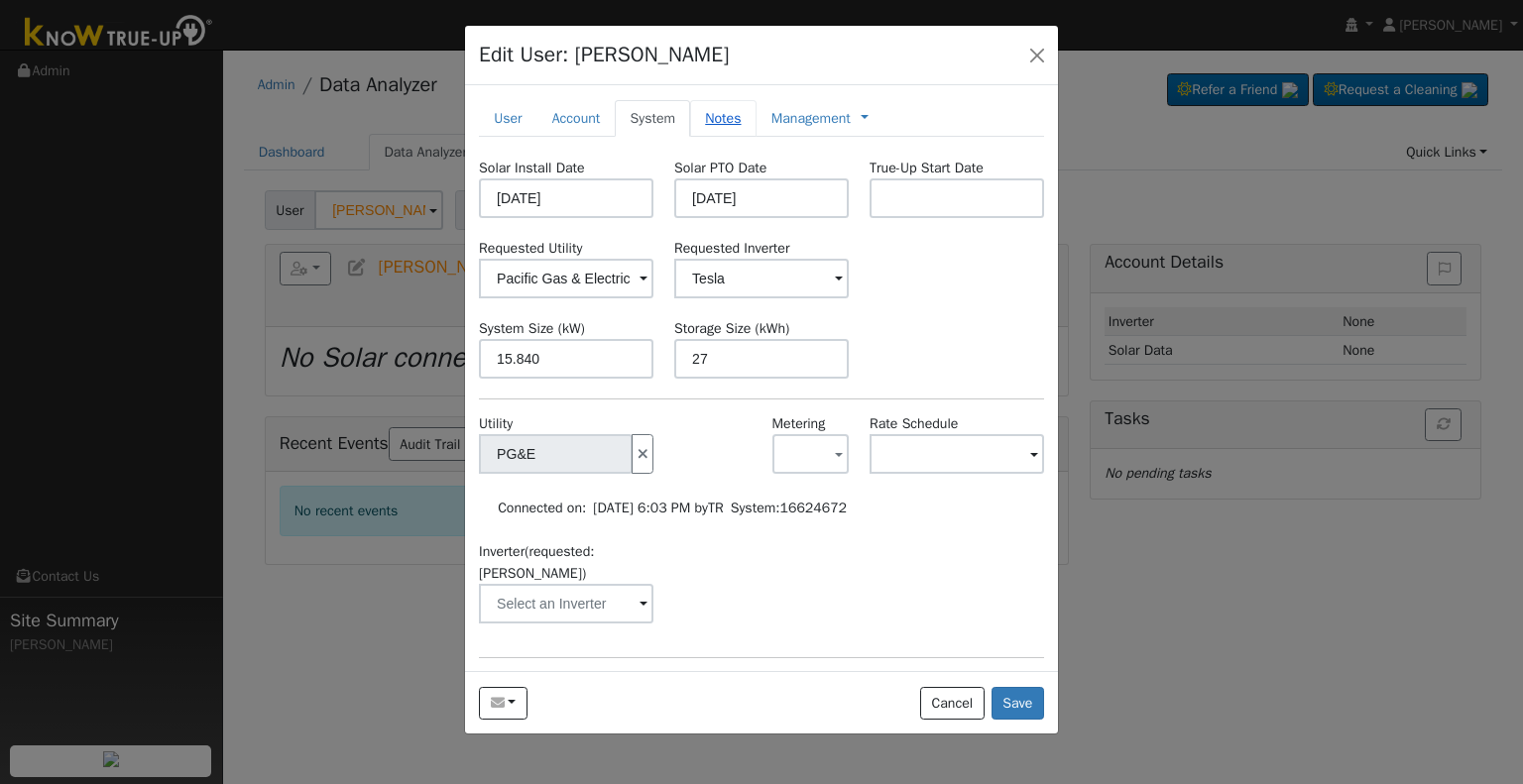 type on "15.8" 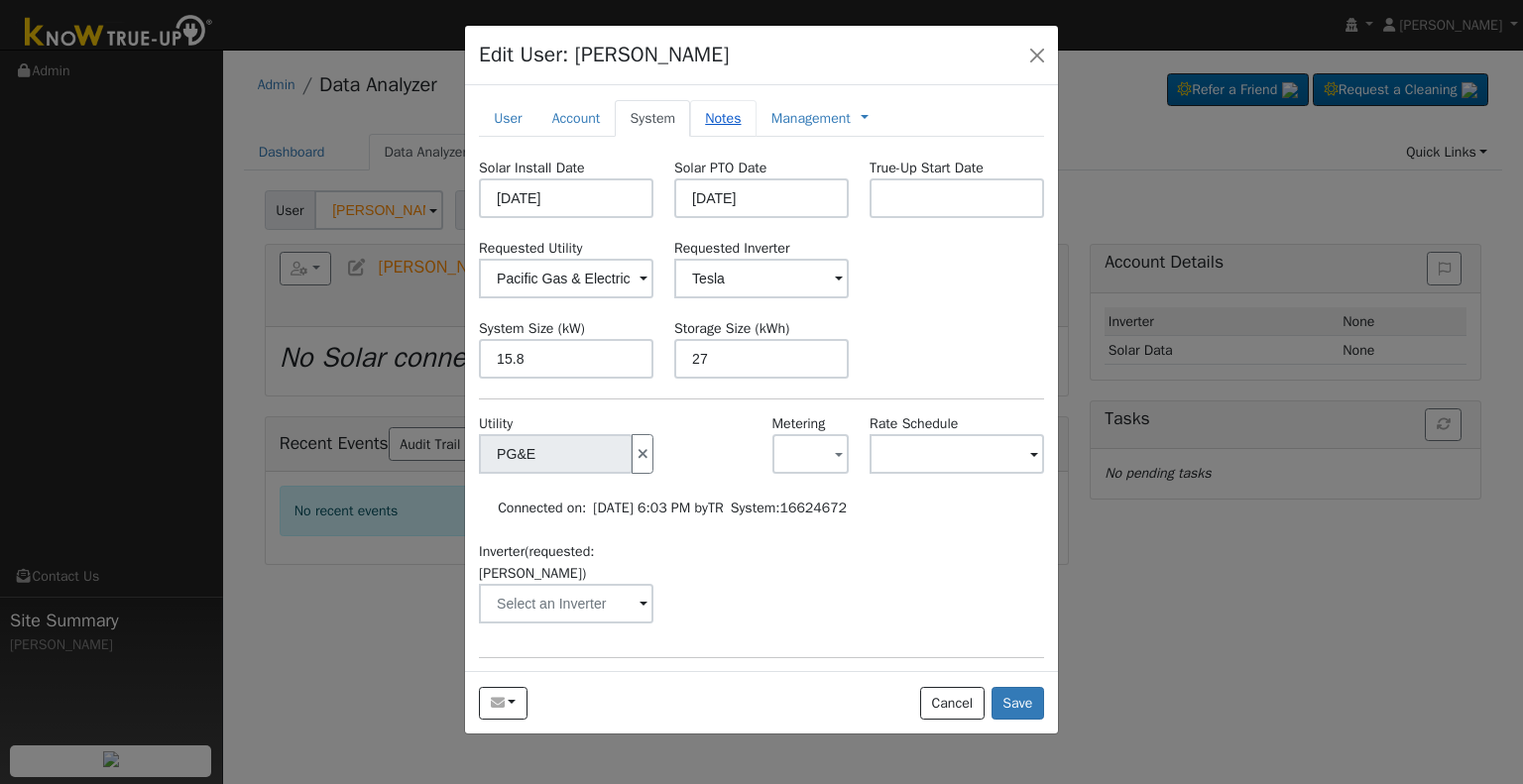 click on "Notes" at bounding box center [723, 118] 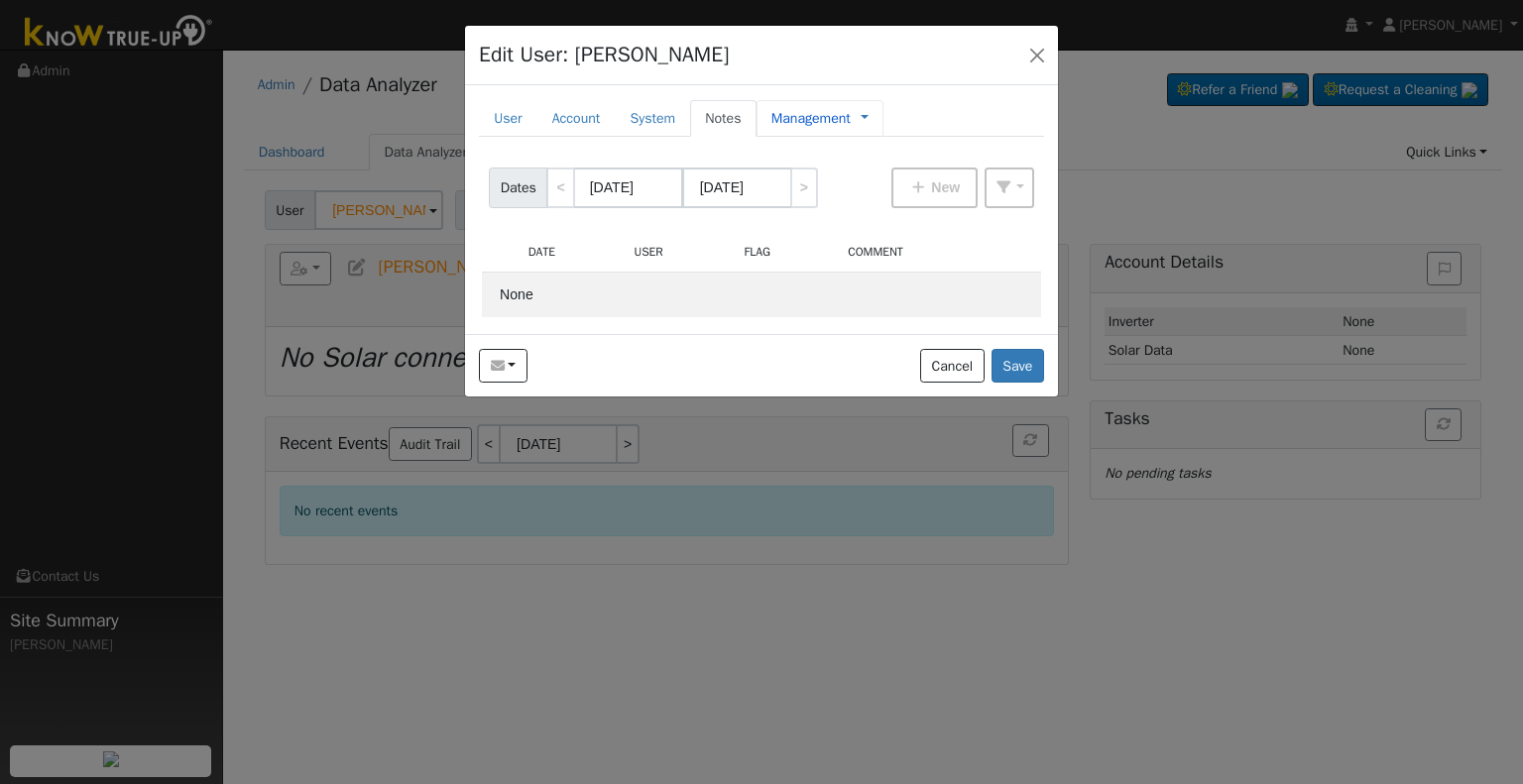 click on "Management" at bounding box center [811, 118] 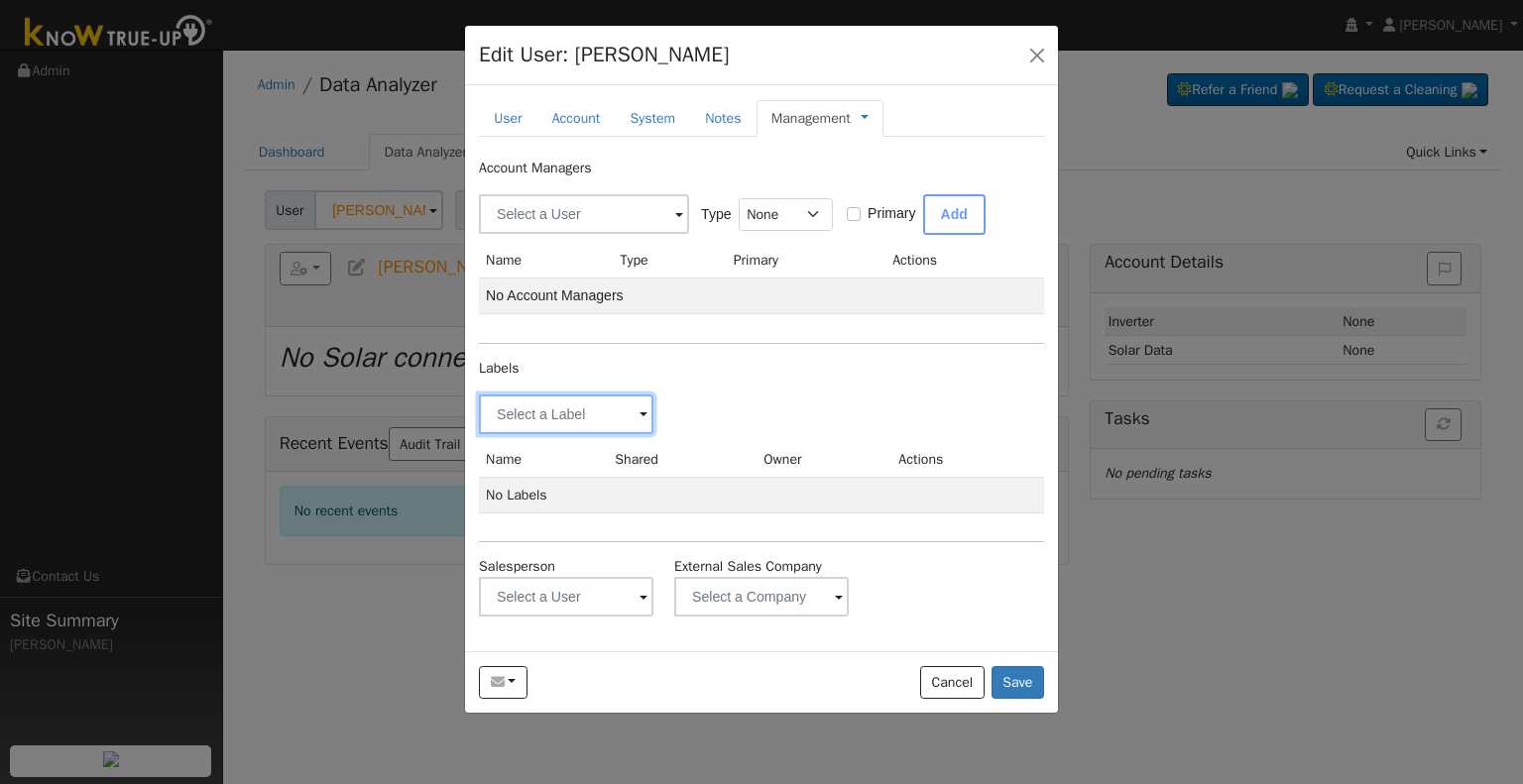 click at bounding box center [566, 414] 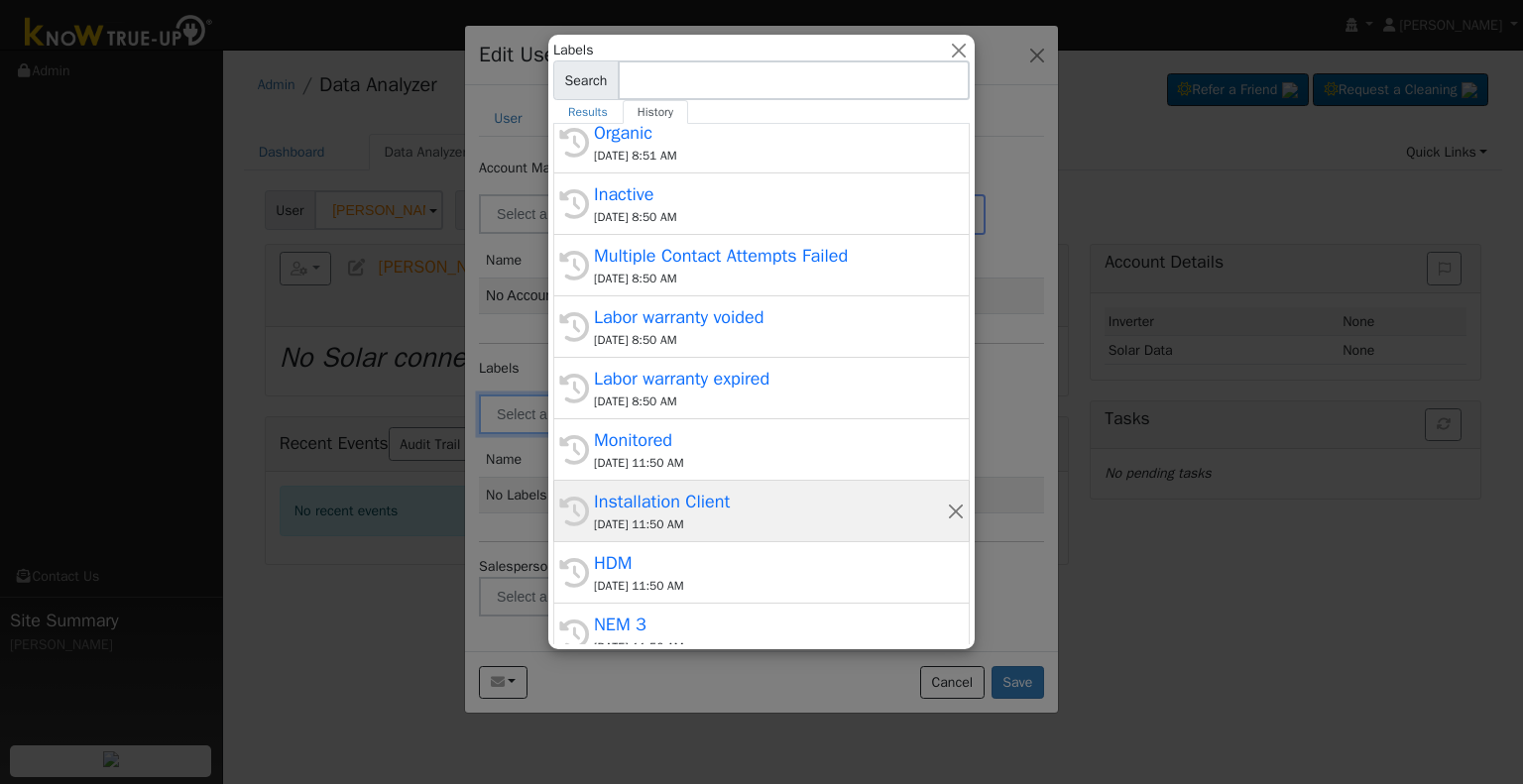 scroll, scrollTop: 377, scrollLeft: 0, axis: vertical 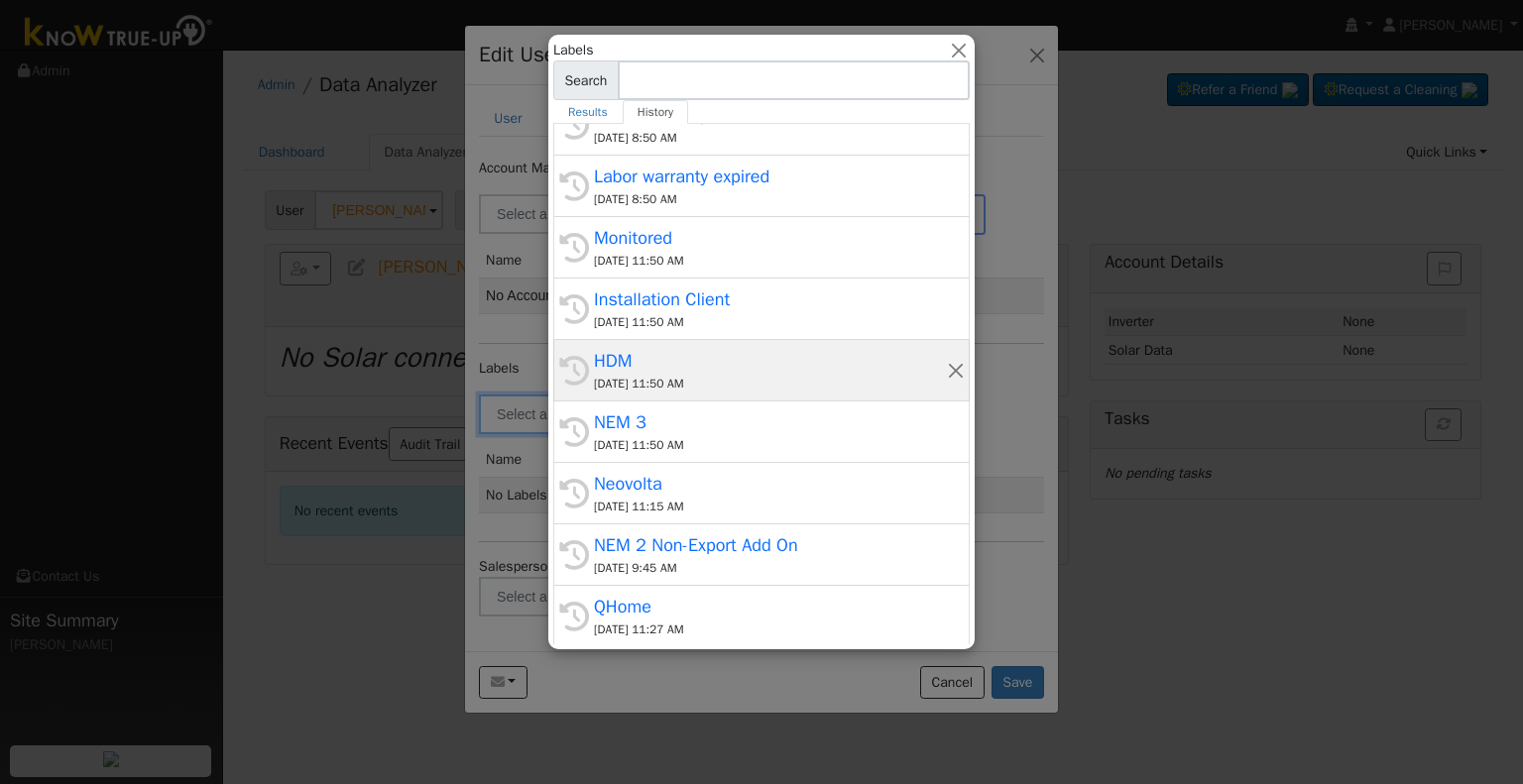 click on "HDM" at bounding box center (770, 361) 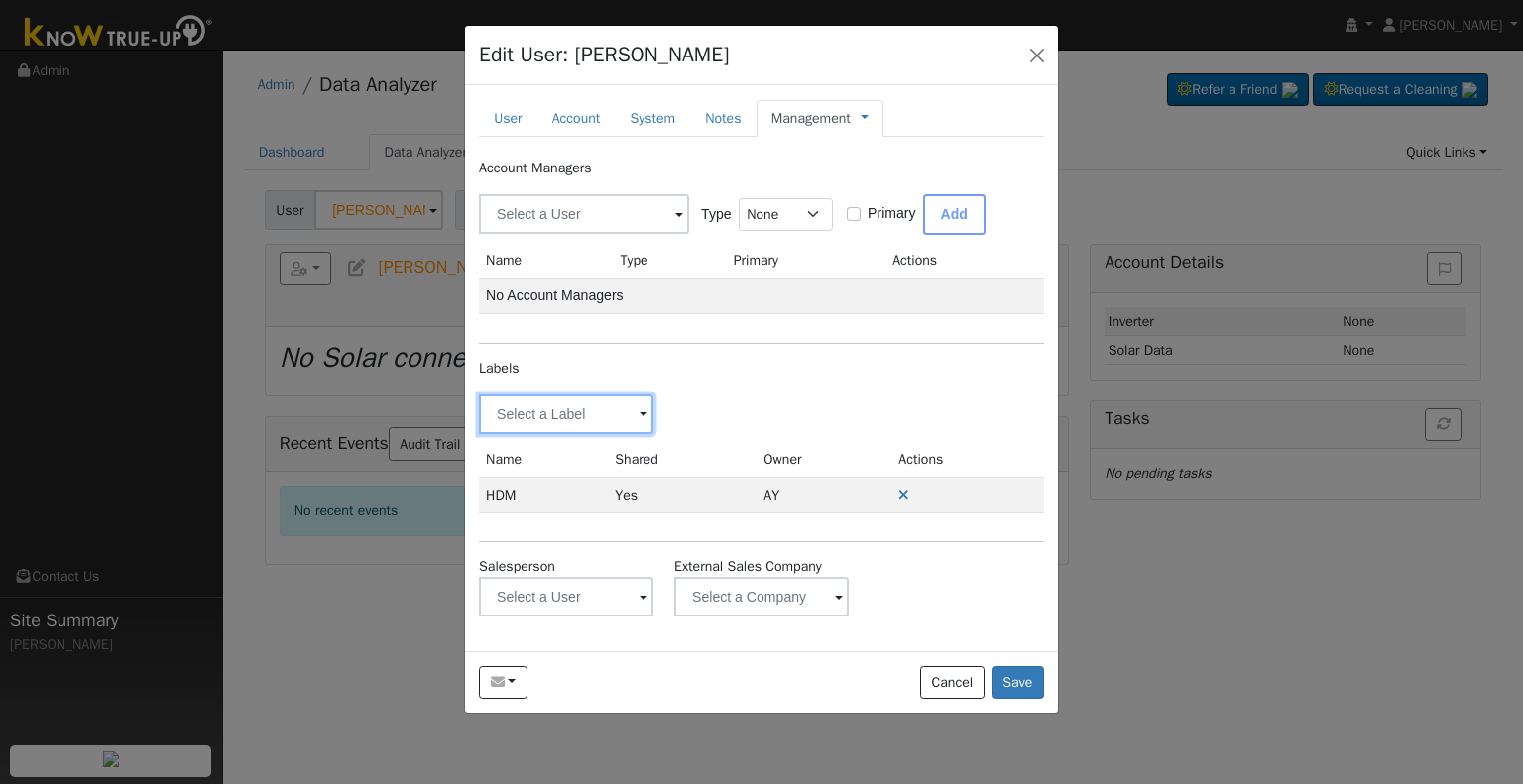 click at bounding box center [566, 414] 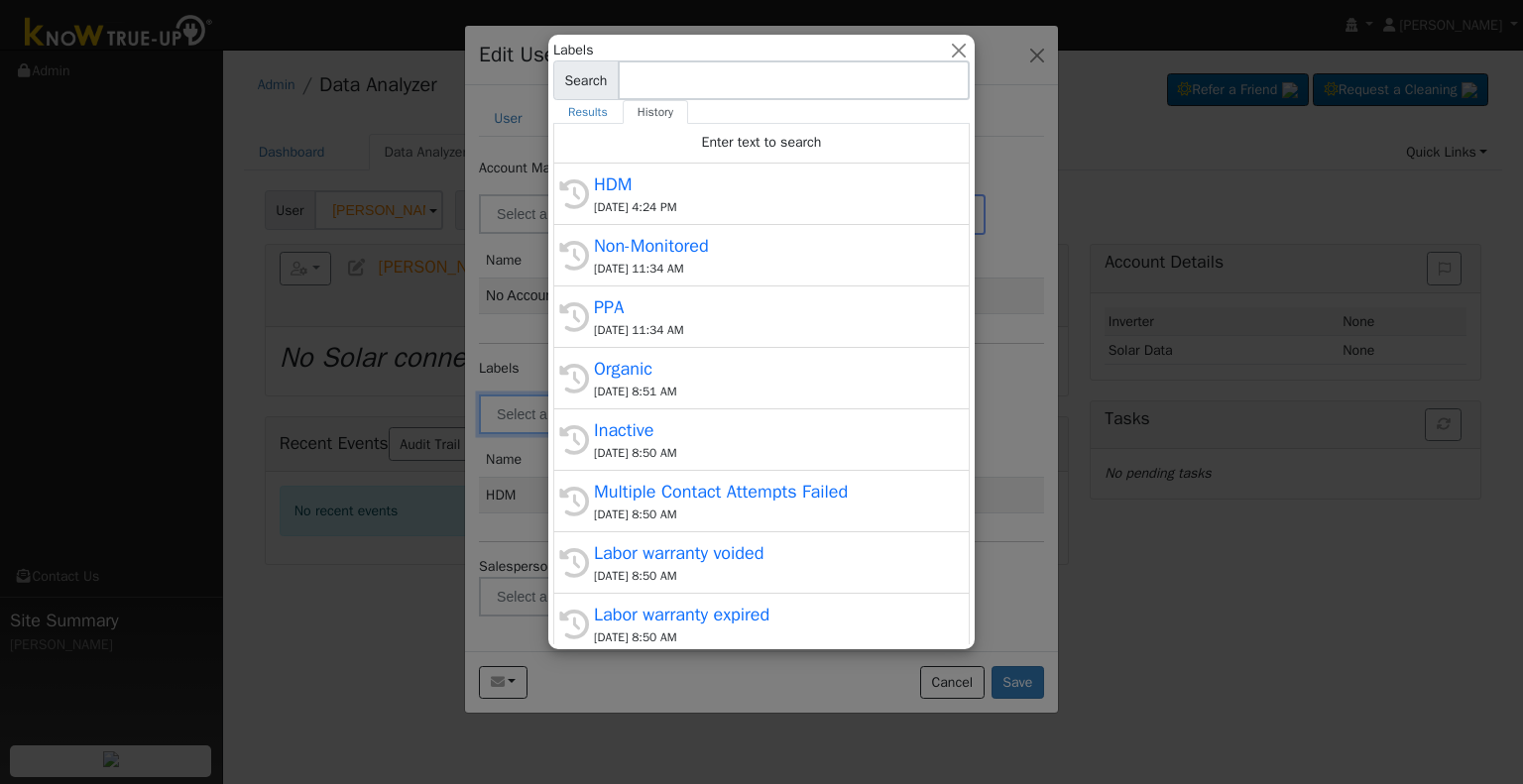 scroll, scrollTop: 377, scrollLeft: 0, axis: vertical 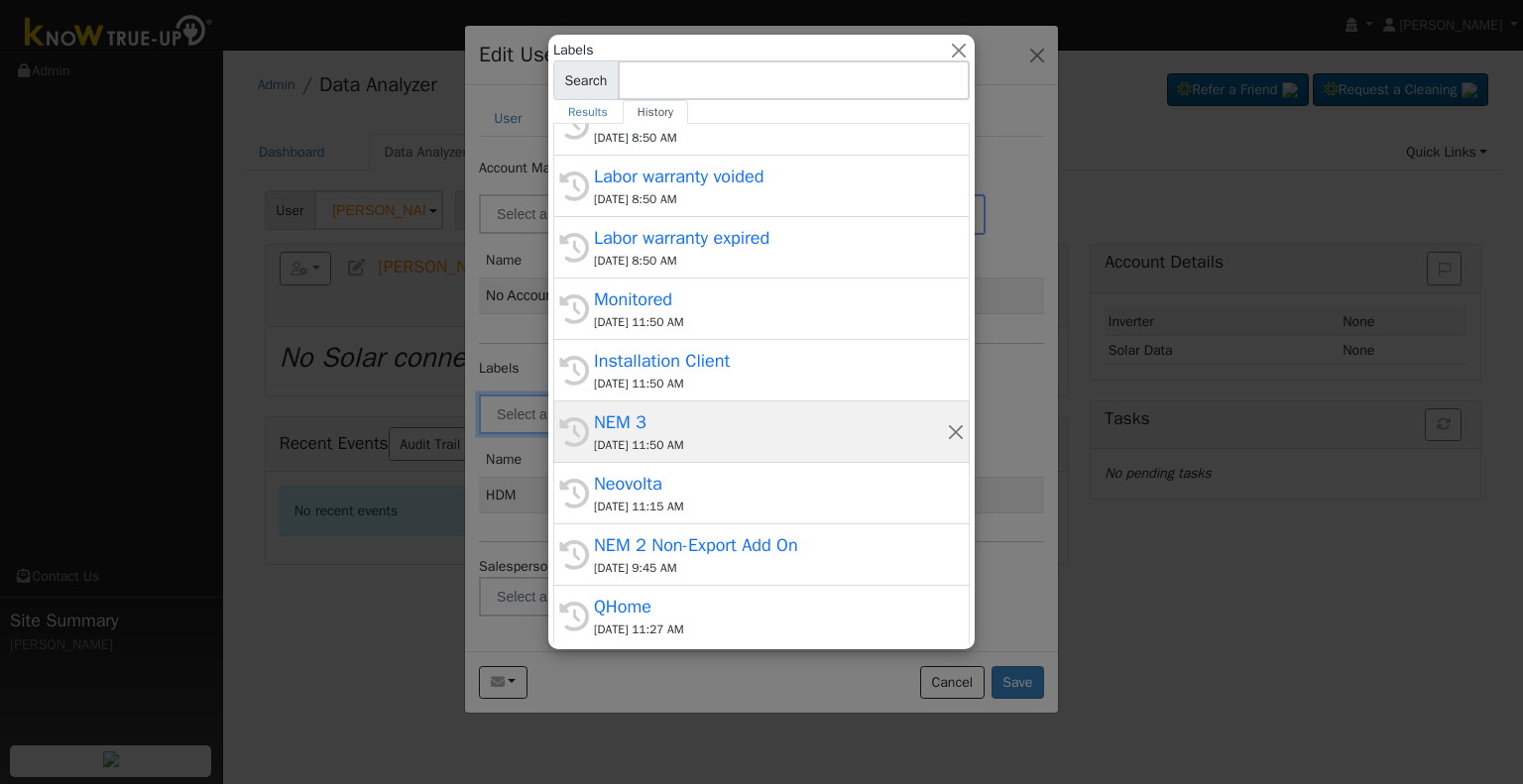 click on "[DATE] 11:50 AM" at bounding box center [770, 445] 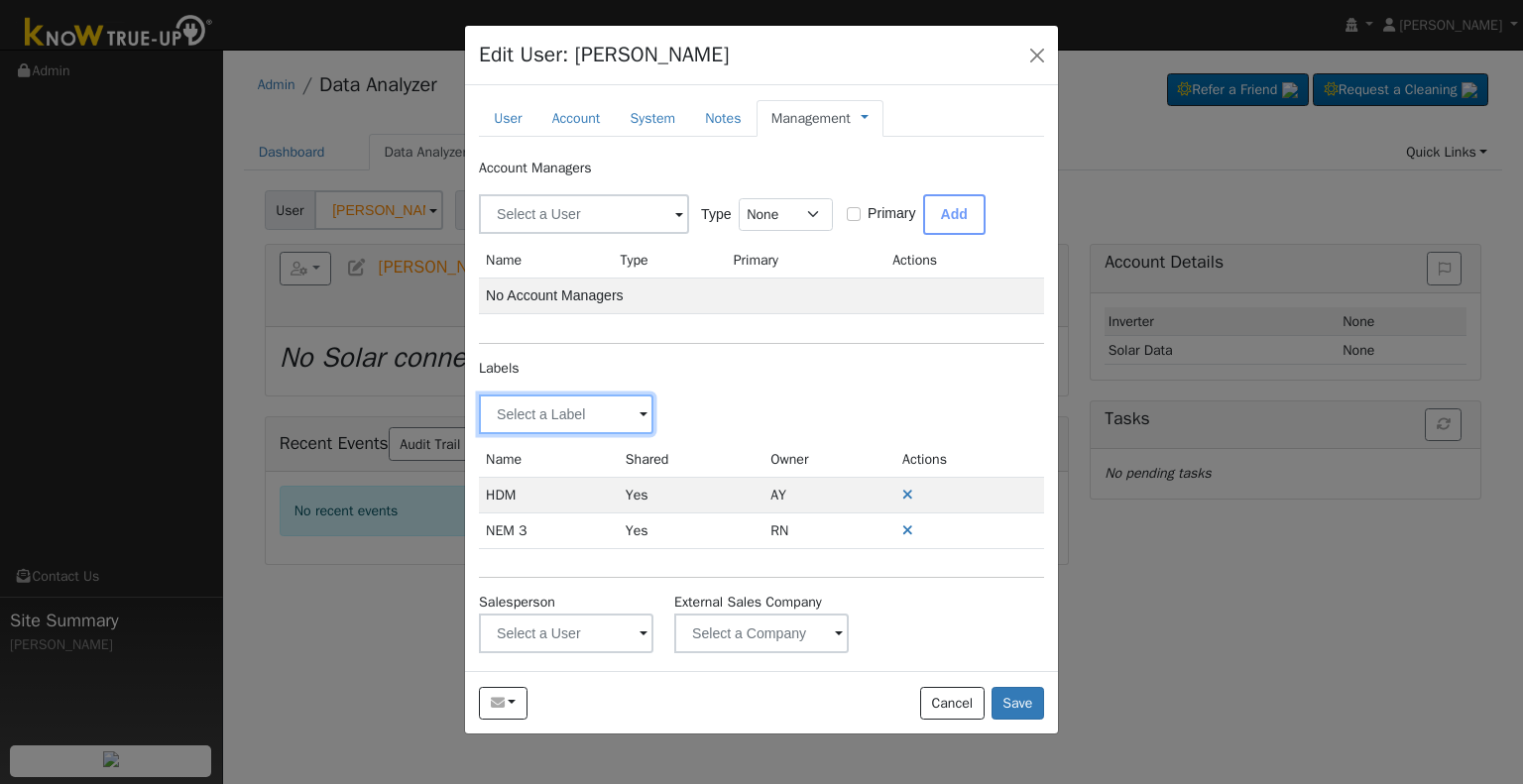 click at bounding box center [566, 414] 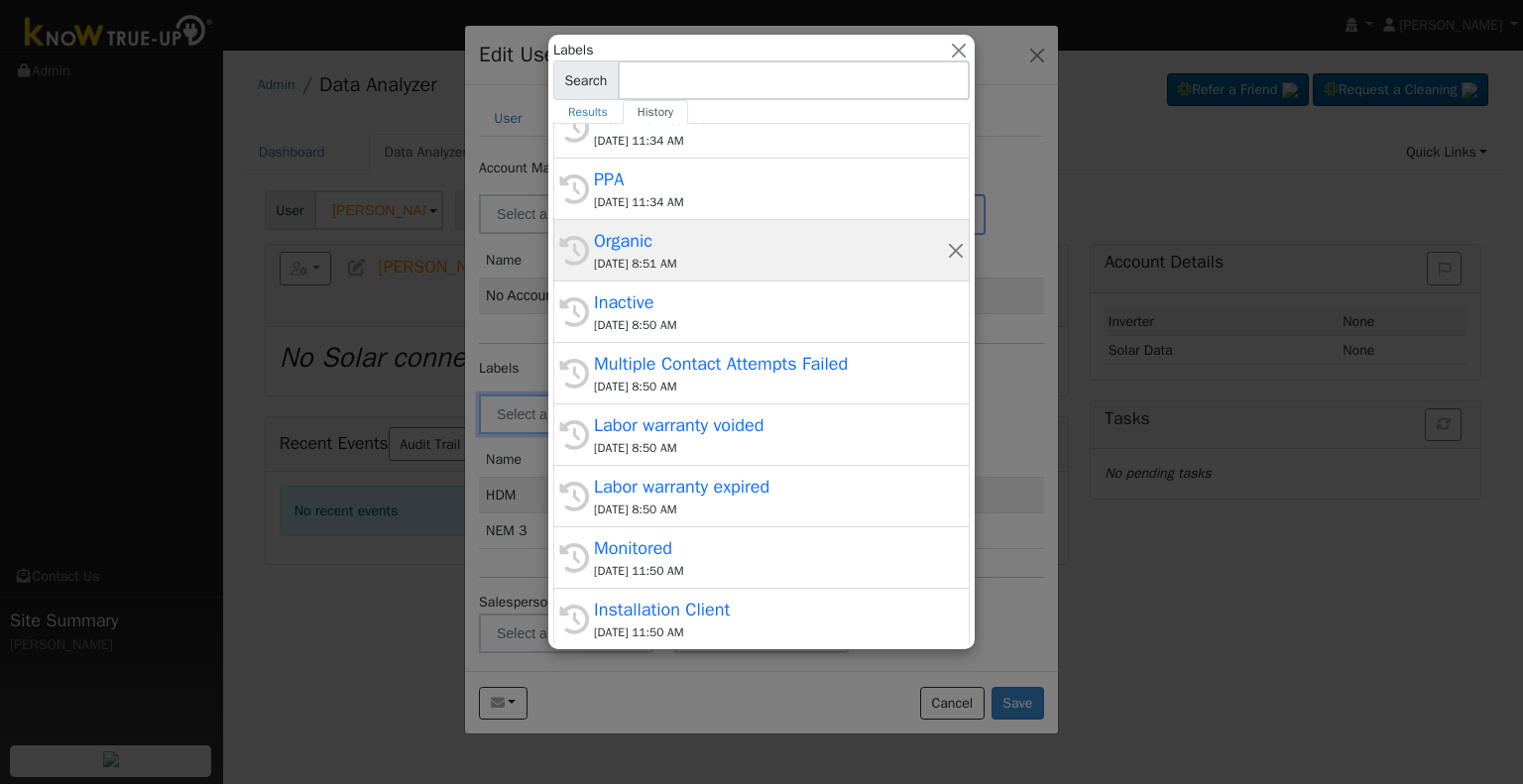 scroll, scrollTop: 198, scrollLeft: 0, axis: vertical 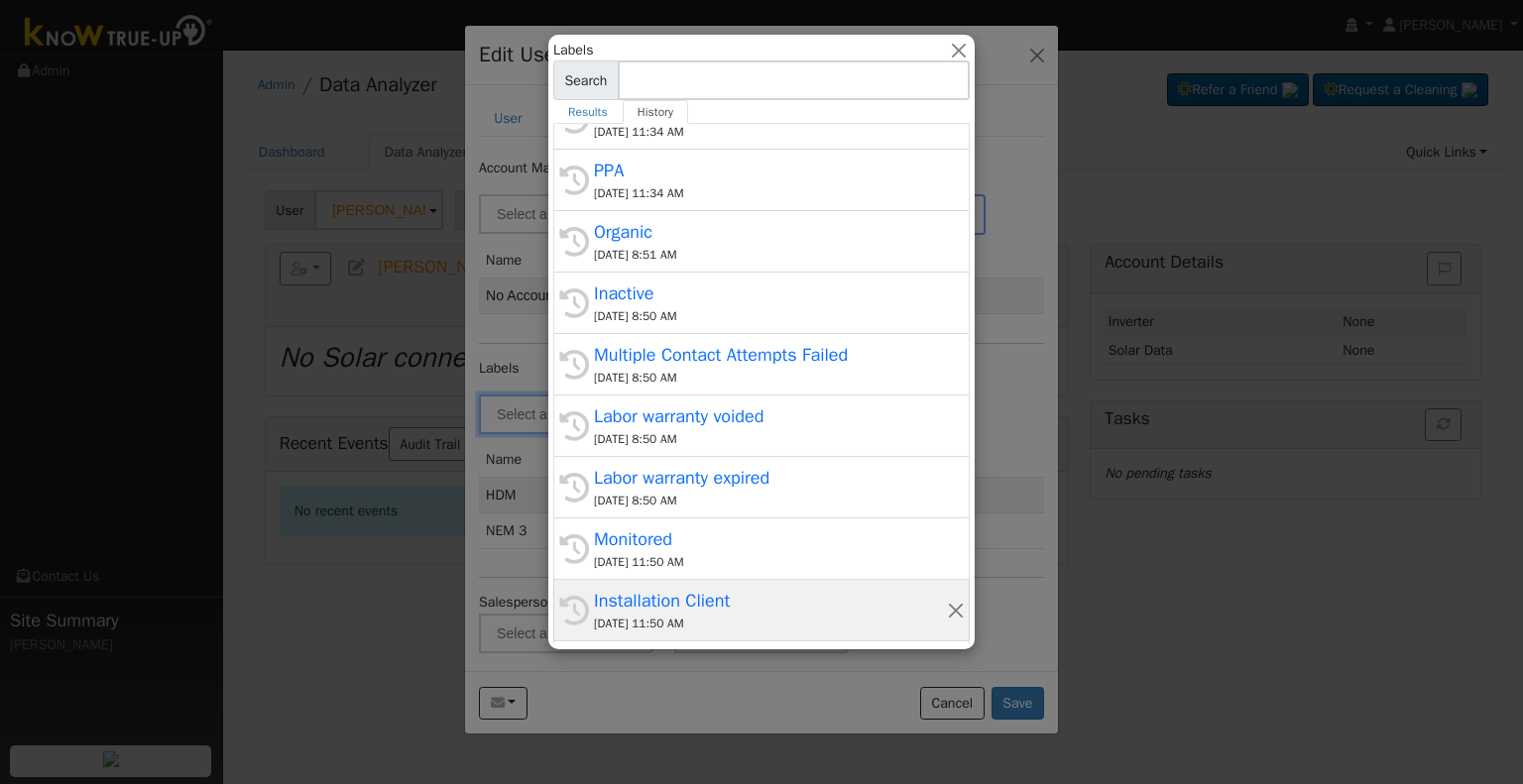 click on "Installation Client" at bounding box center [770, 601] 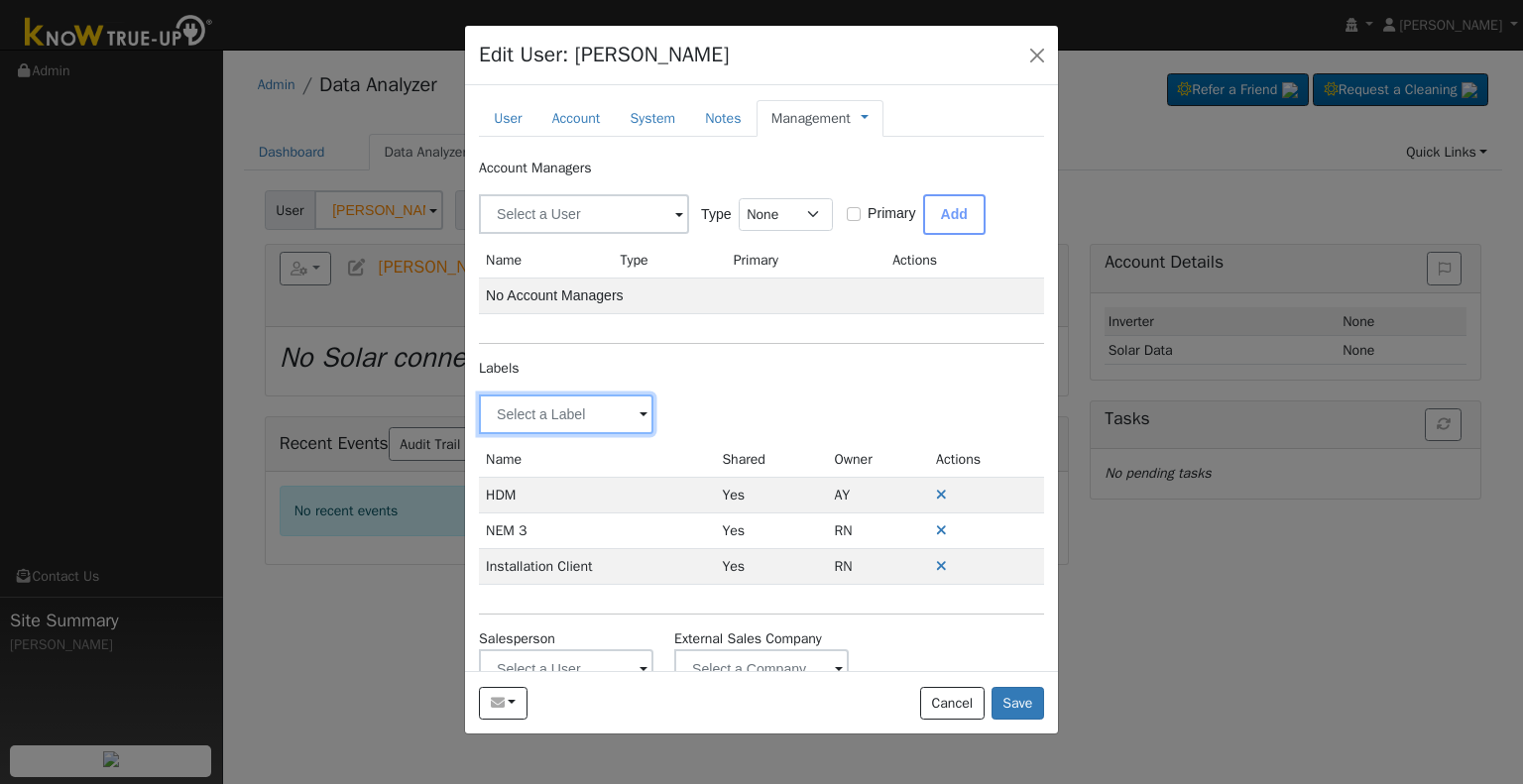 click at bounding box center (566, 414) 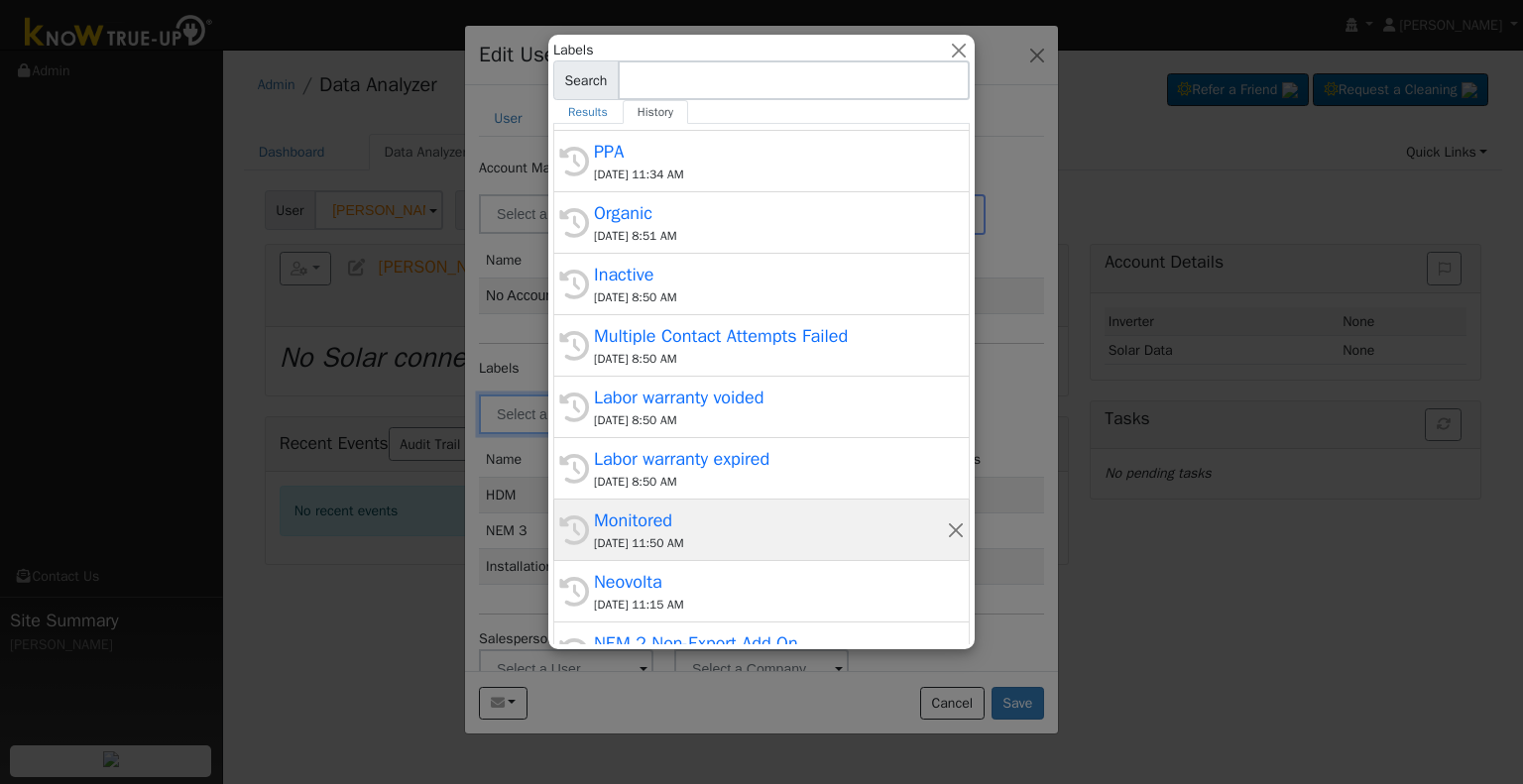 scroll, scrollTop: 377, scrollLeft: 0, axis: vertical 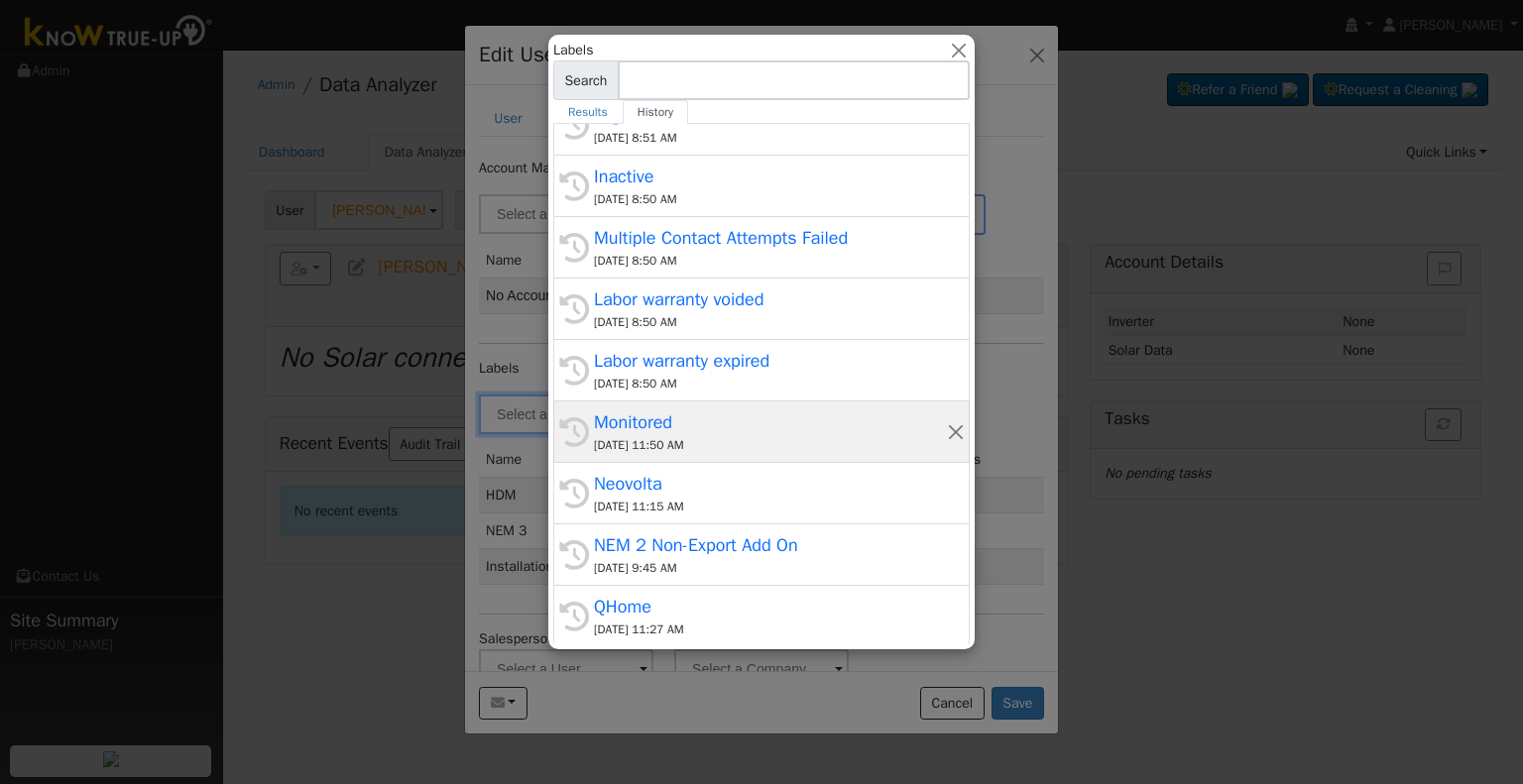 click on "Monitored" at bounding box center [770, 422] 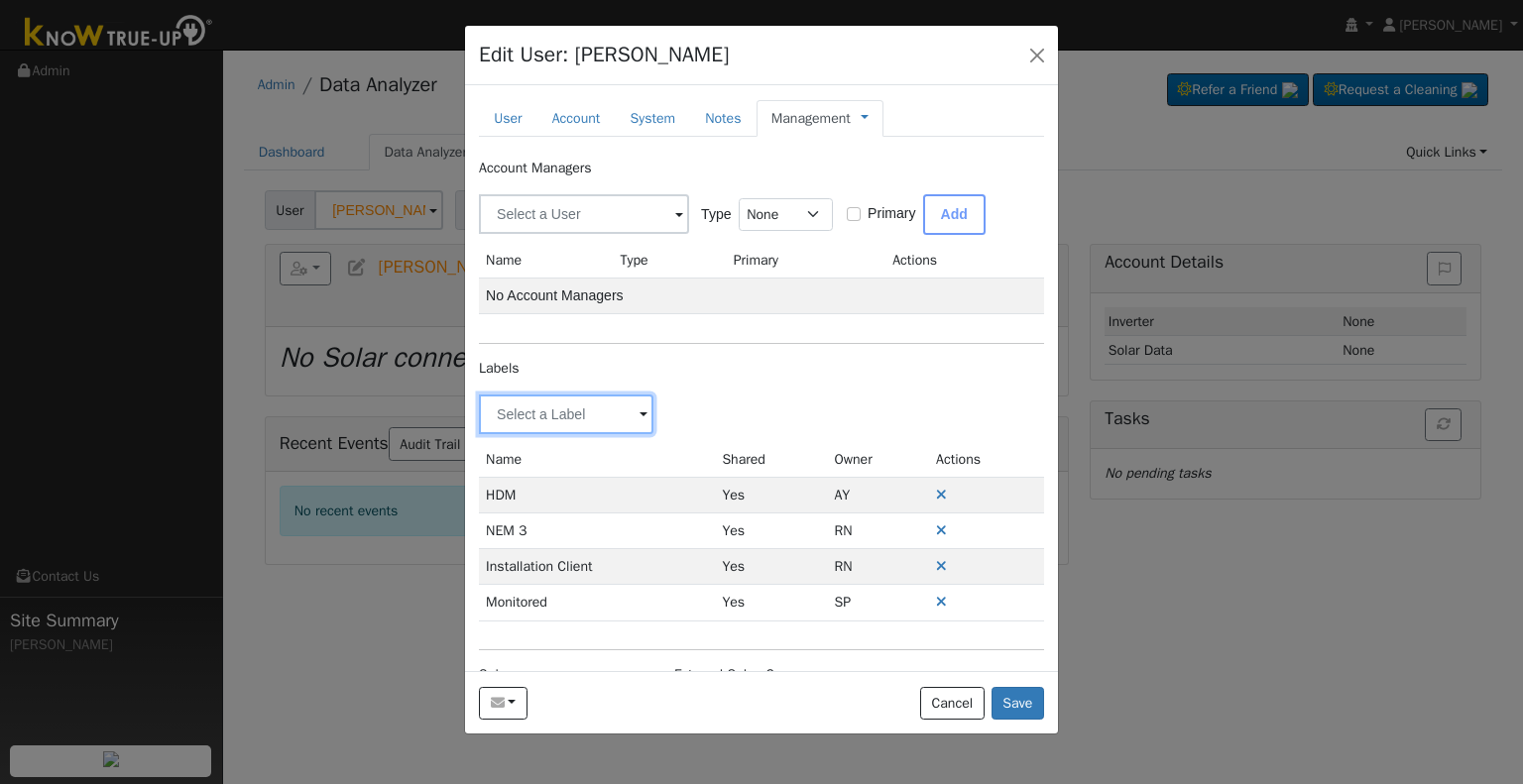 click at bounding box center [566, 414] 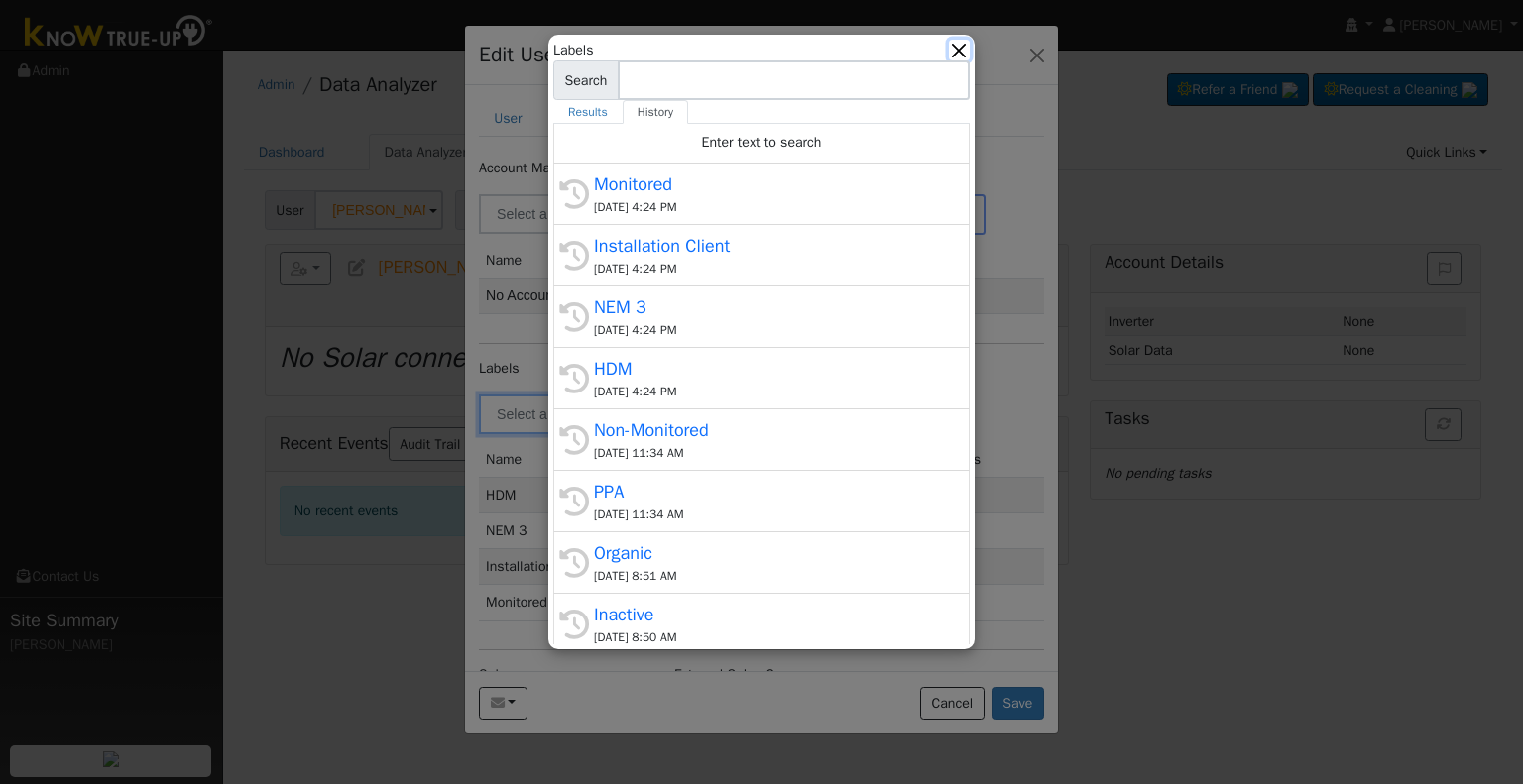 click at bounding box center [959, 50] 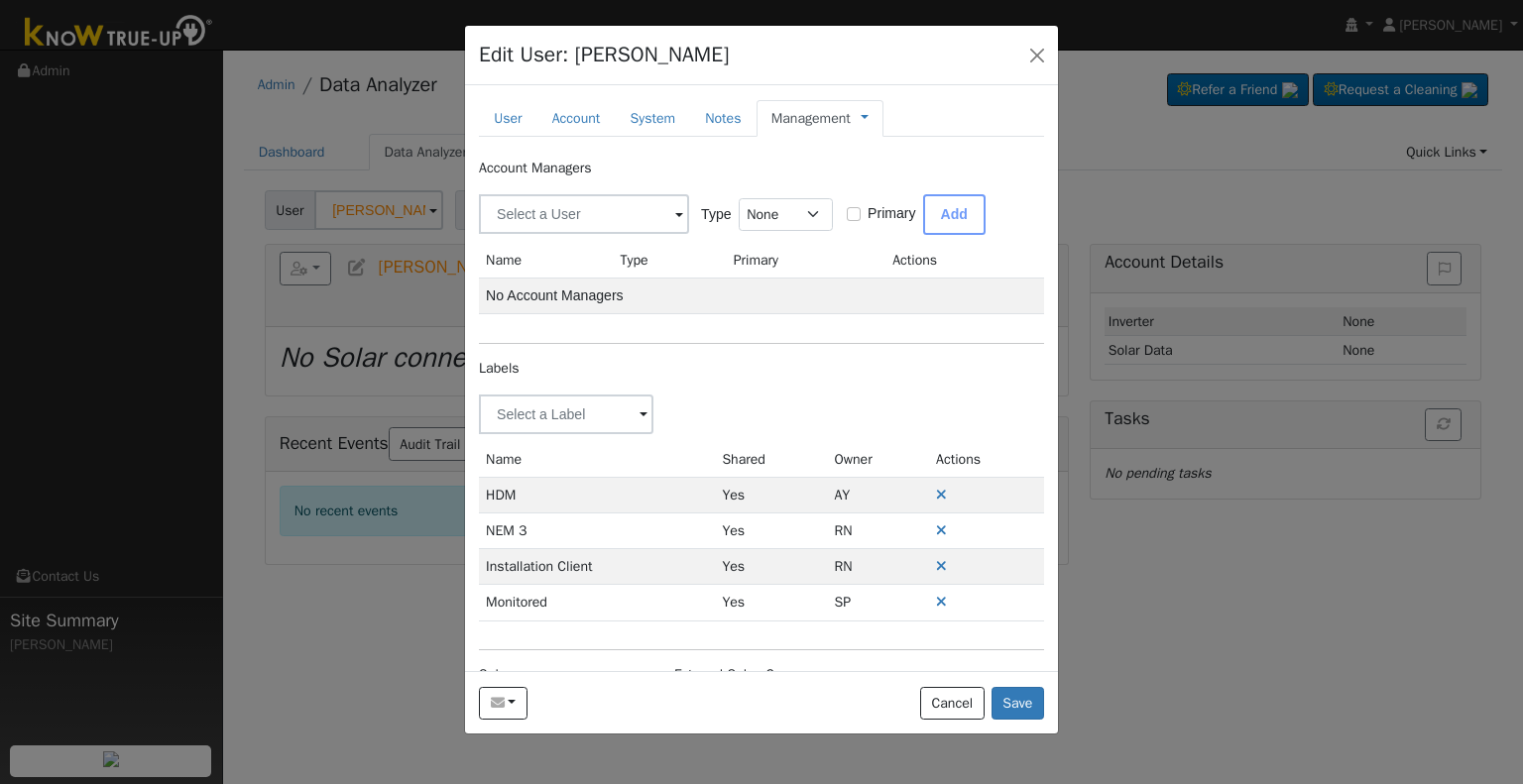 click on "Management" at bounding box center [811, 118] 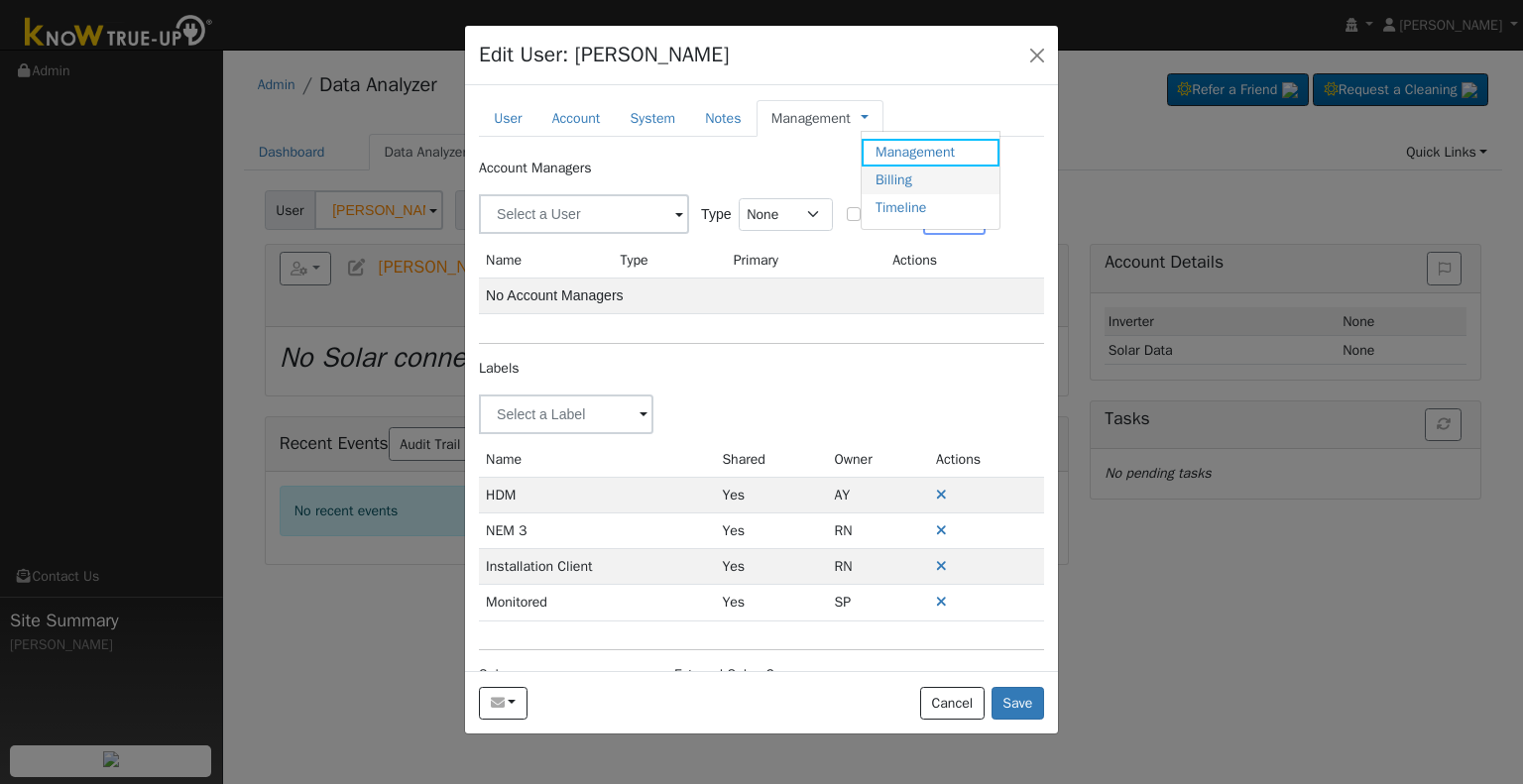 click on "Billing" at bounding box center (930, 180) 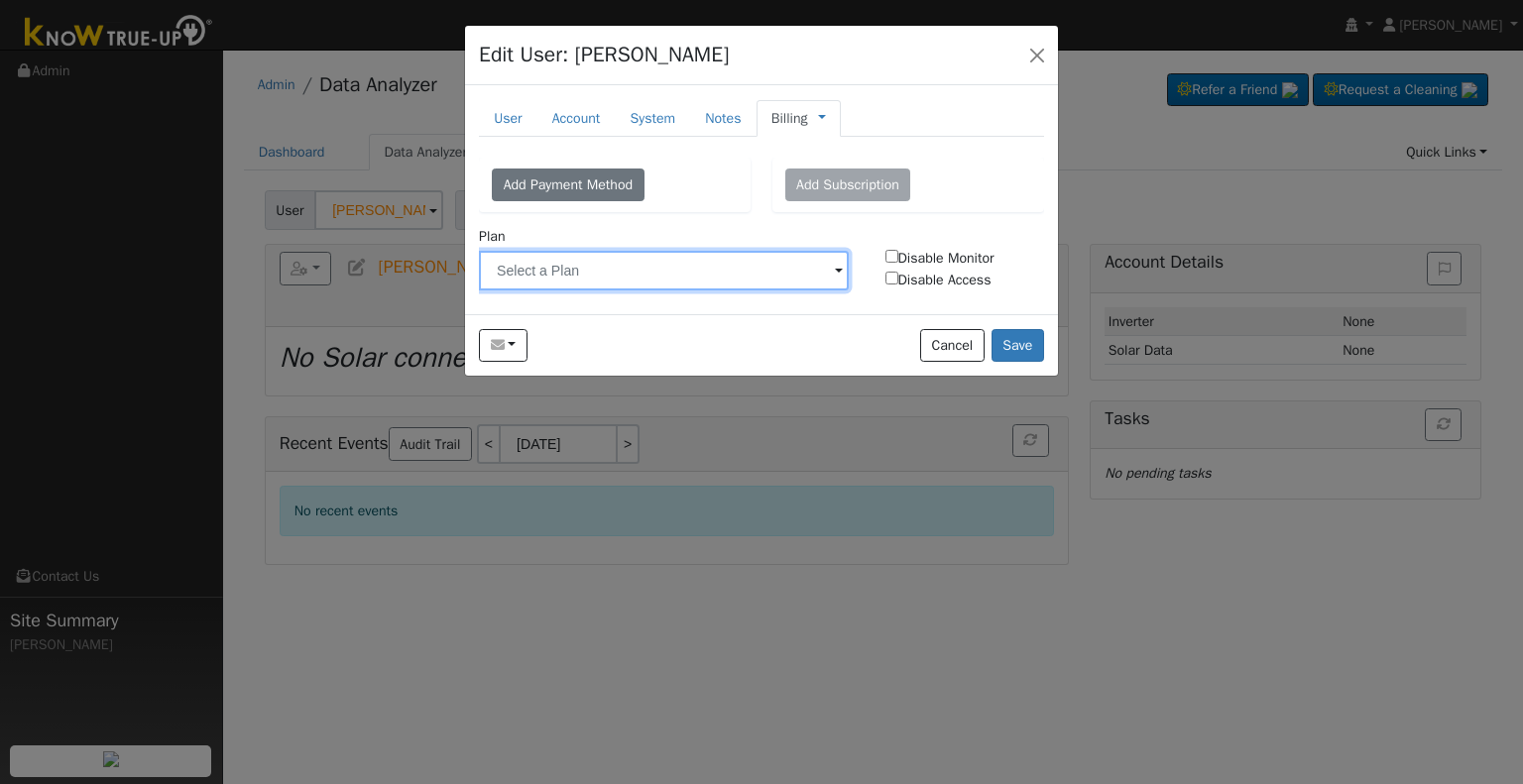 click at bounding box center (663, 271) 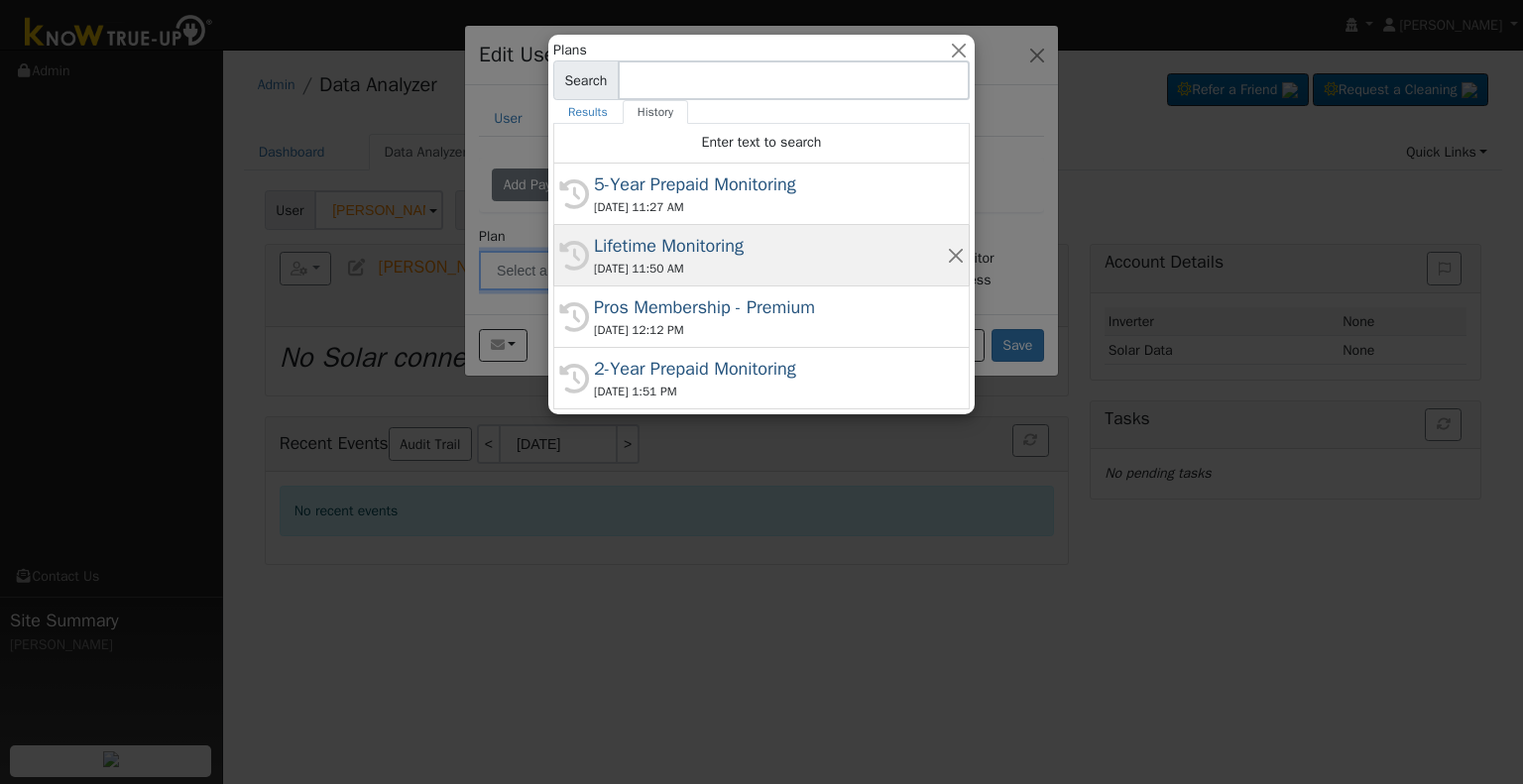 click on "[DATE] 11:50 AM" at bounding box center [770, 269] 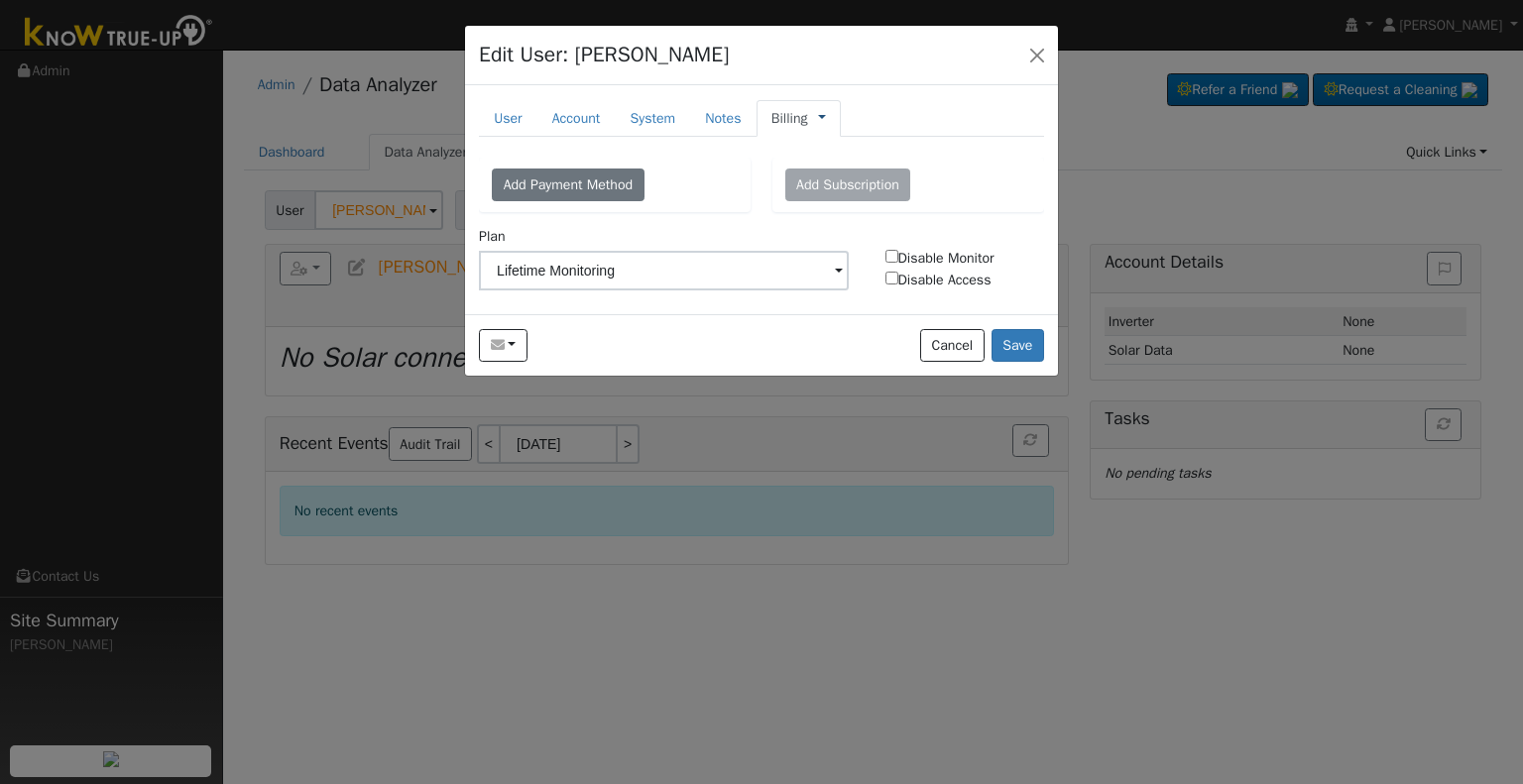 click at bounding box center (822, 118) 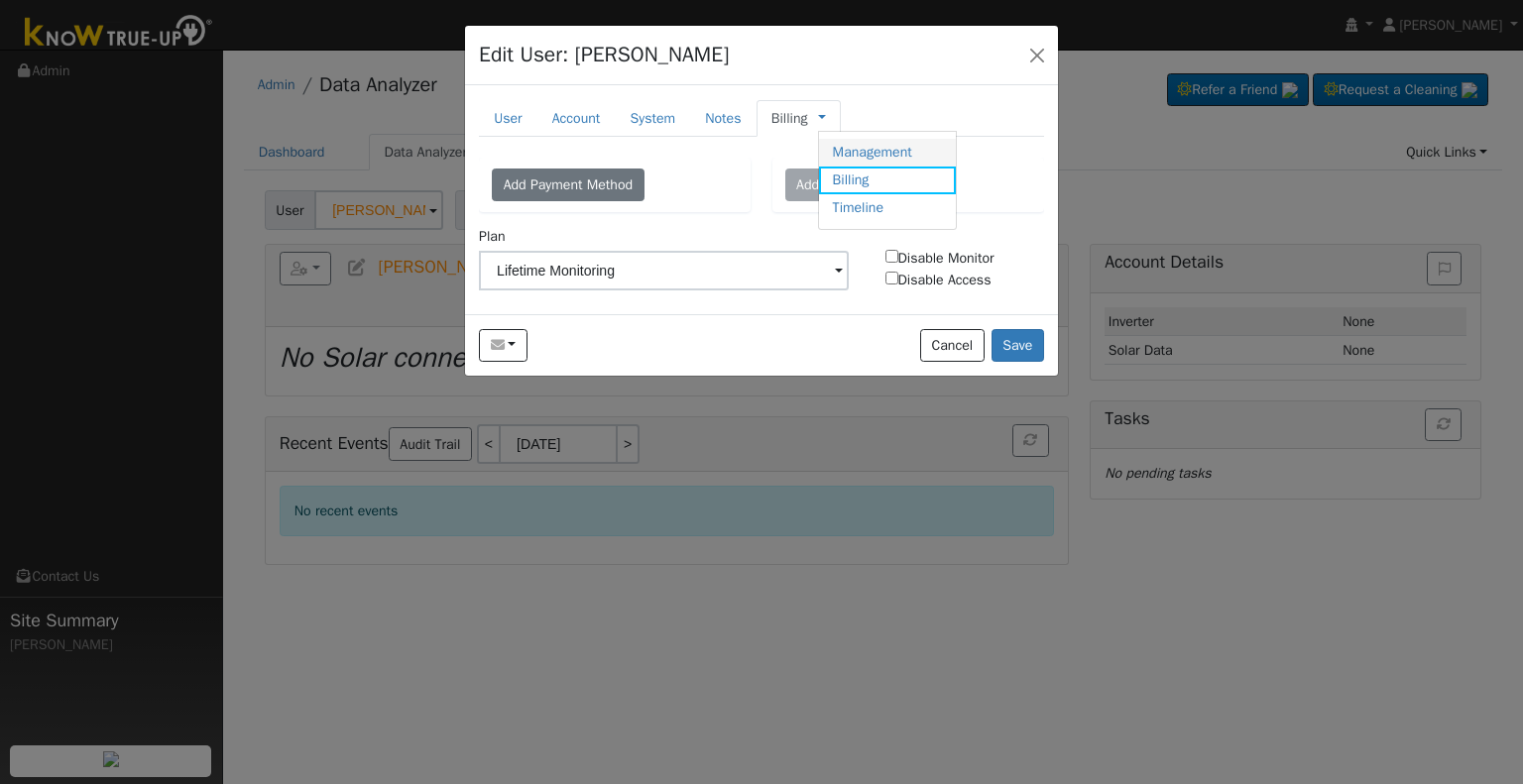 click on "Management" at bounding box center (887, 153) 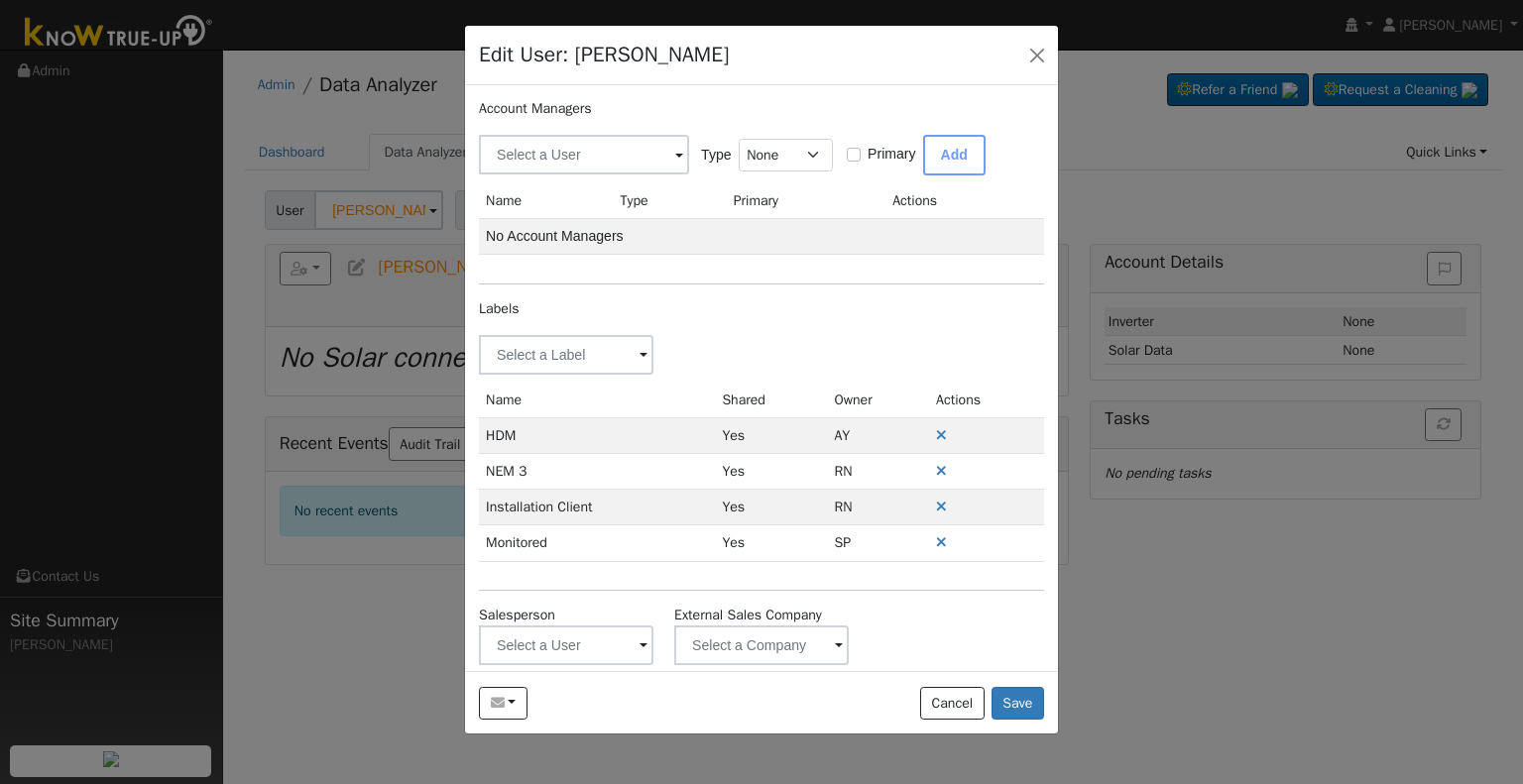 scroll, scrollTop: 83, scrollLeft: 0, axis: vertical 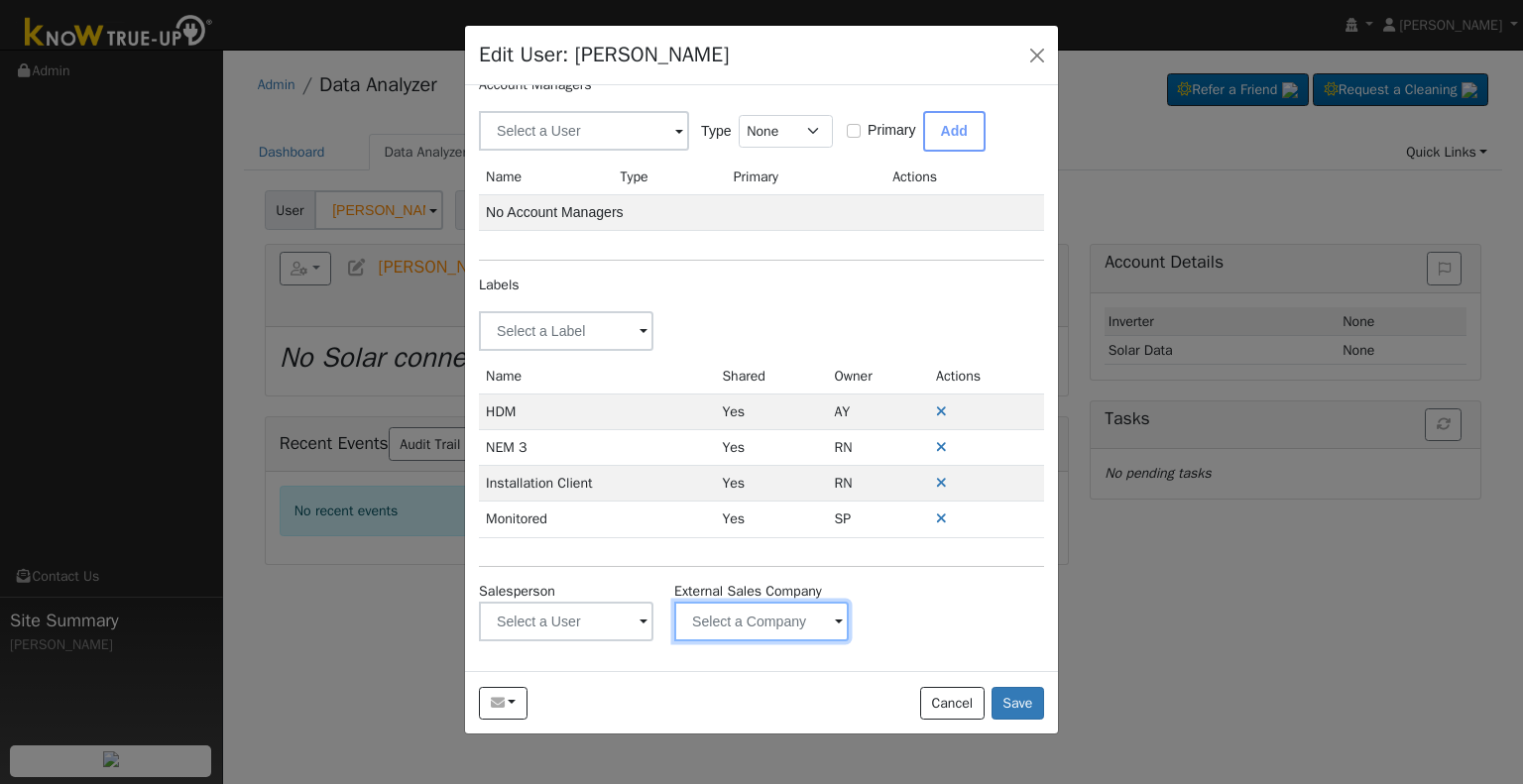 click at bounding box center (762, 621) 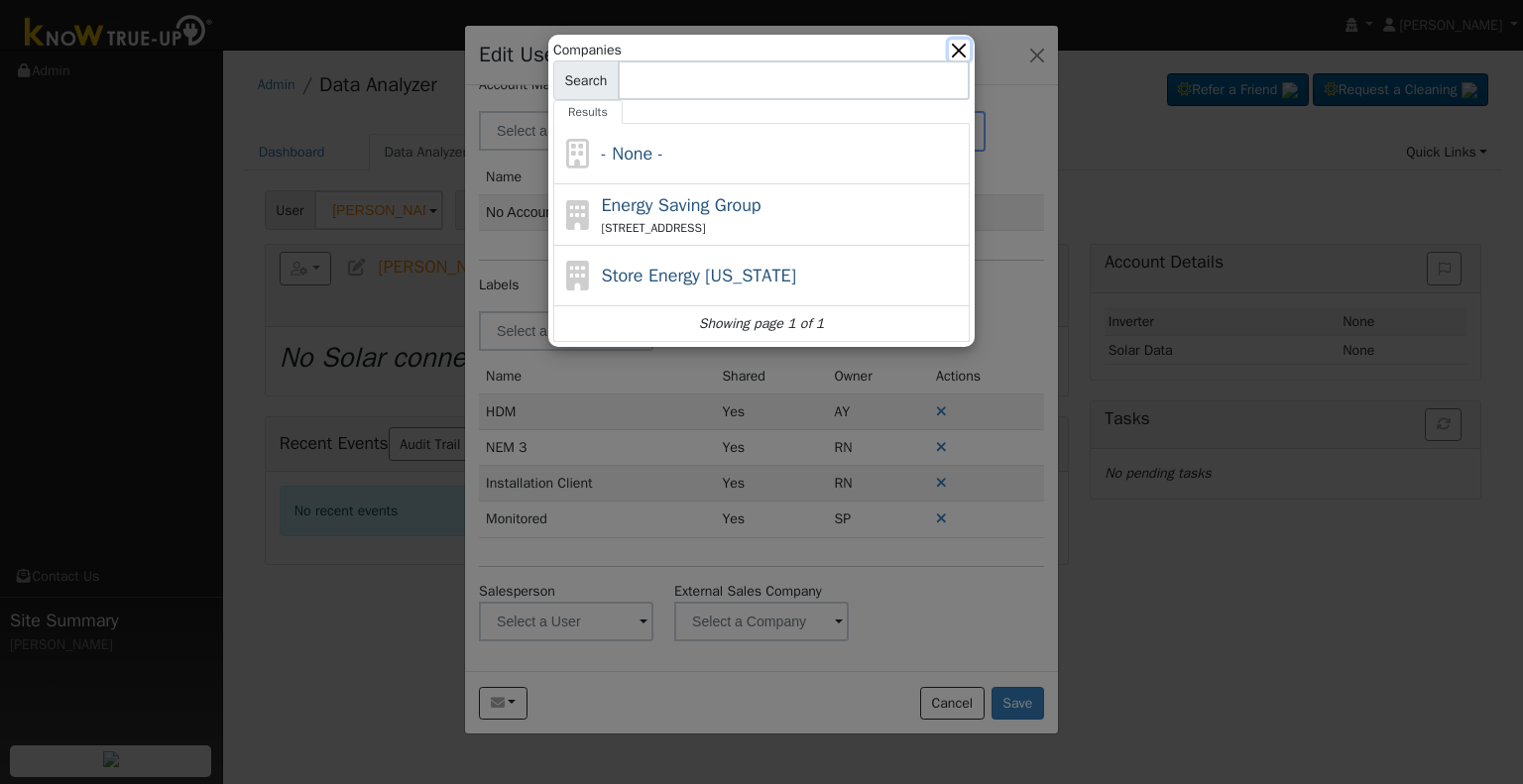 click at bounding box center (959, 50) 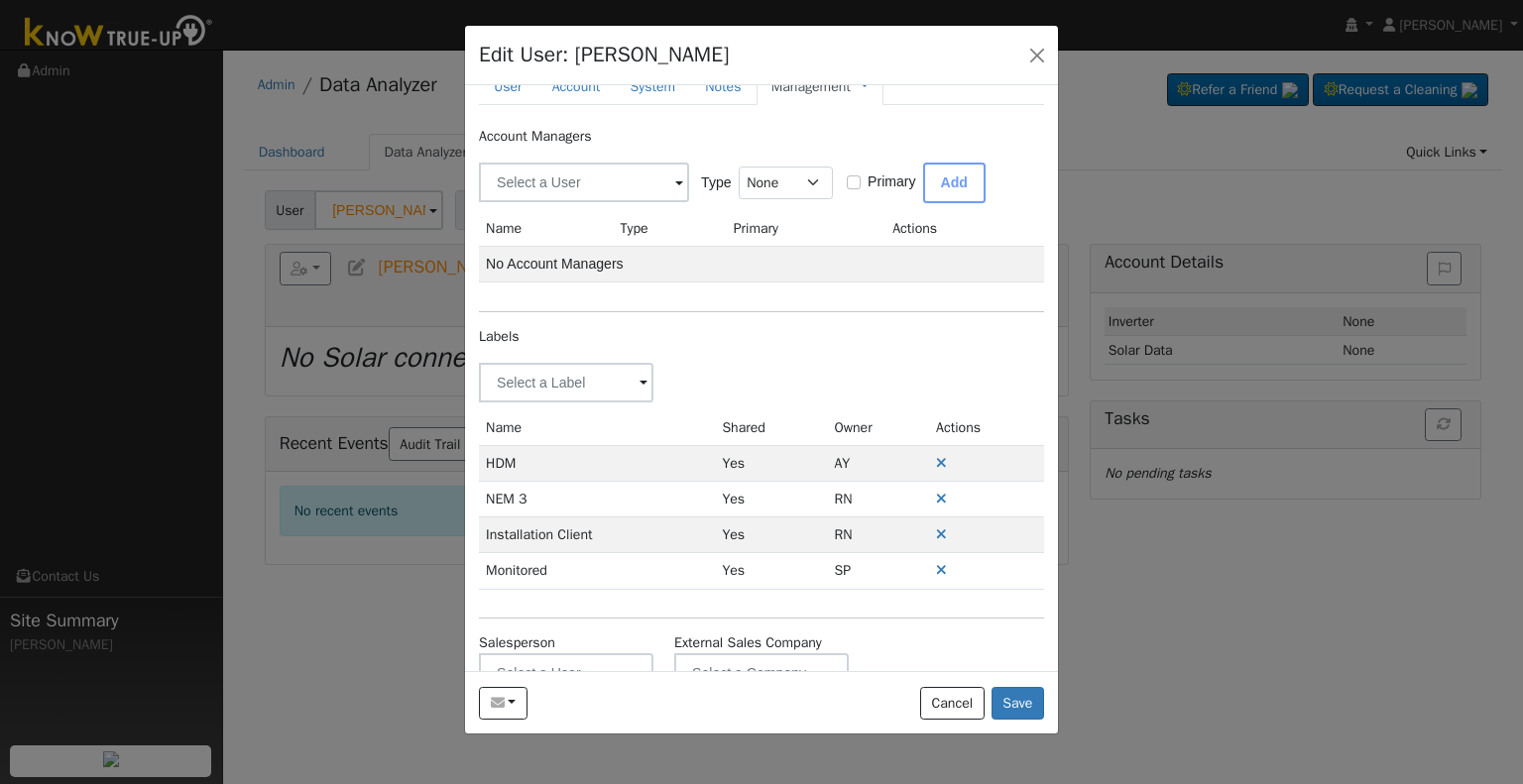 scroll, scrollTop: 83, scrollLeft: 0, axis: vertical 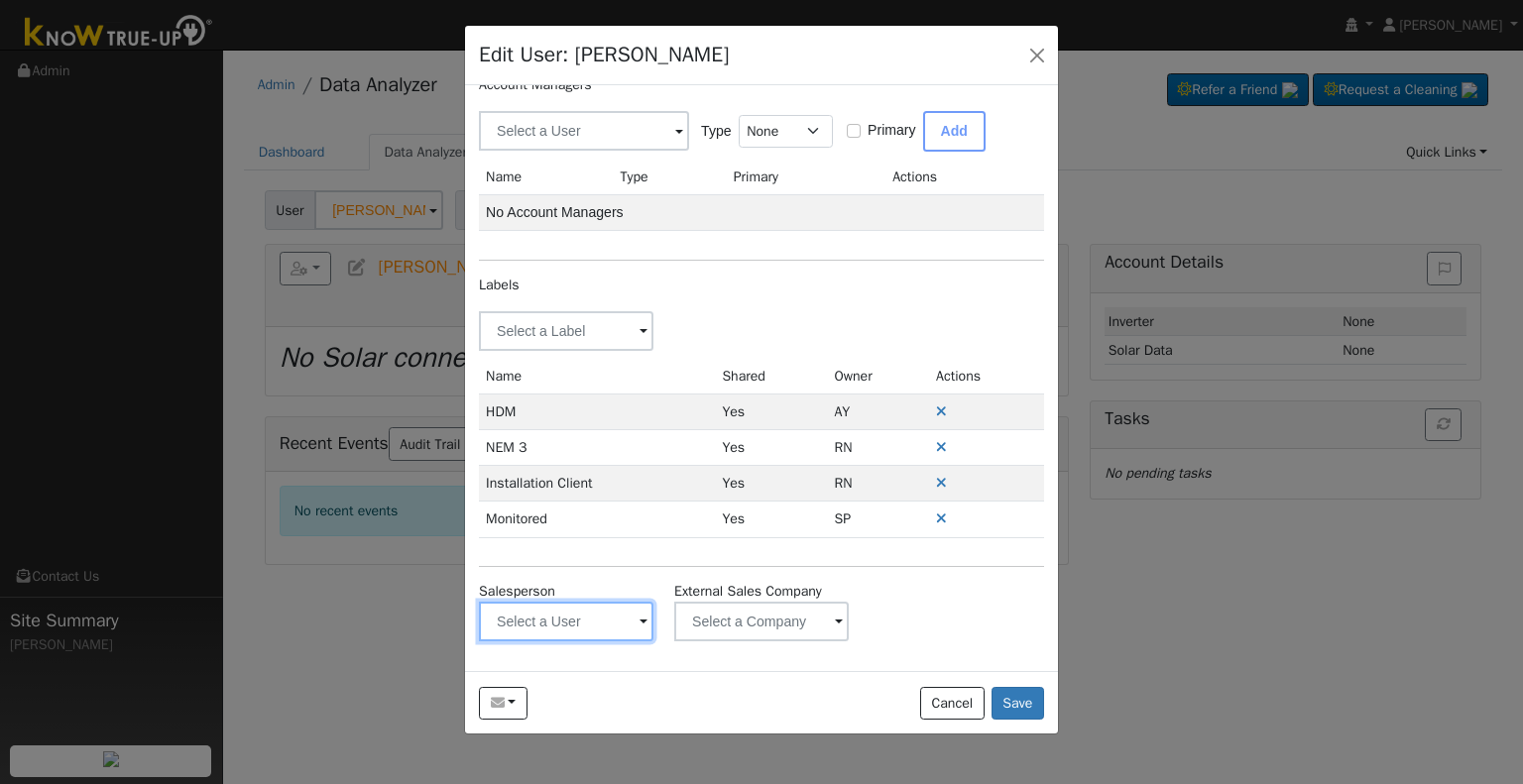 click at bounding box center (566, 331) 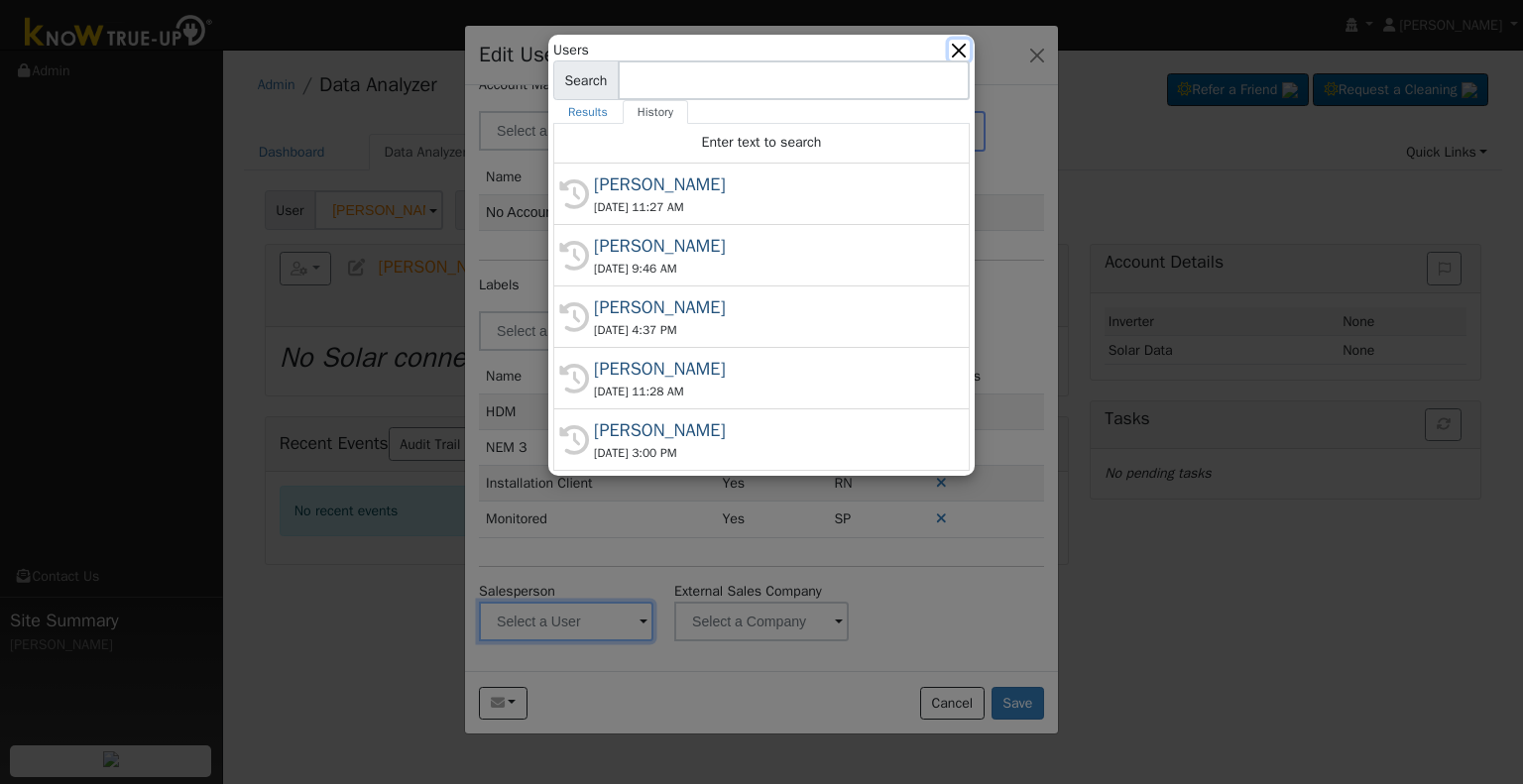 click at bounding box center (959, 50) 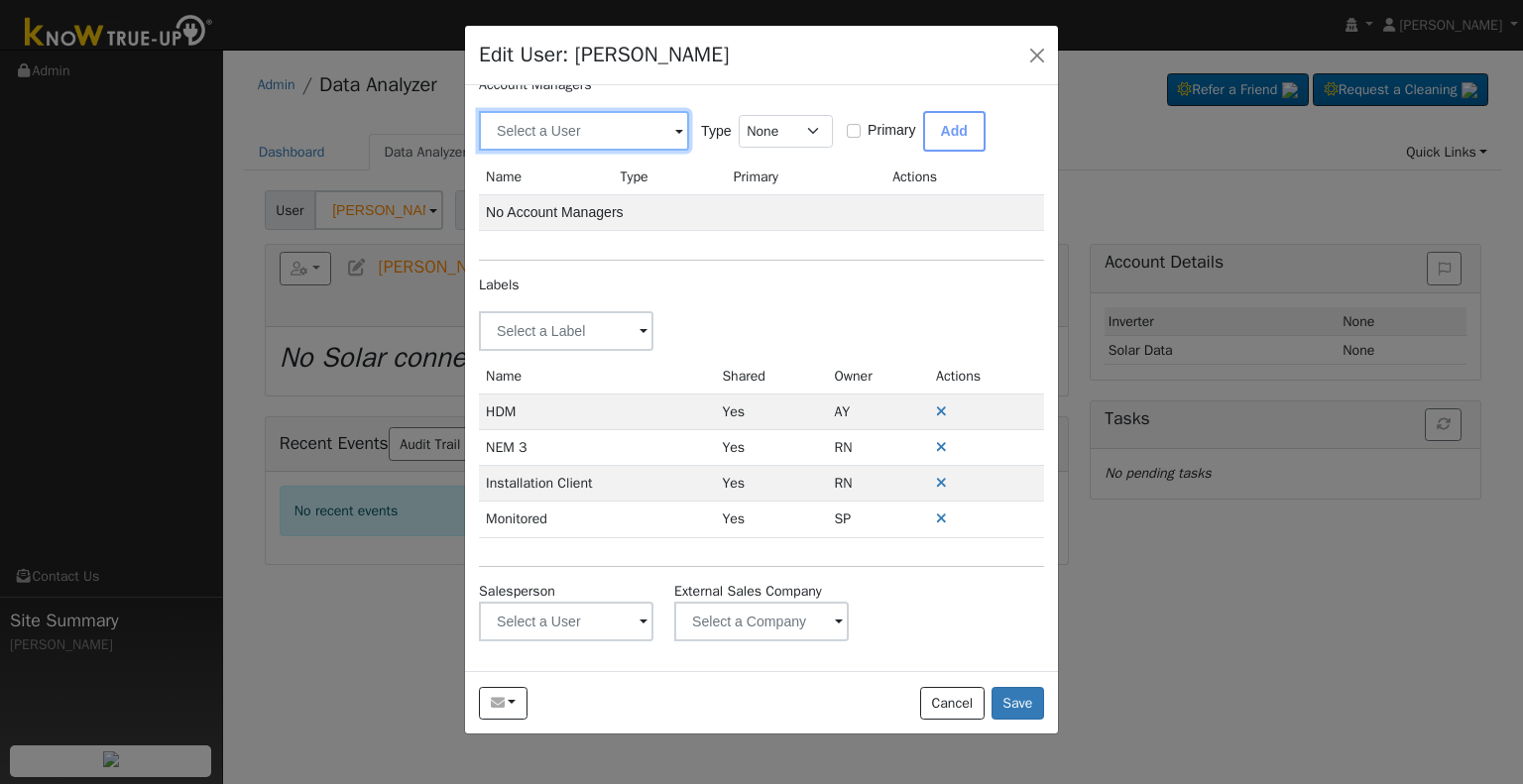click at bounding box center (584, 131) 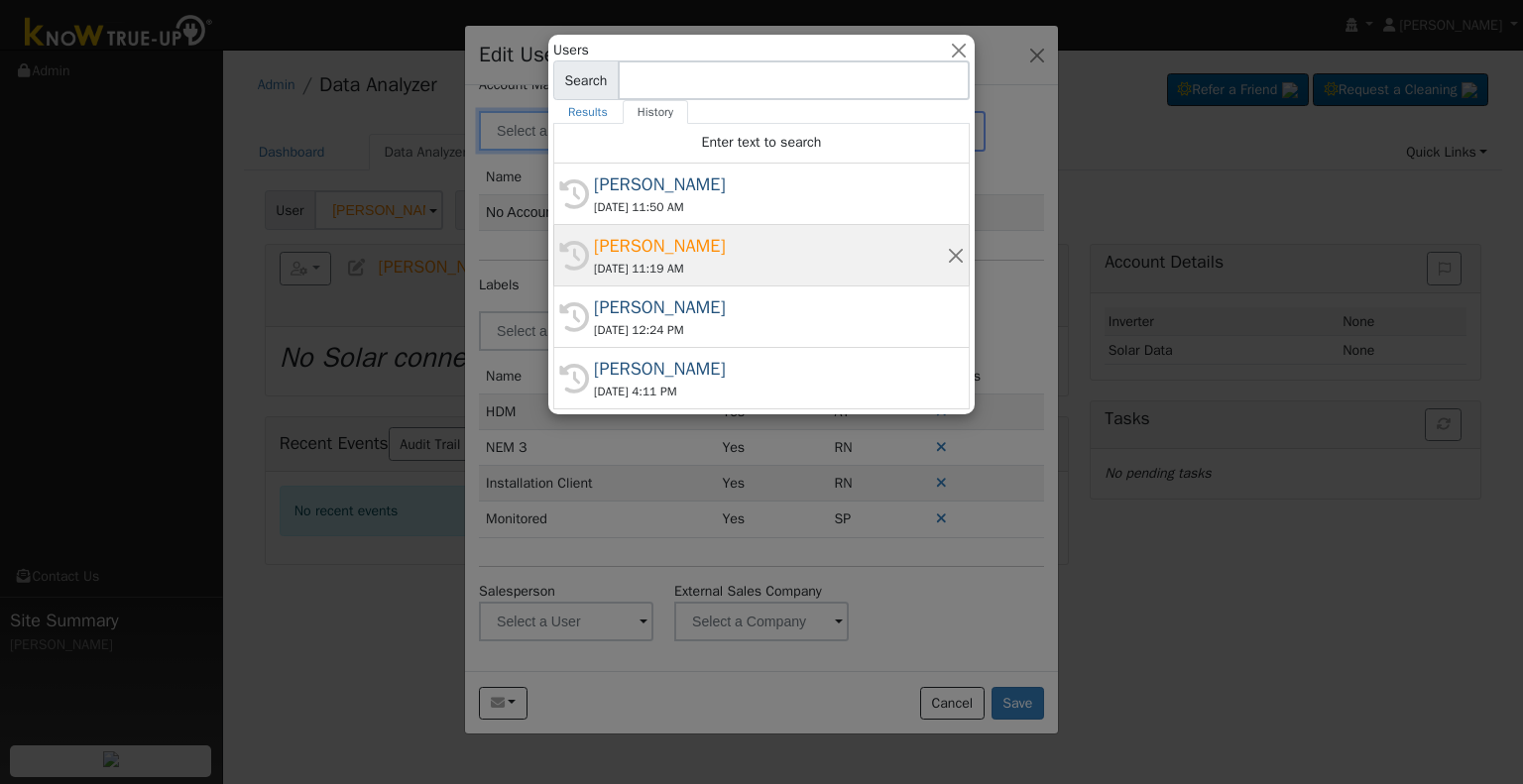 click on "[PERSON_NAME]" at bounding box center [770, 246] 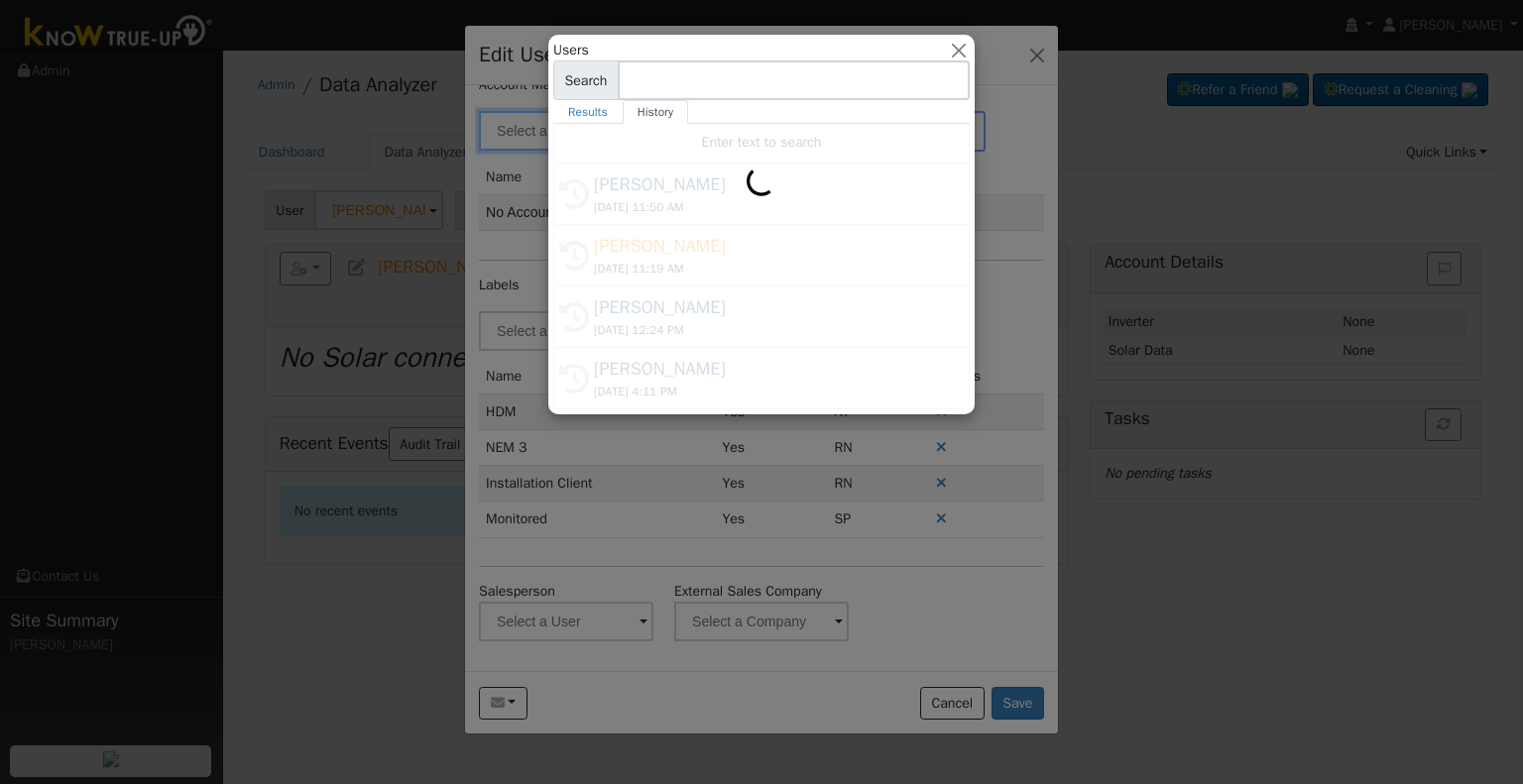 type on "[PERSON_NAME]" 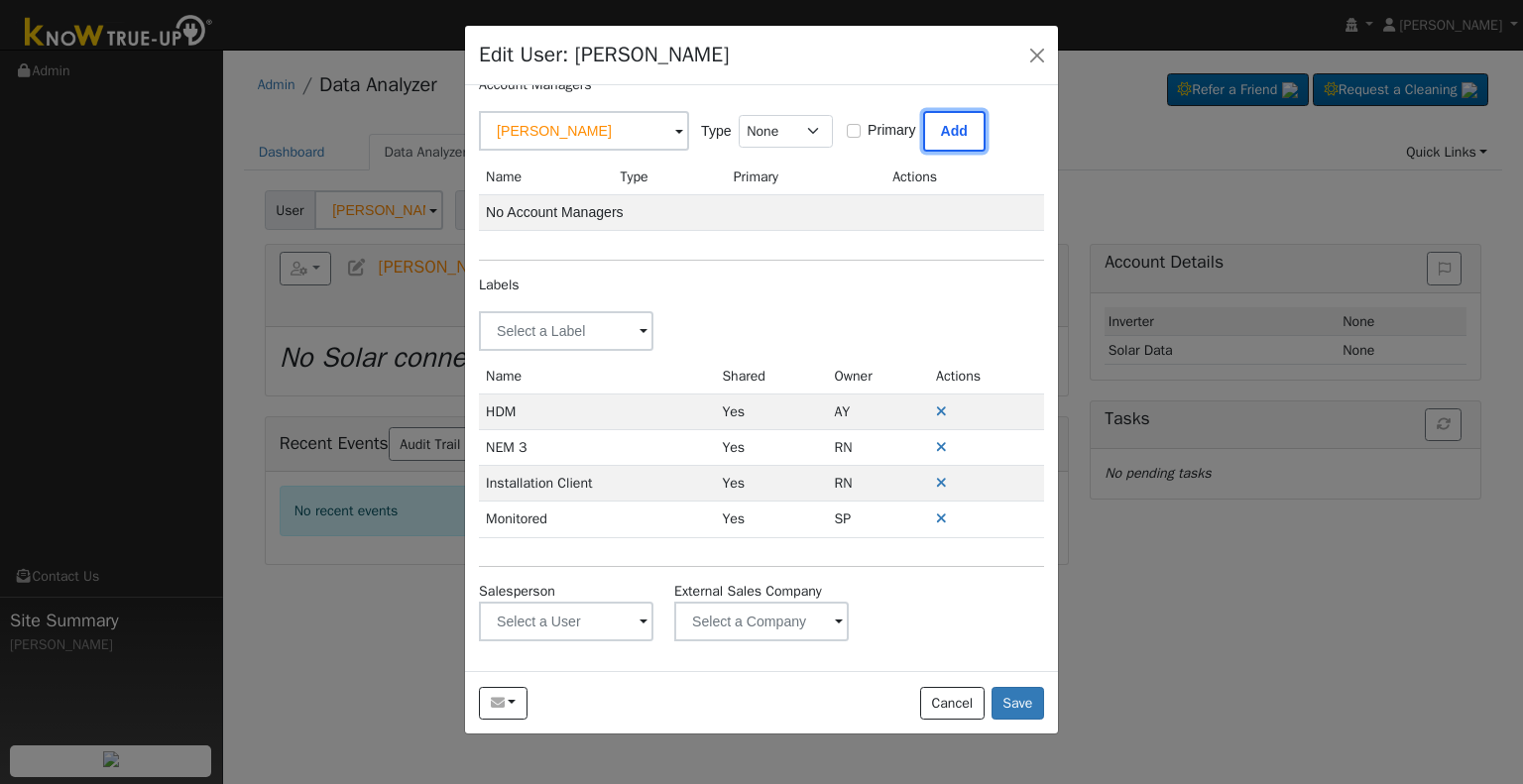 click on "Add" at bounding box center (954, 131) 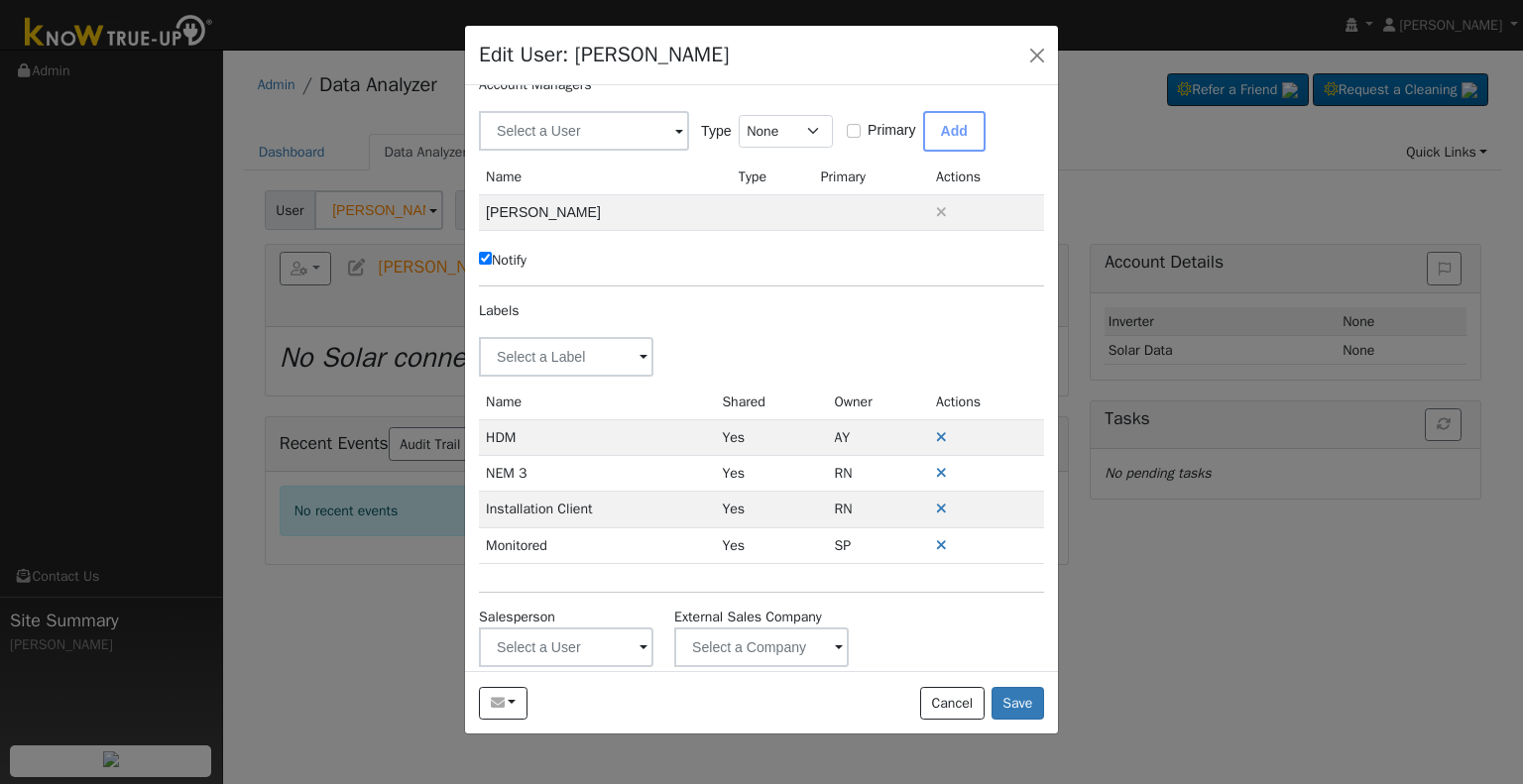 click on "Notify" 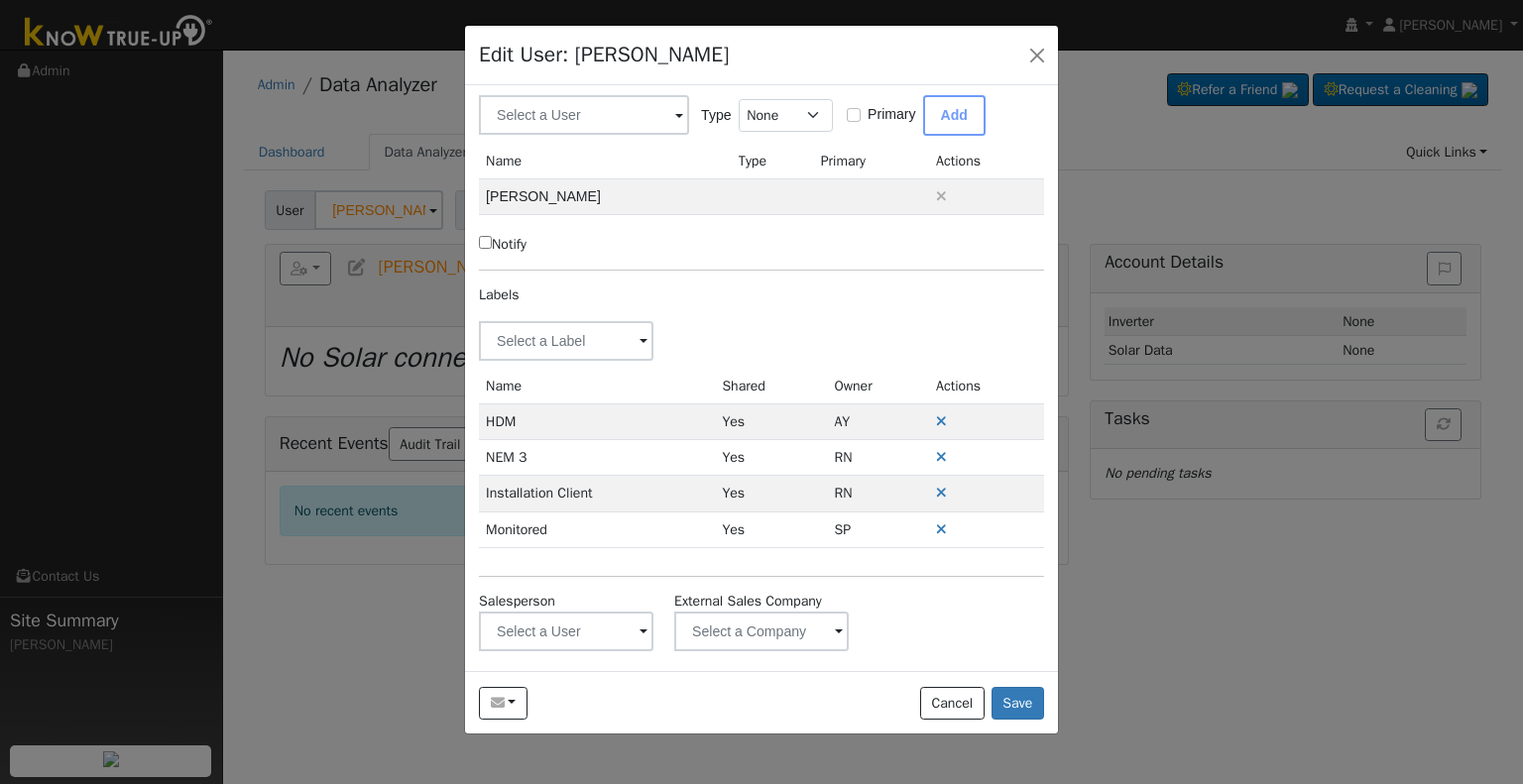 scroll, scrollTop: 109, scrollLeft: 0, axis: vertical 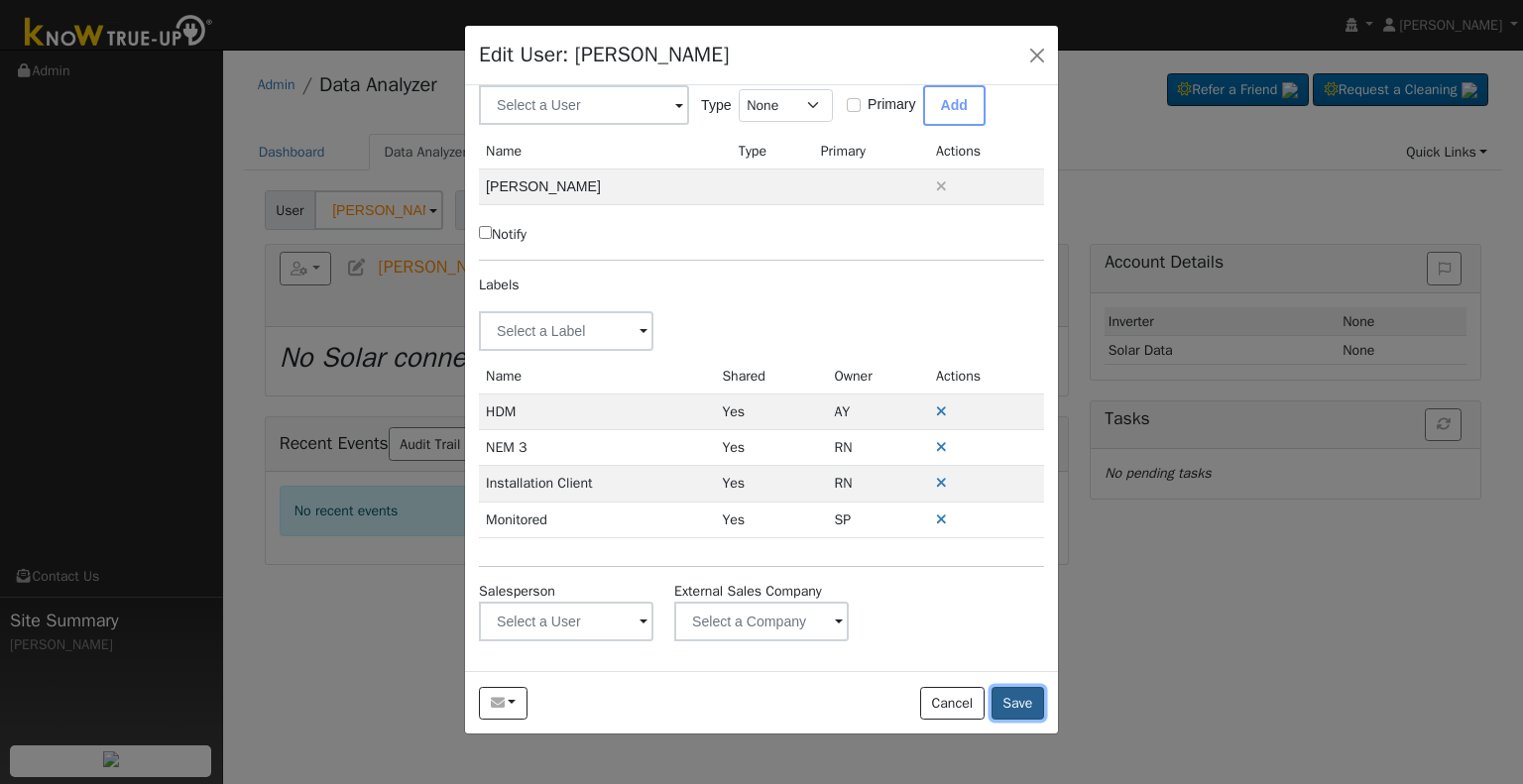 click on "Save" at bounding box center [1017, 704] 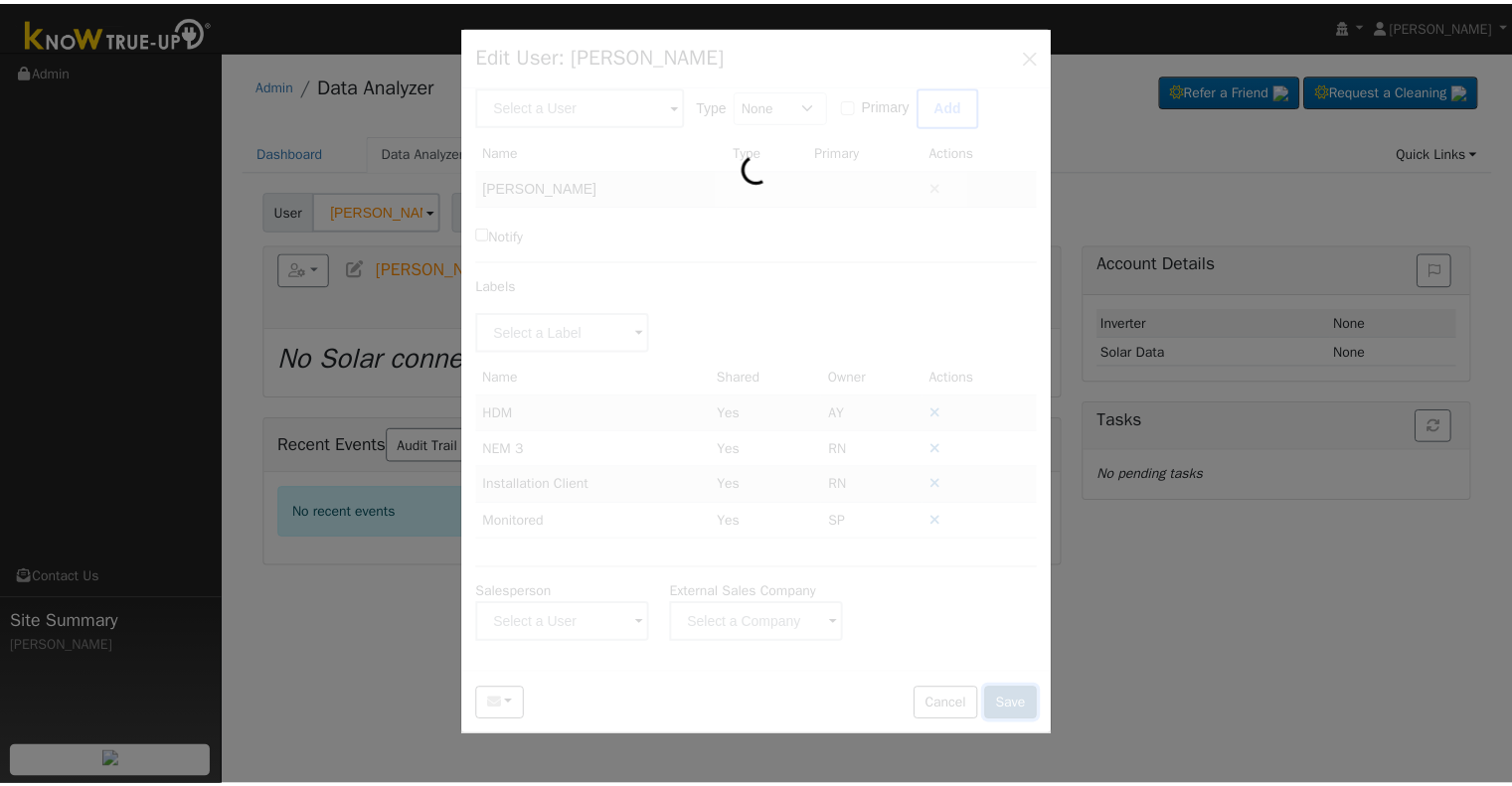 scroll, scrollTop: 0, scrollLeft: 0, axis: both 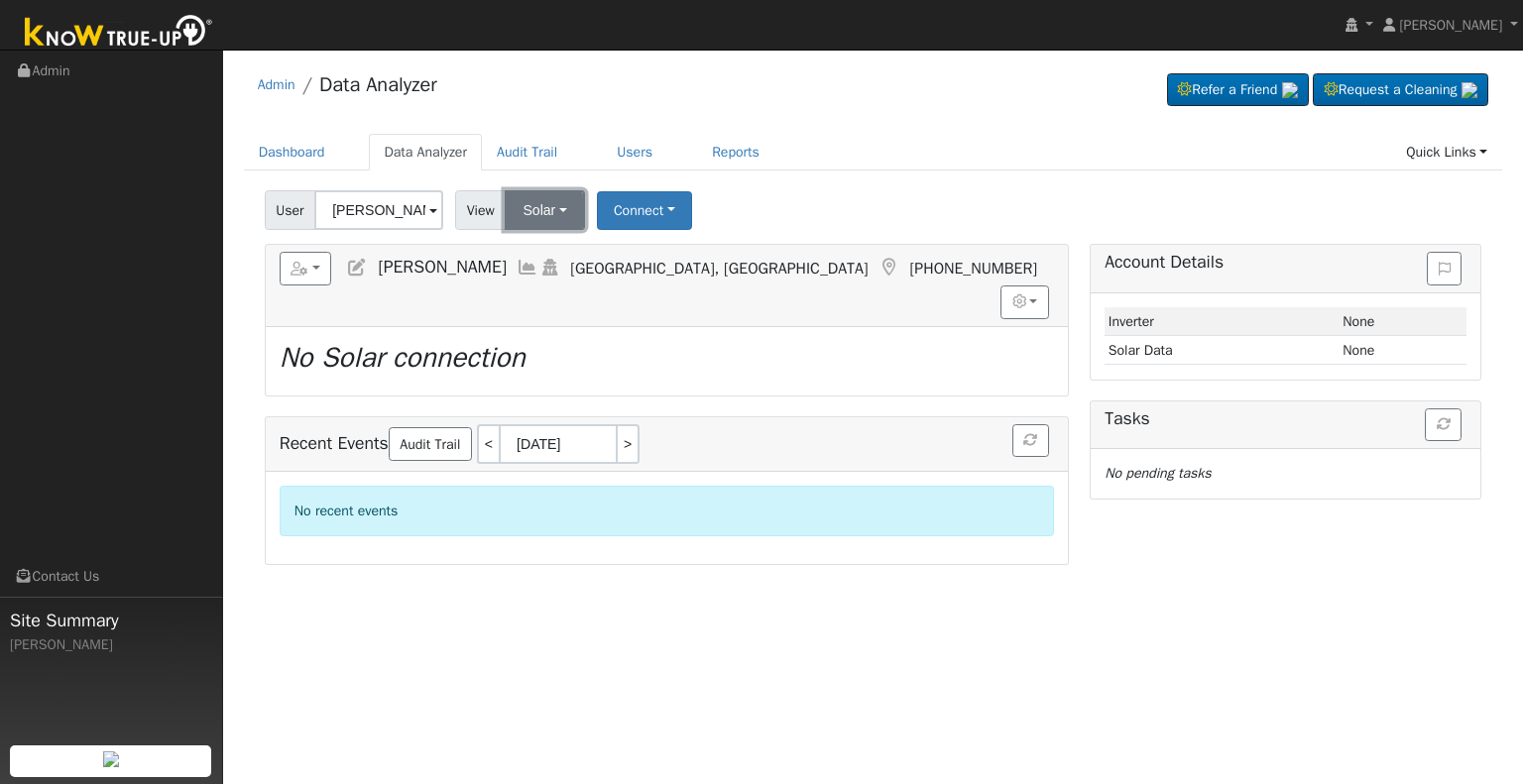 click on "Solar" at bounding box center (544, 210) 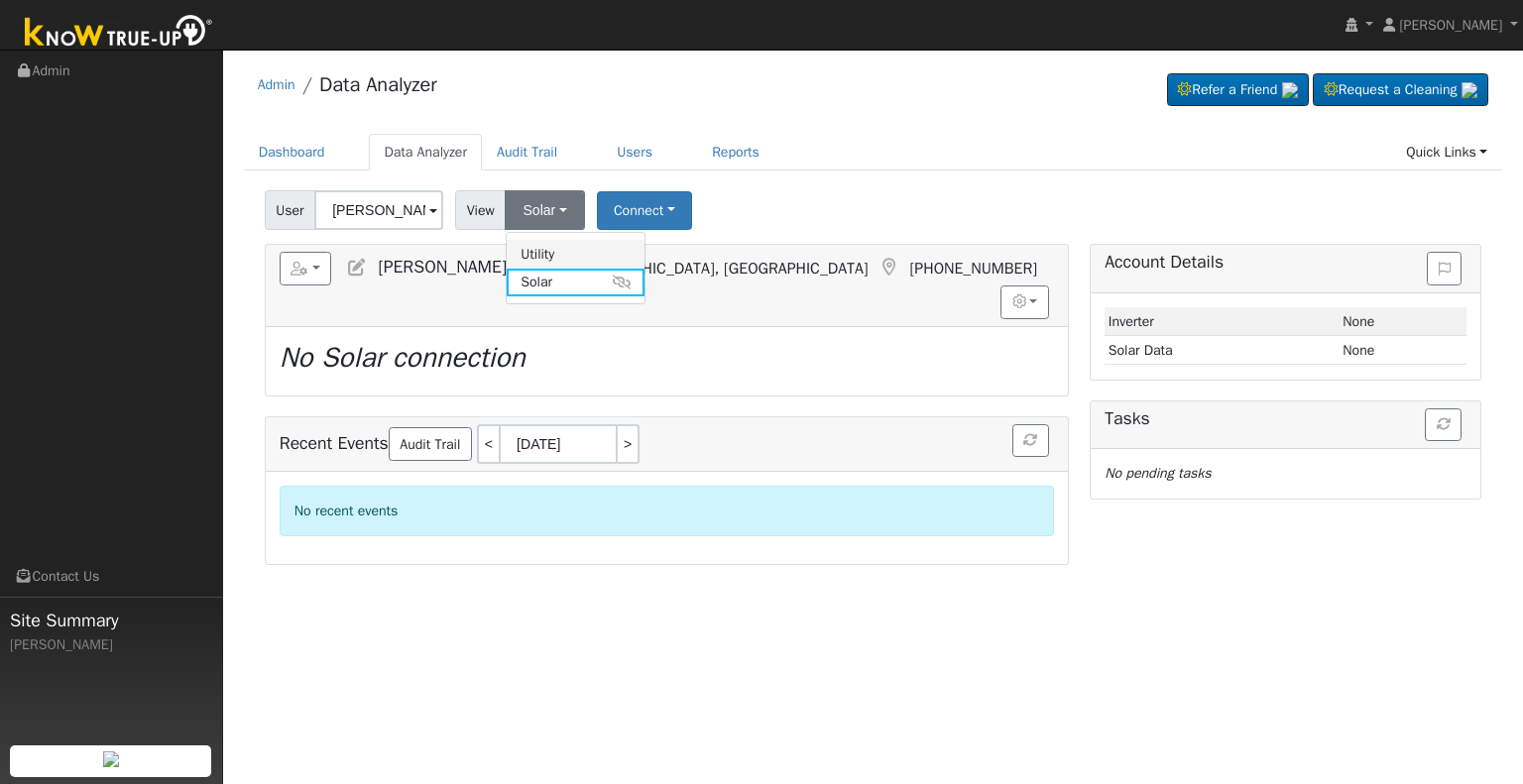 click on "Utility" at bounding box center [575, 254] 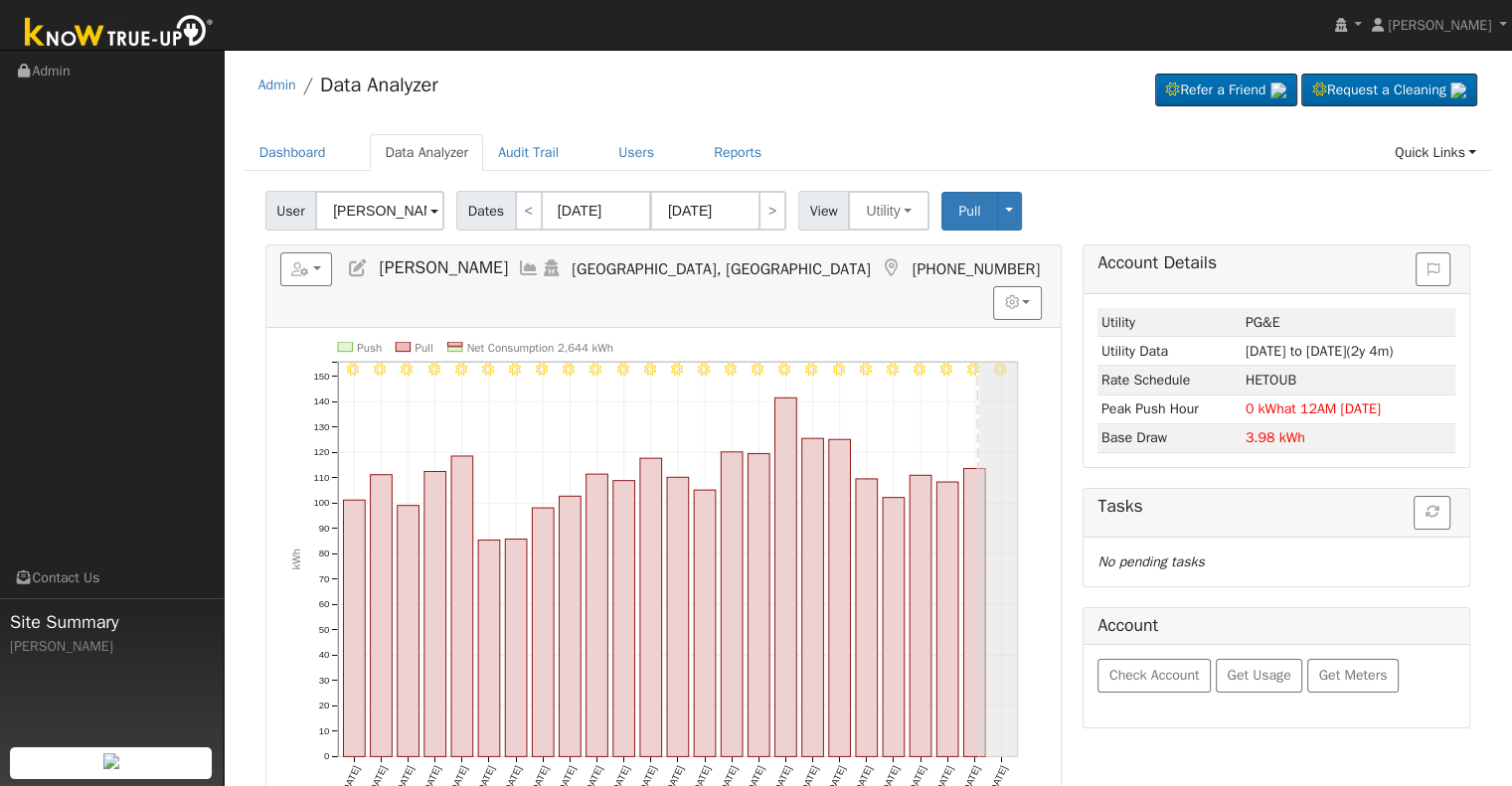 click on "7/09 - Clear 7/08 - Clear 7/07 - Clear 7/06 - Clear 7/05 - Clear 7/04 - Clear 7/03 - Clear 7/02 - Clear 7/01 - Clear 6/30 - Clear 6/29 - Clear 6/28 - Clear 6/27 - Clear 6/26 - Clear 6/25 - Clear 6/24 - Clear 6/23 - MostlyClear 6/22 - Clear 6/21 - Clear 6/20 - Clear 6/19 - Clear 6/18 - Clear 6/17 - Clear 6/16 - Clear 6/15 - Clear Push Pull Net Consumption 2,644 kWh [DATE] [DATE] [DATE] [DATE] [DATE] [DATE] [DATE] [DATE] [DATE] [DATE] [DATE] [DATE] [DATE] [DATE] [DATE] [DATE] [DATE] [DATE] [DATE] [DATE] [DATE] [DATE] [DATE] [DATE] [DATE] 0 10 20 30 40 50 60 70 80 90 100 110 120 130 140 150 kWh onclick="" onclick="" onclick="" onclick="" onclick="" onclick="" onclick="" onclick="" onclick="" onclick="" onclick="" onclick="" onclick="" onclick="" onclick="" onclick="" onclick="" onclick="" onclick="" onclick="" onclick="" onclick="" onclick="" onclick="" onclick="" onclick="" onclick="" onclick="" onclick="" onclick="" onclick="" onclick="" onclick="" onclick=""" 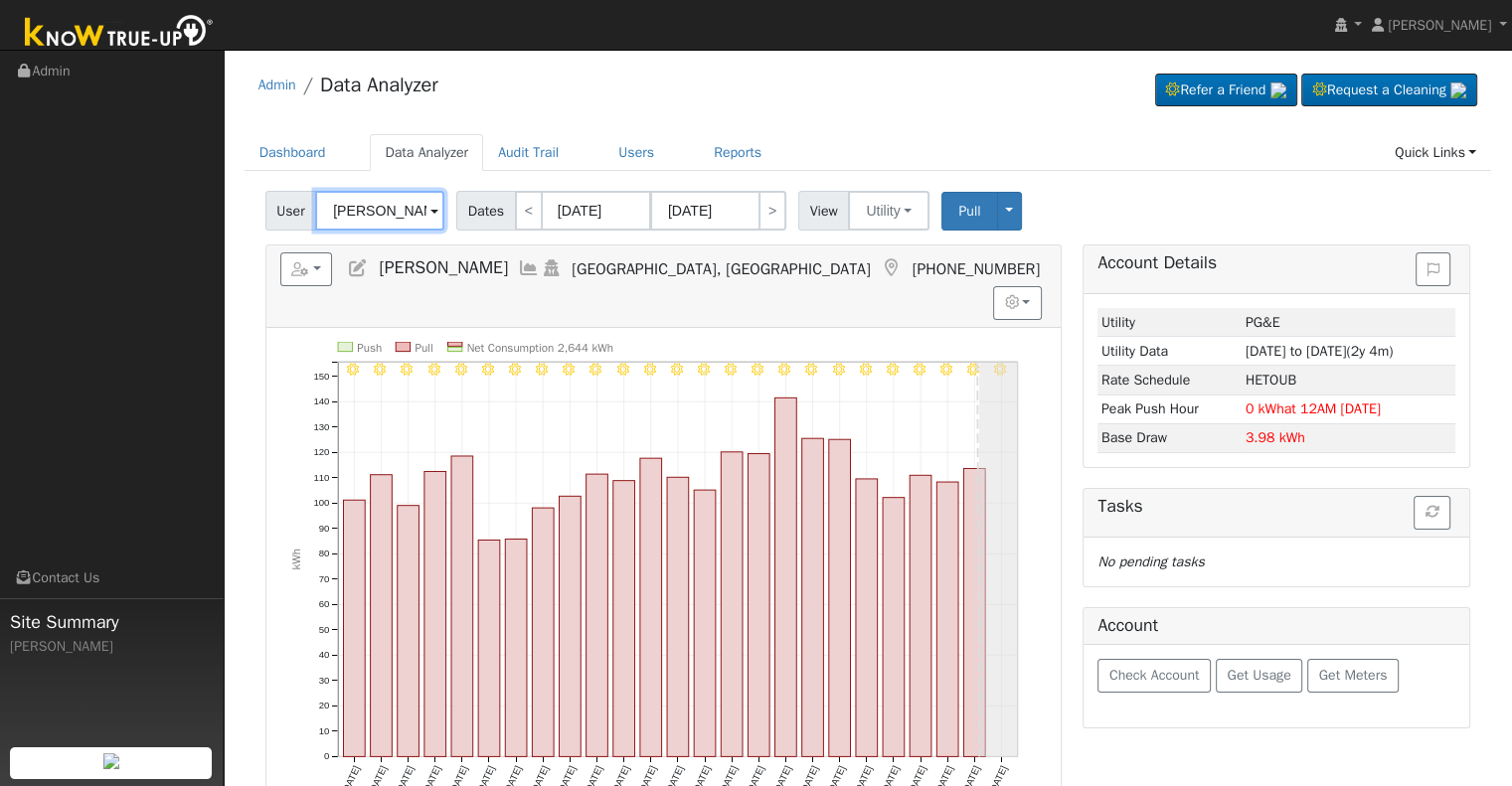 click on "[PERSON_NAME]" at bounding box center (380, 211) 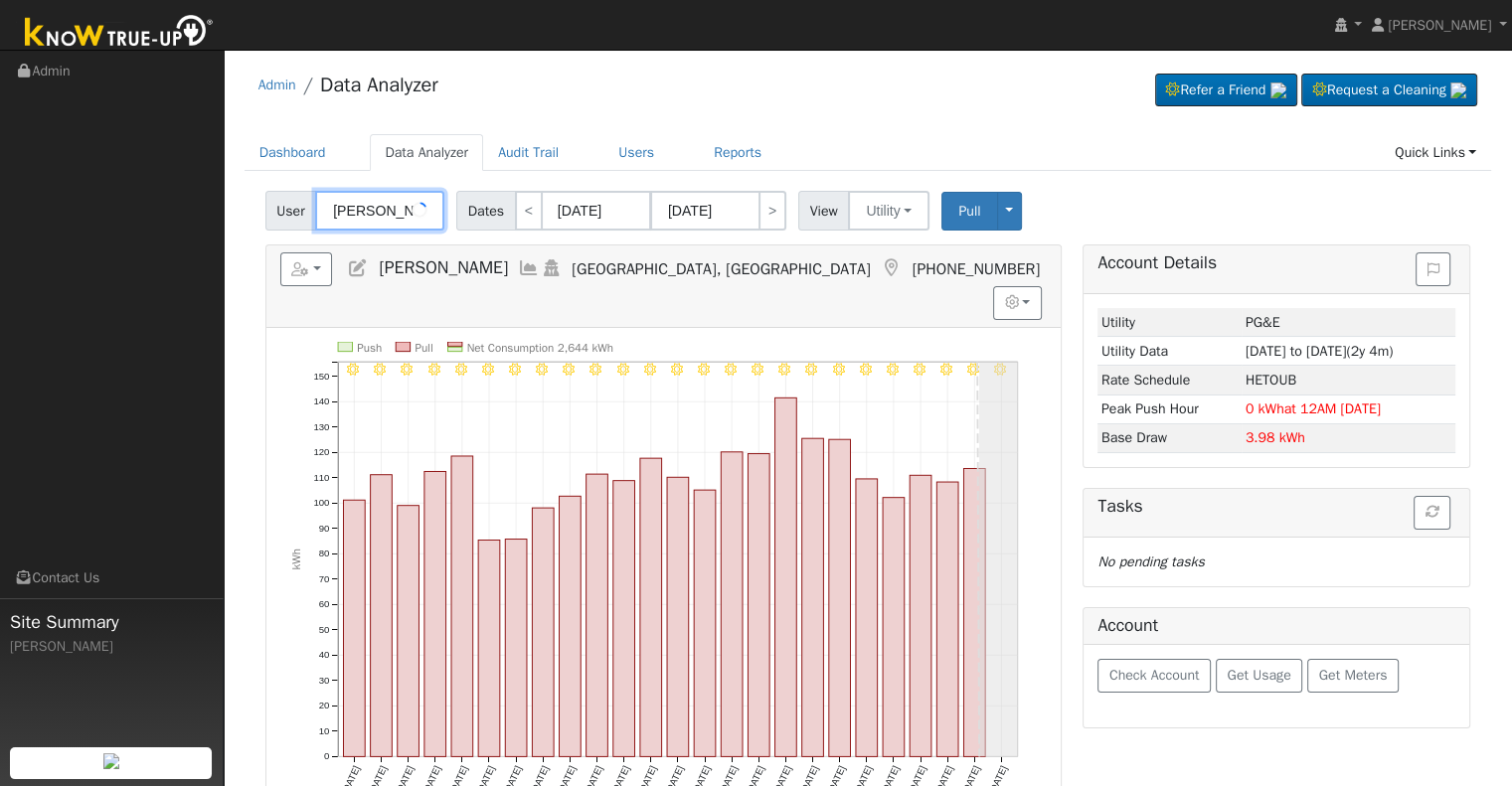 click on "[PERSON_NAME]" at bounding box center [380, 211] 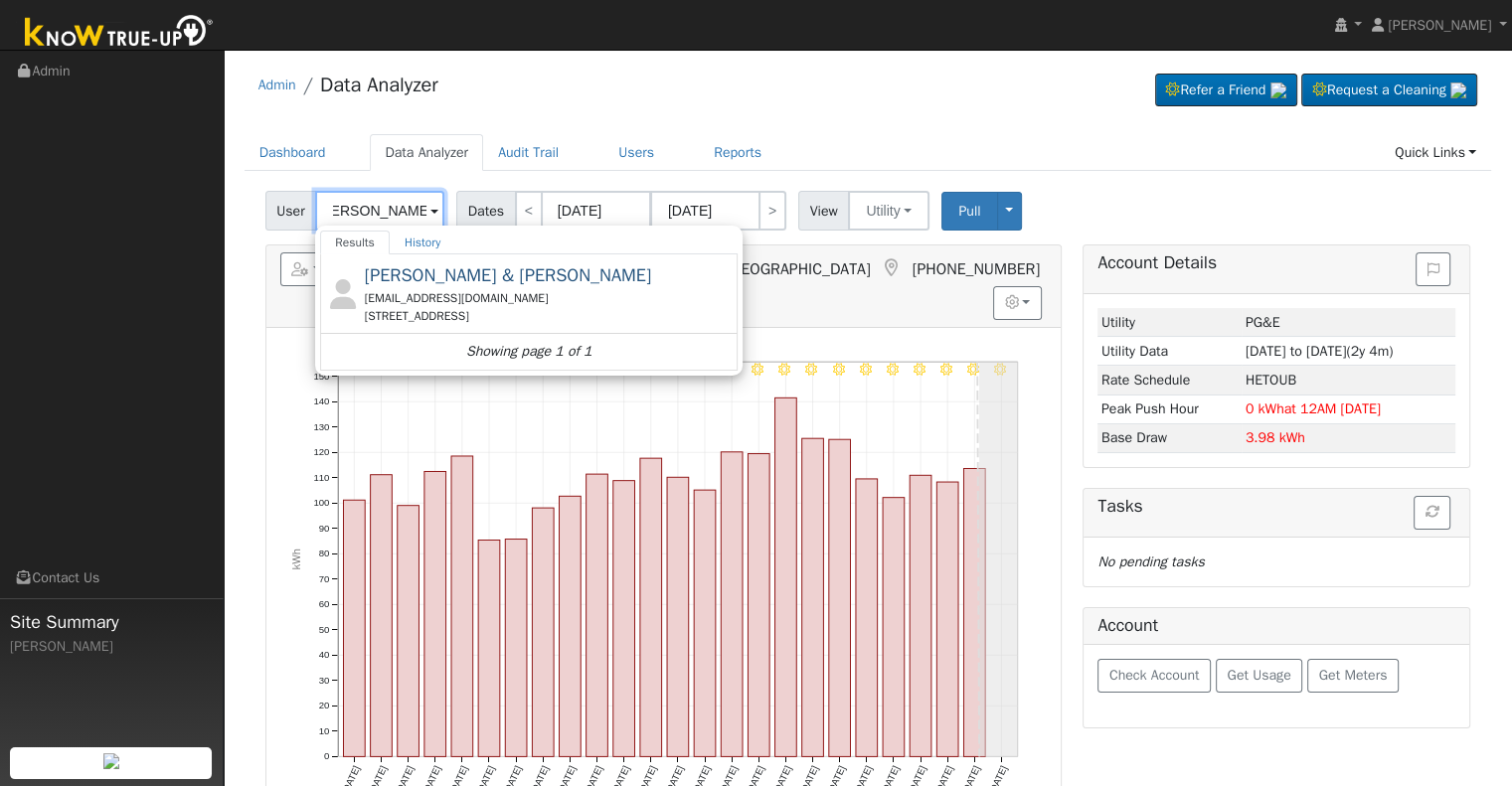 scroll, scrollTop: 0, scrollLeft: 20, axis: horizontal 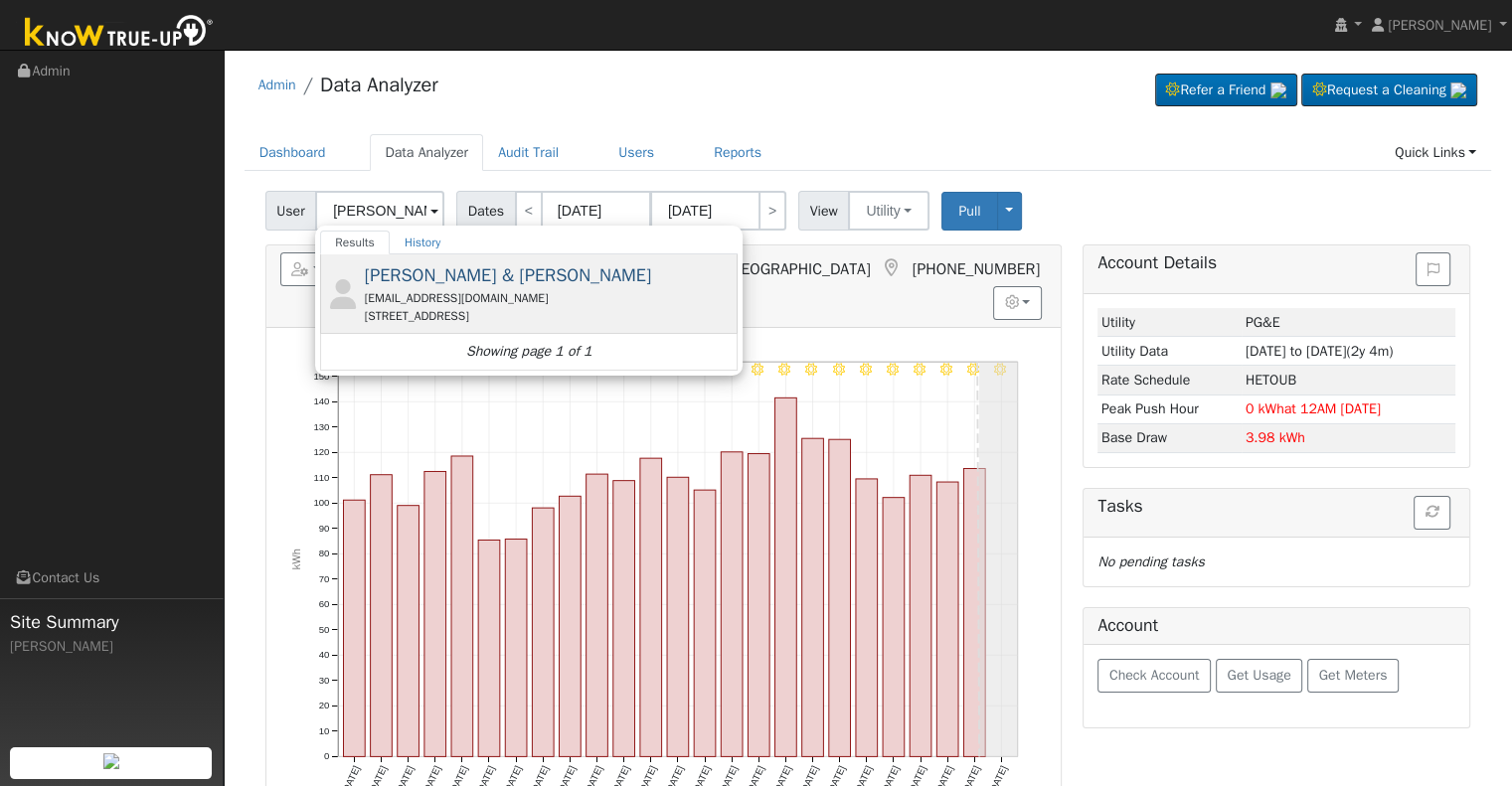 click on "[EMAIL_ADDRESS][DOMAIN_NAME]" at bounding box center [549, 298] 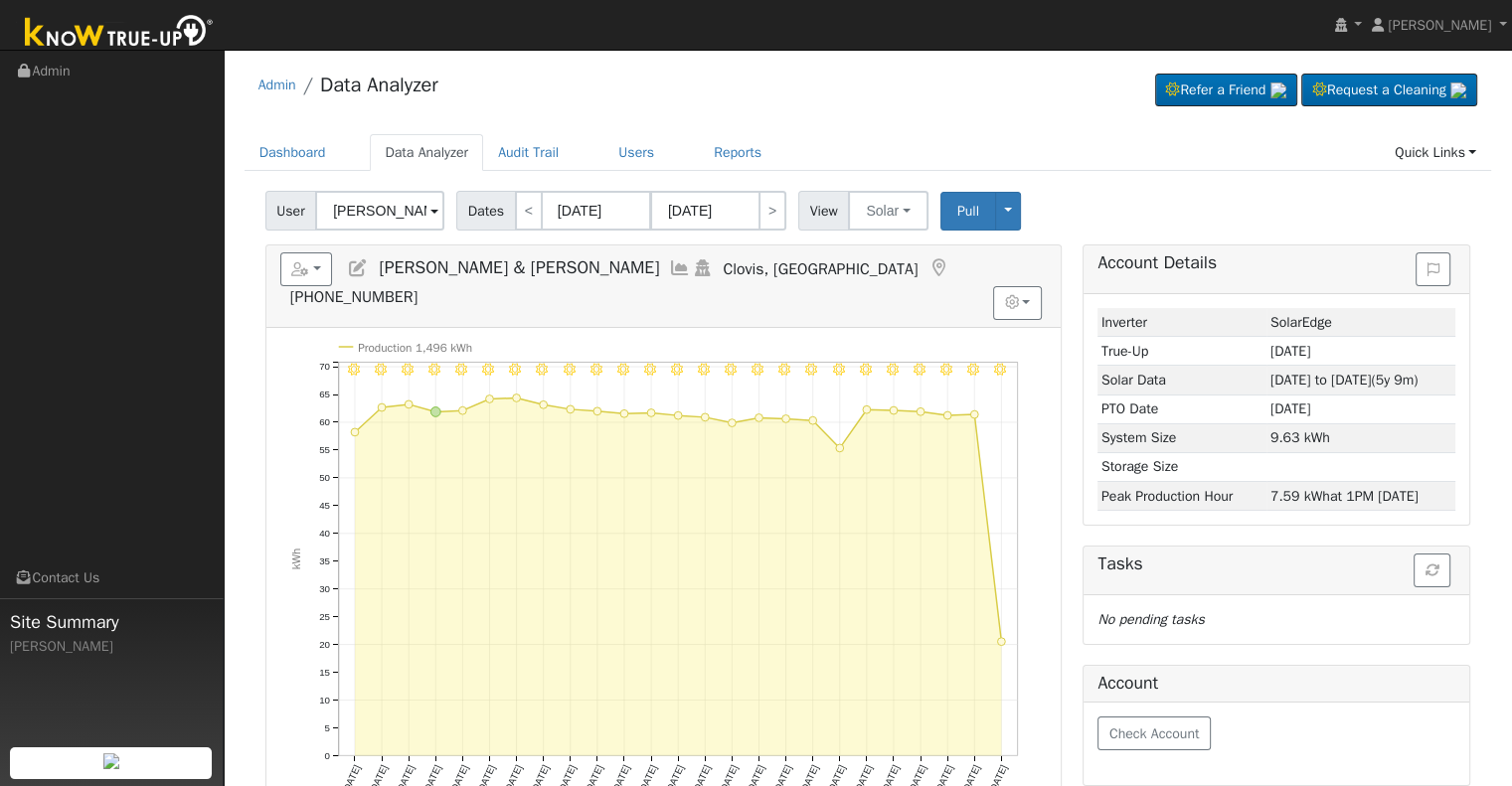 click at bounding box center [358, 268] 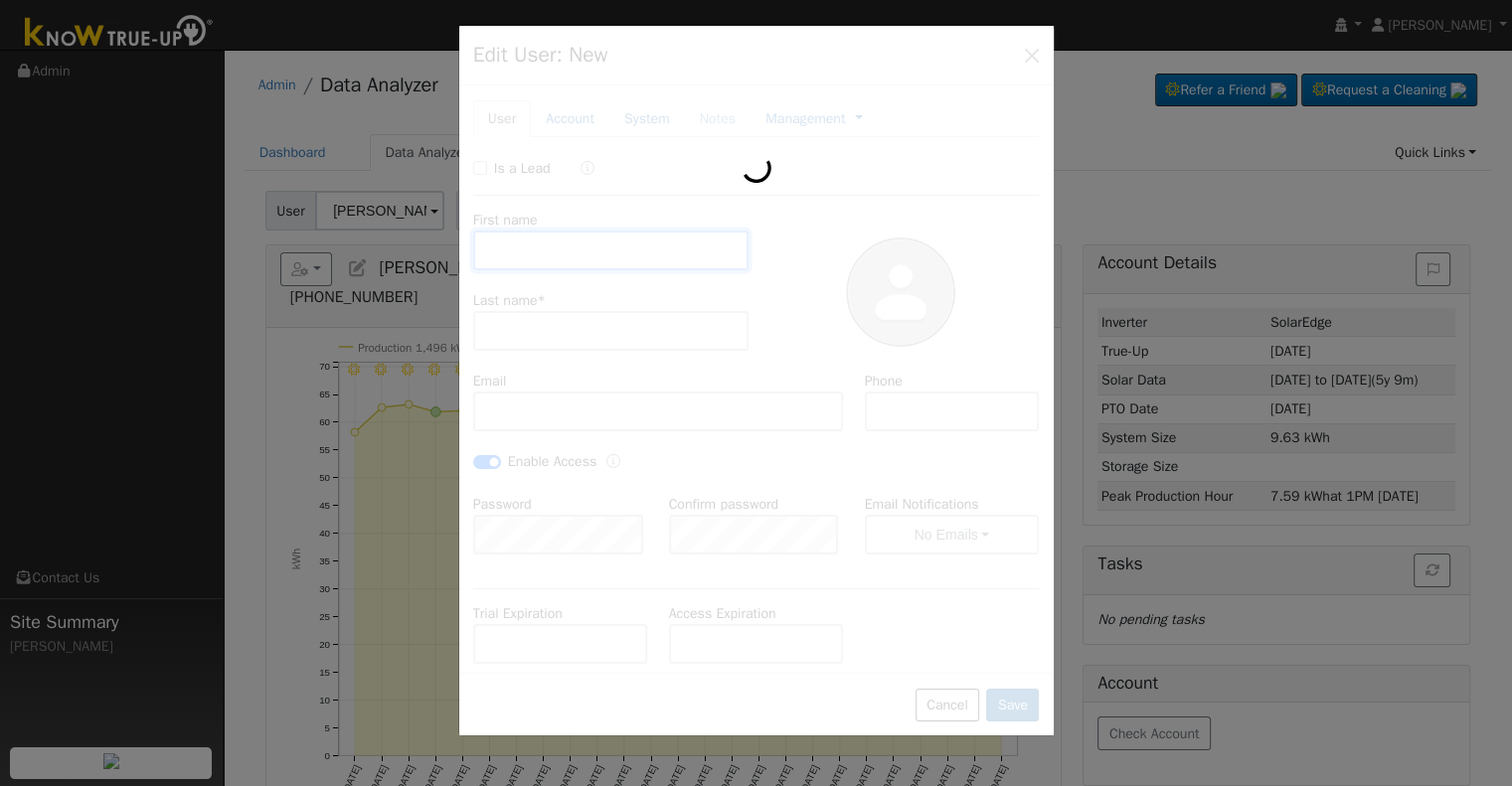 type on "[PERSON_NAME] & [PERSON_NAME]" 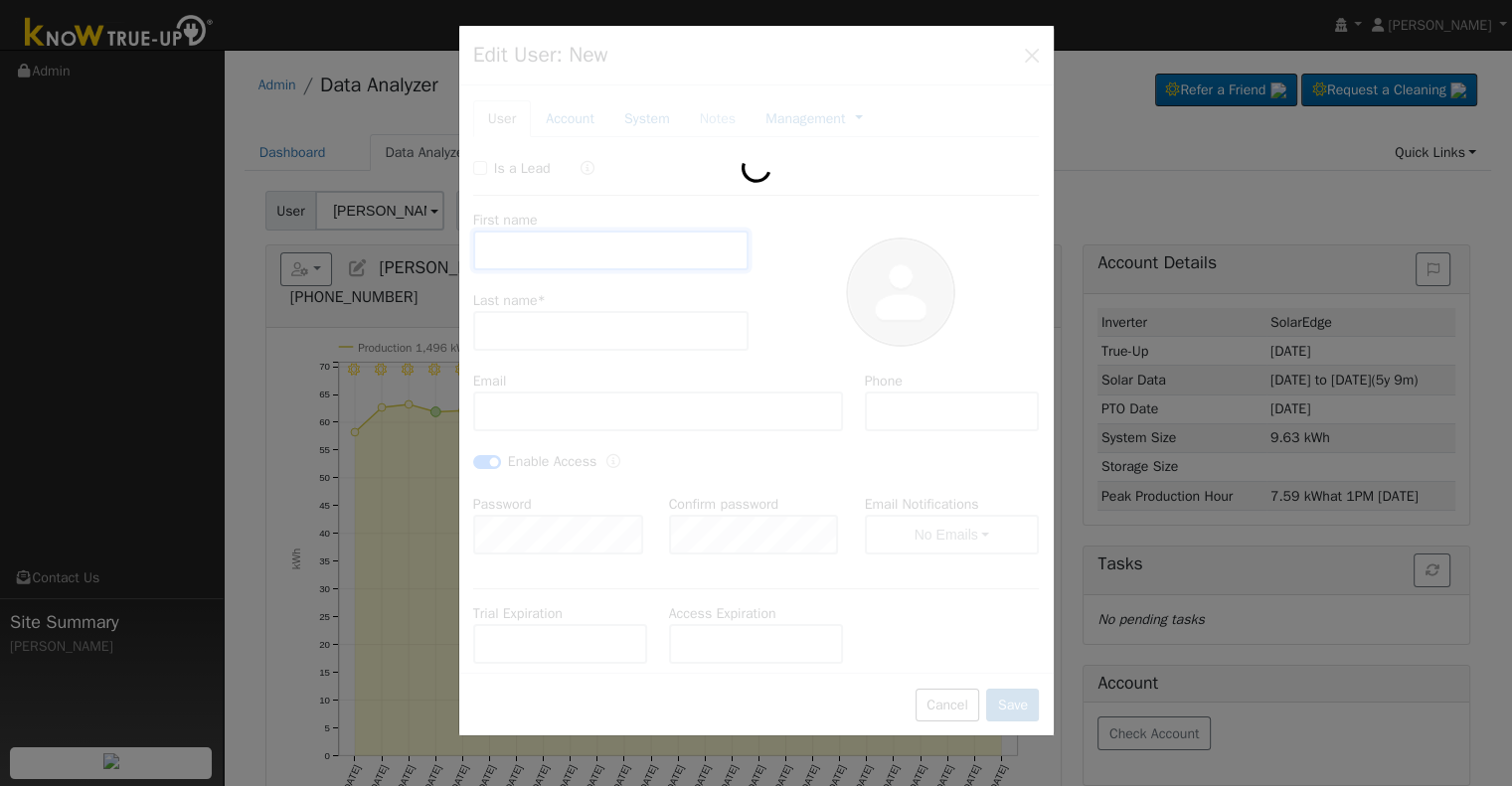 type on "[PERSON_NAME]" 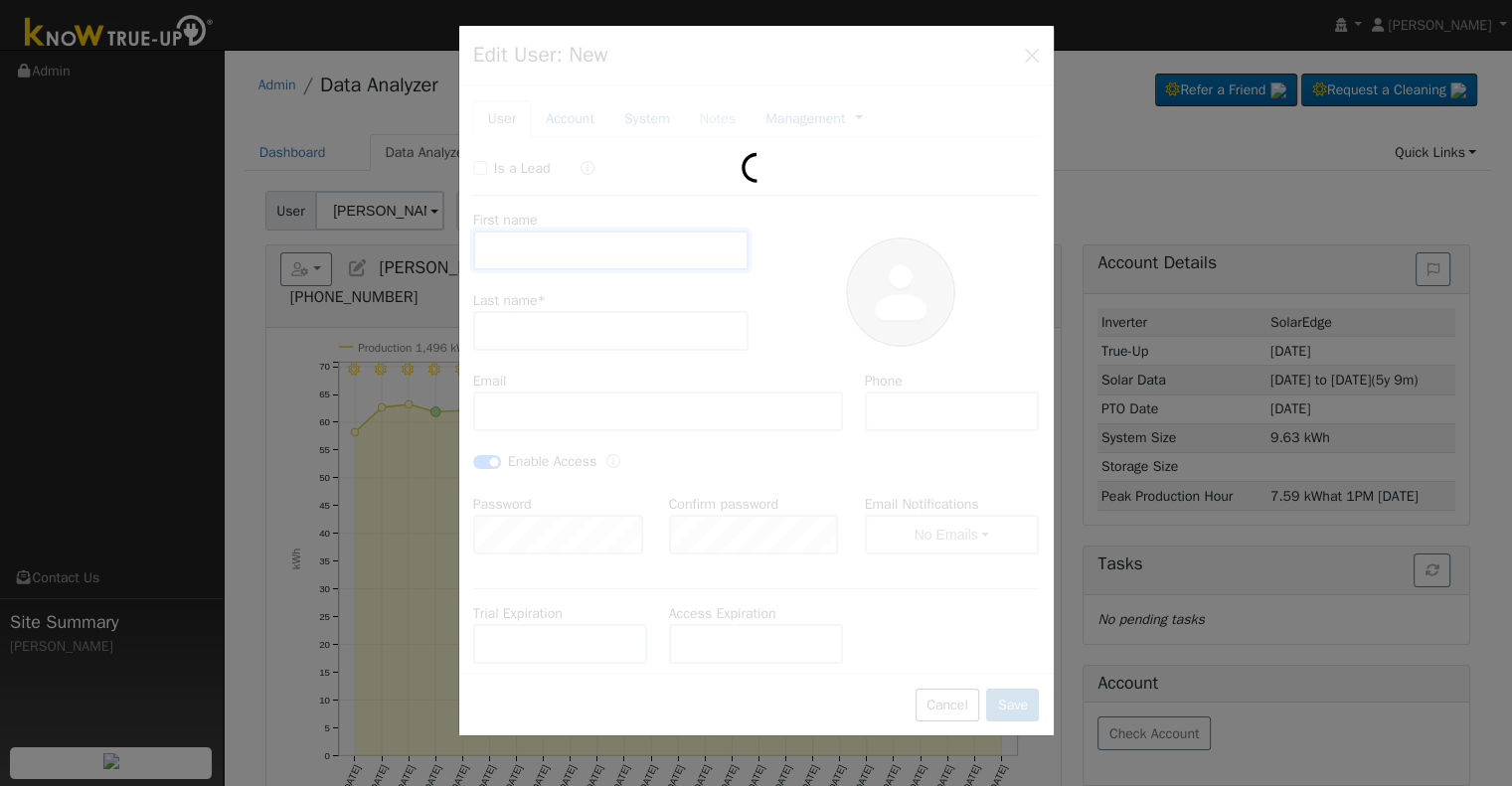 type on "[EMAIL_ADDRESS][DOMAIN_NAME]" 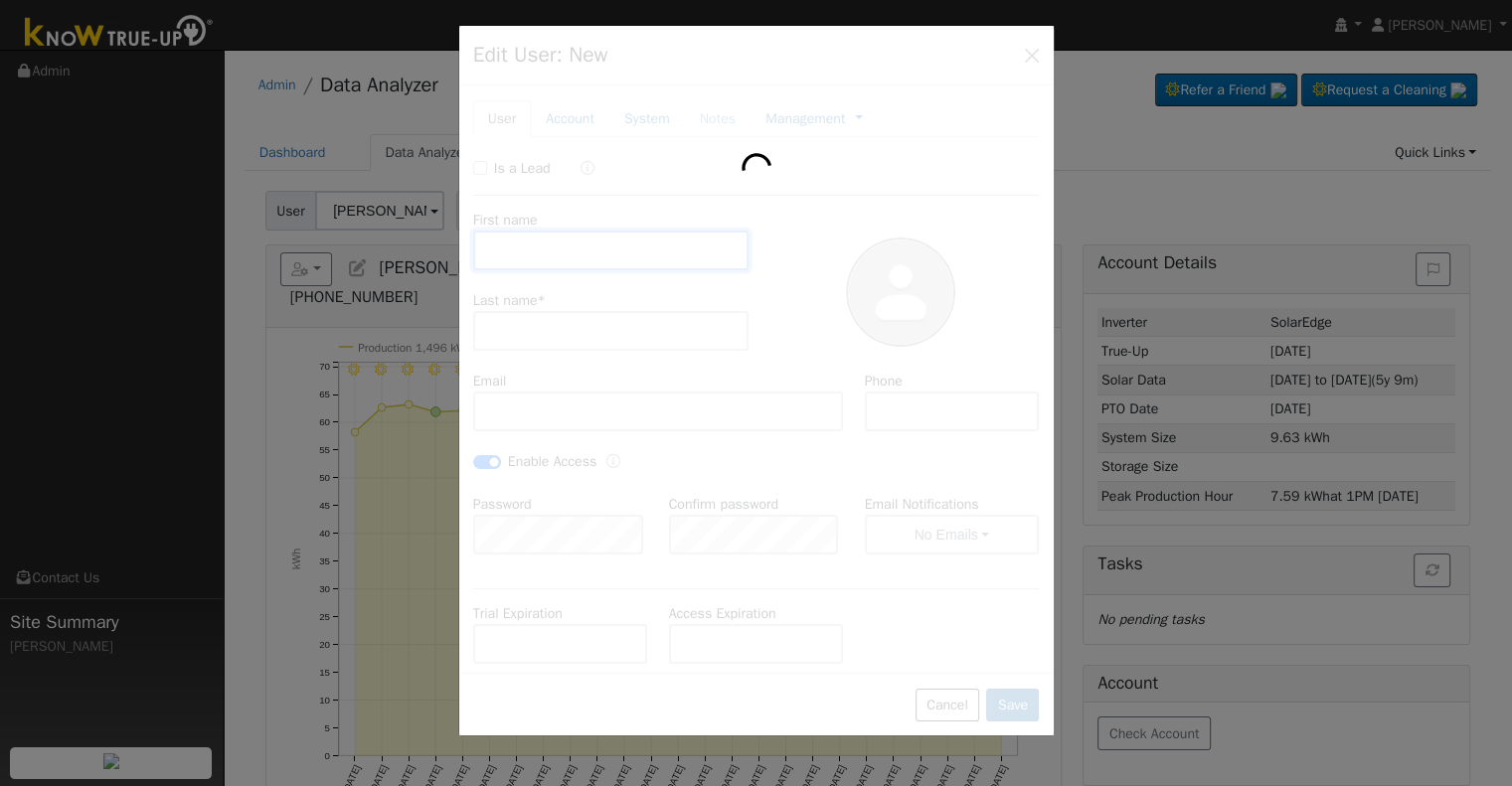 type on "5592818833" 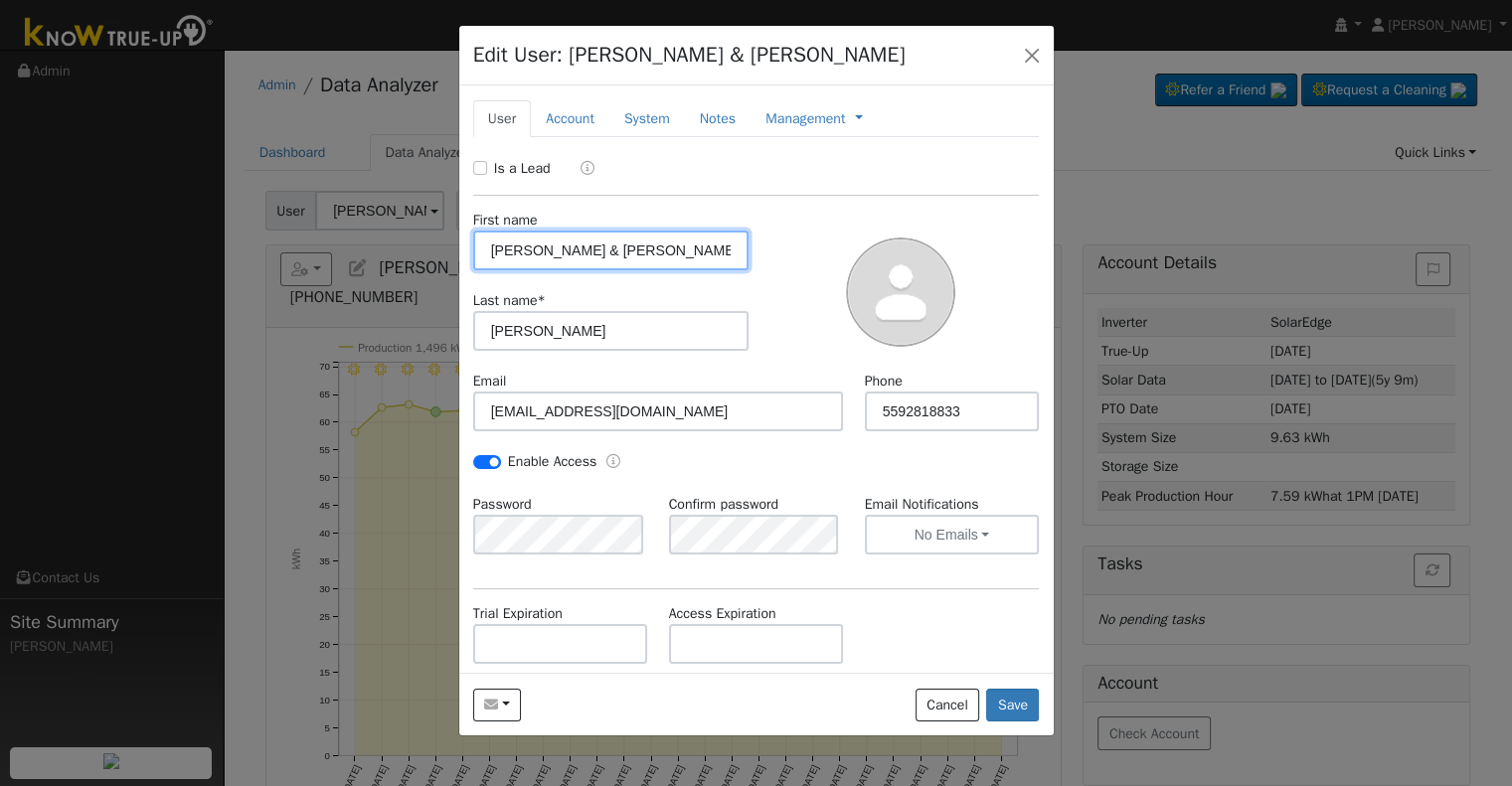 drag, startPoint x: 631, startPoint y: 254, endPoint x: 553, endPoint y: 257, distance: 78.05767 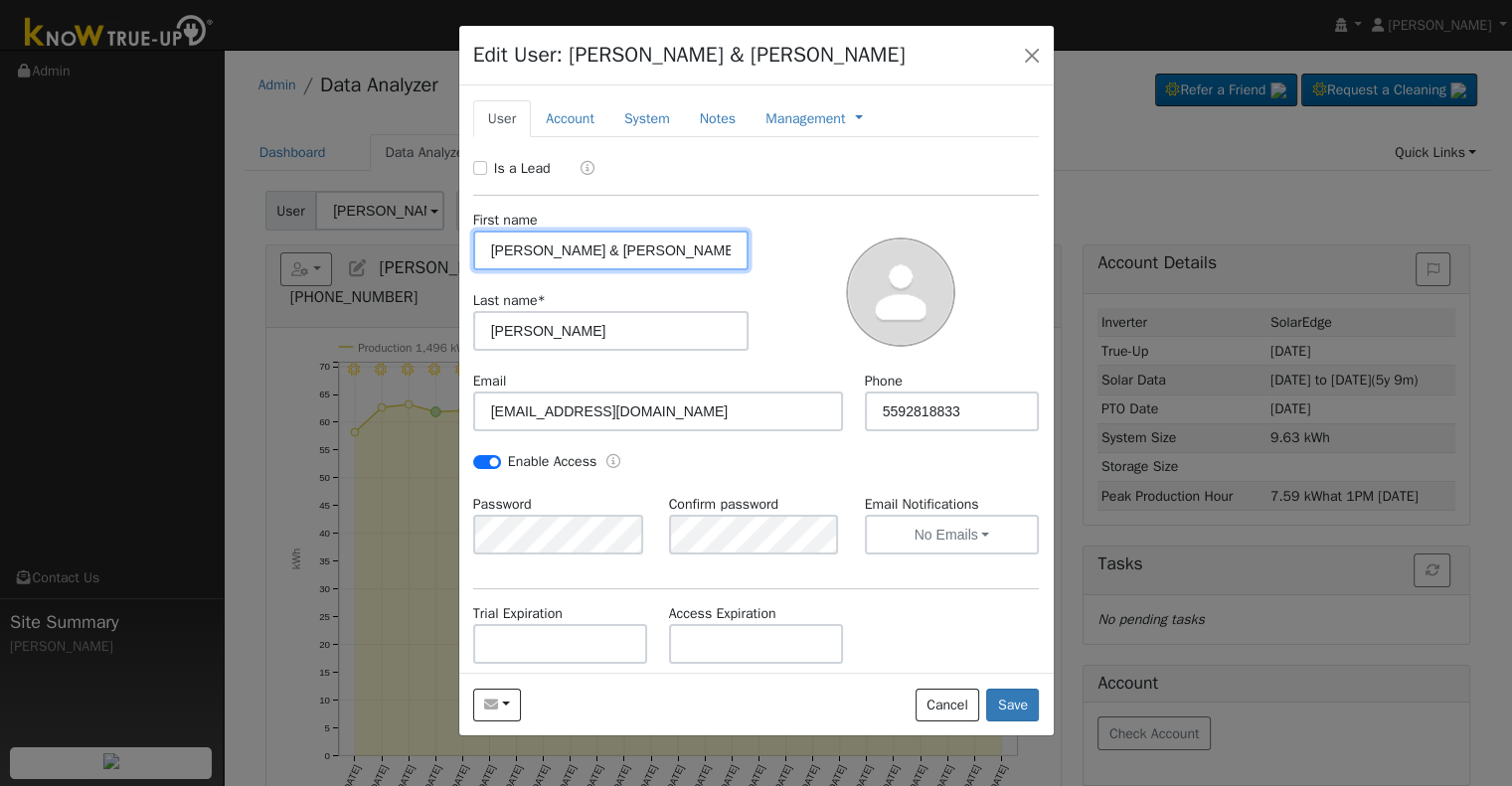 click on "[PERSON_NAME] & [PERSON_NAME]" at bounding box center (611, 250) 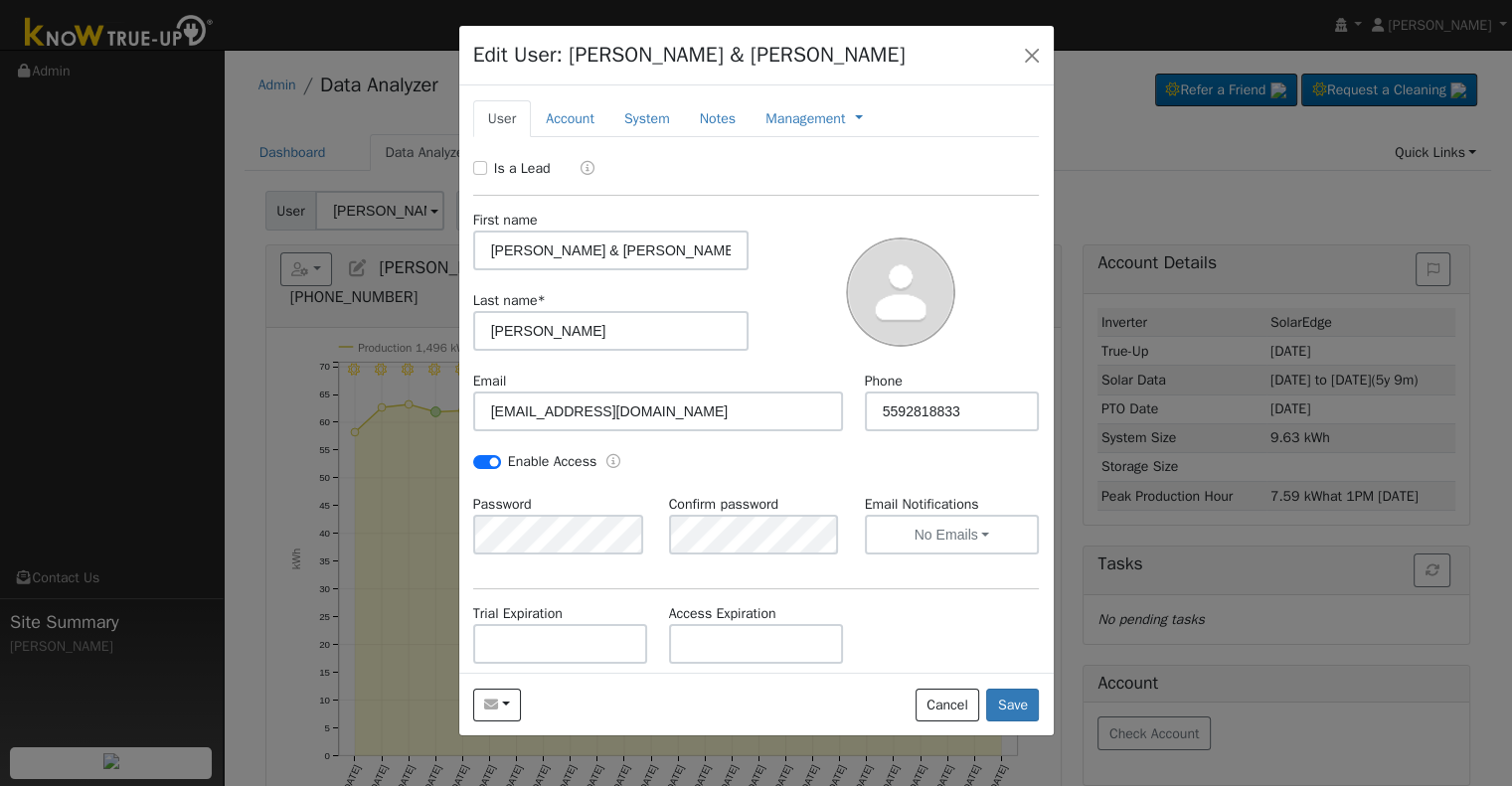 click at bounding box center [902, 290] 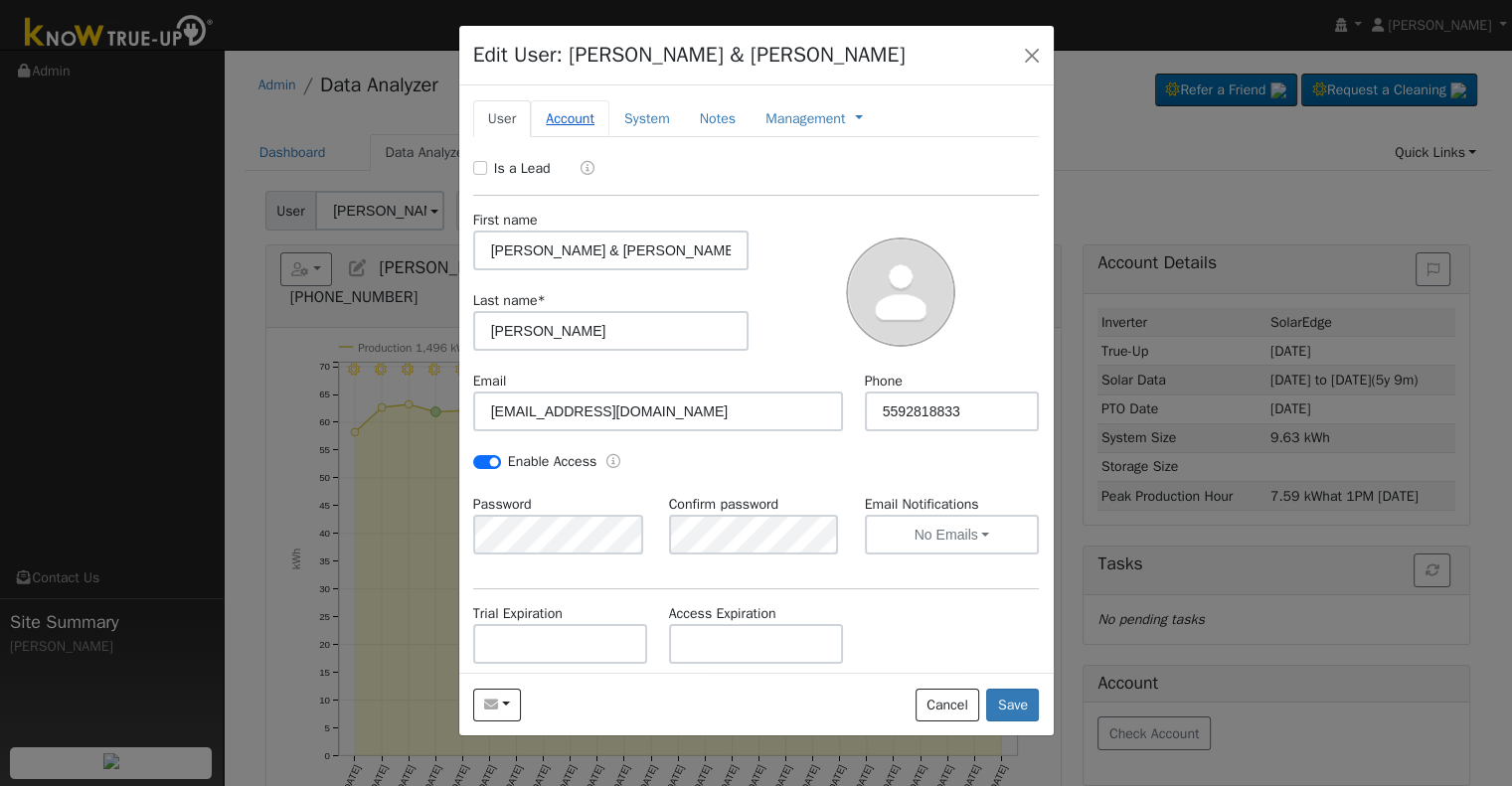 click on "Account" at bounding box center (570, 118) 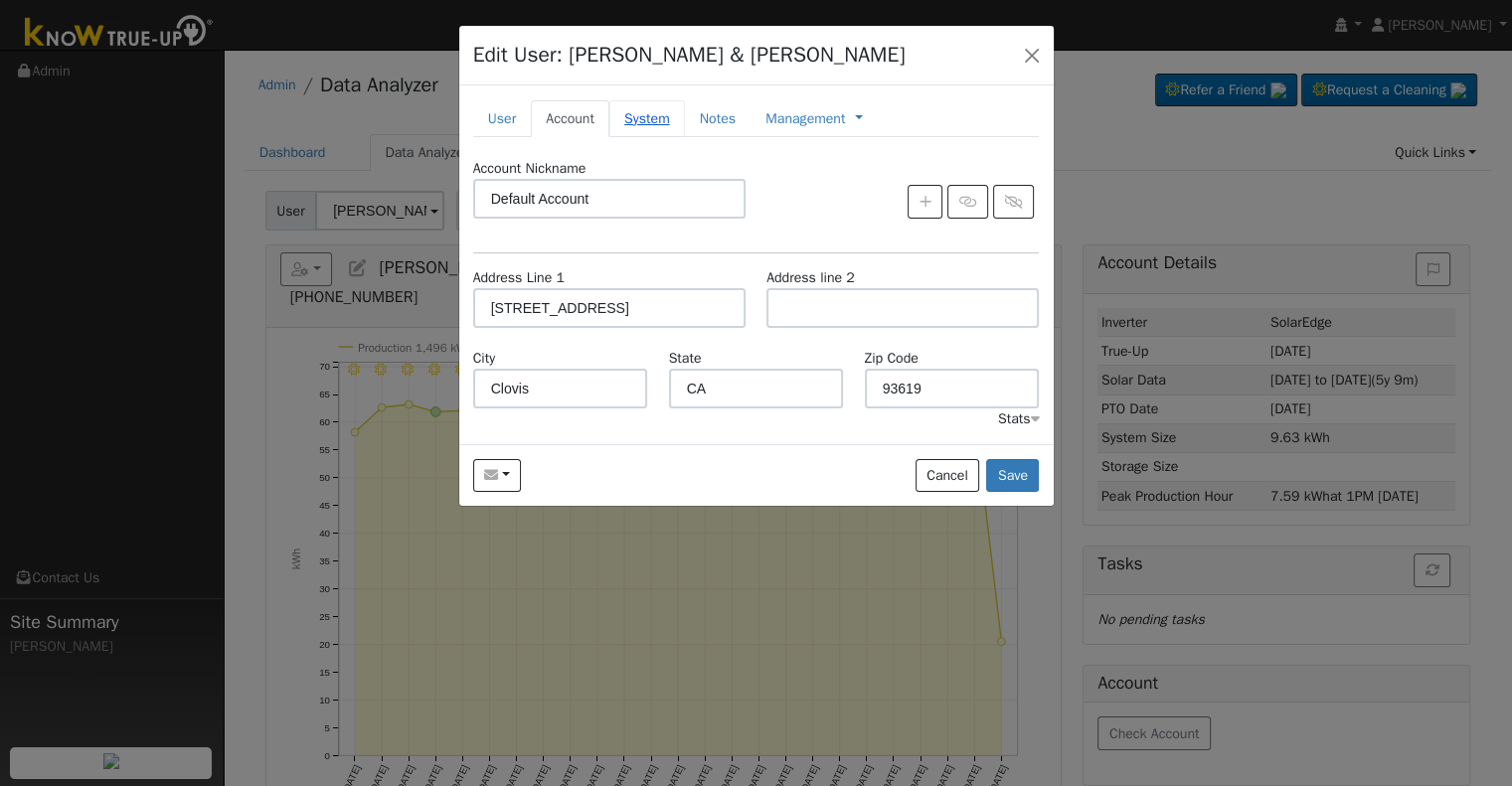 click on "System" at bounding box center (647, 118) 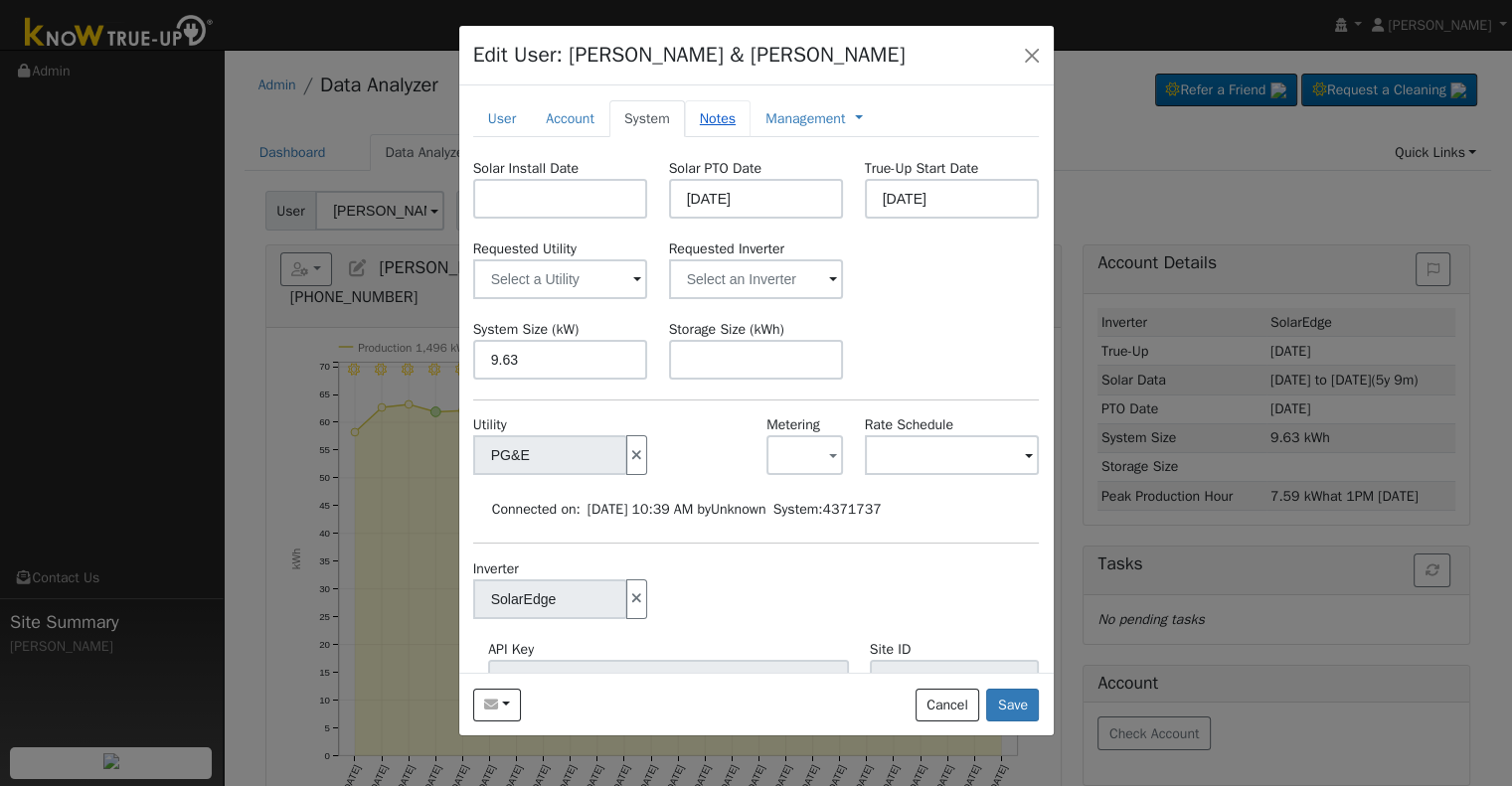 click on "Notes" at bounding box center [718, 118] 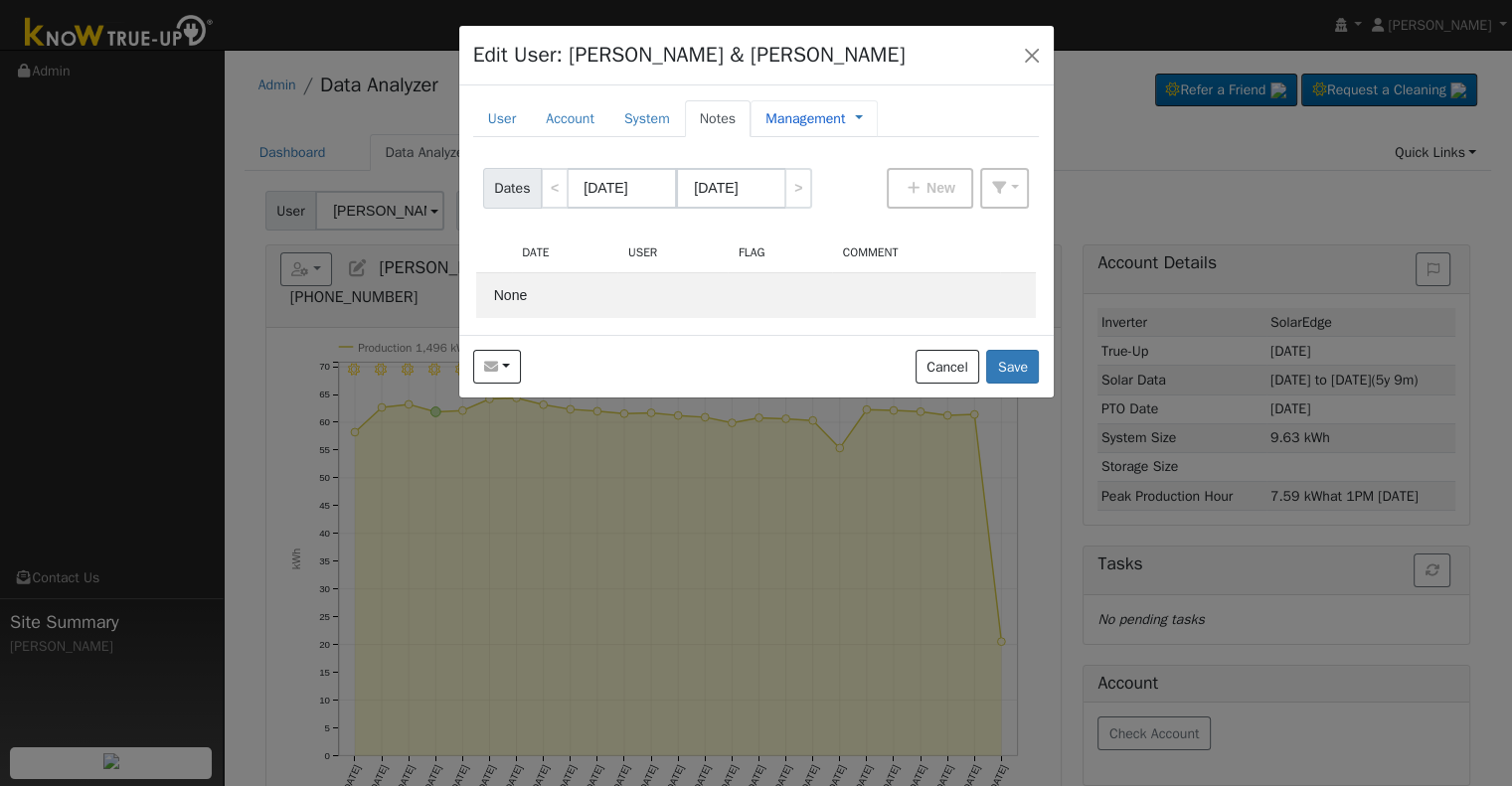 click on "Management" at bounding box center (805, 118) 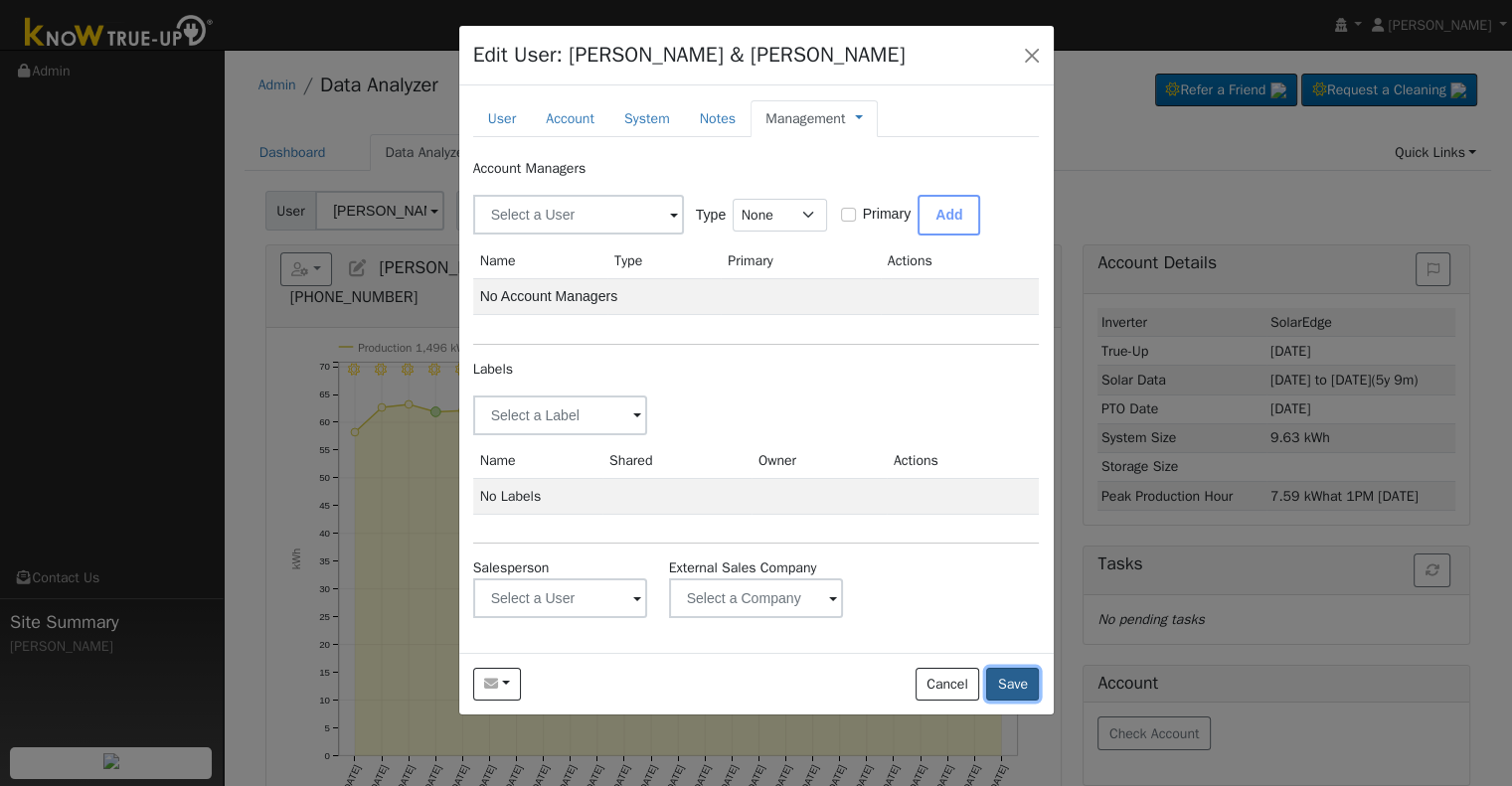 click on "Save" at bounding box center [1012, 685] 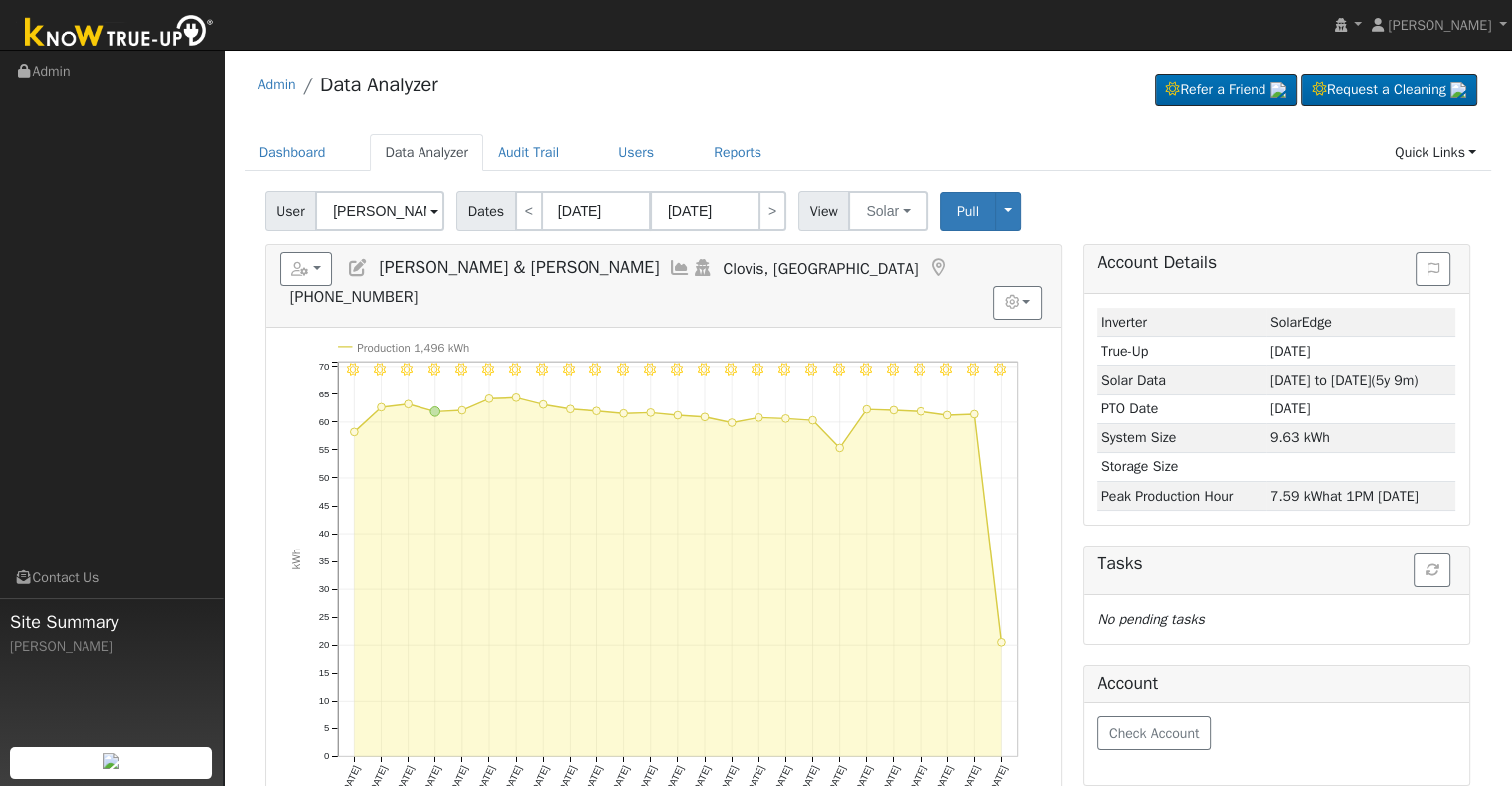 click at bounding box center [358, 268] 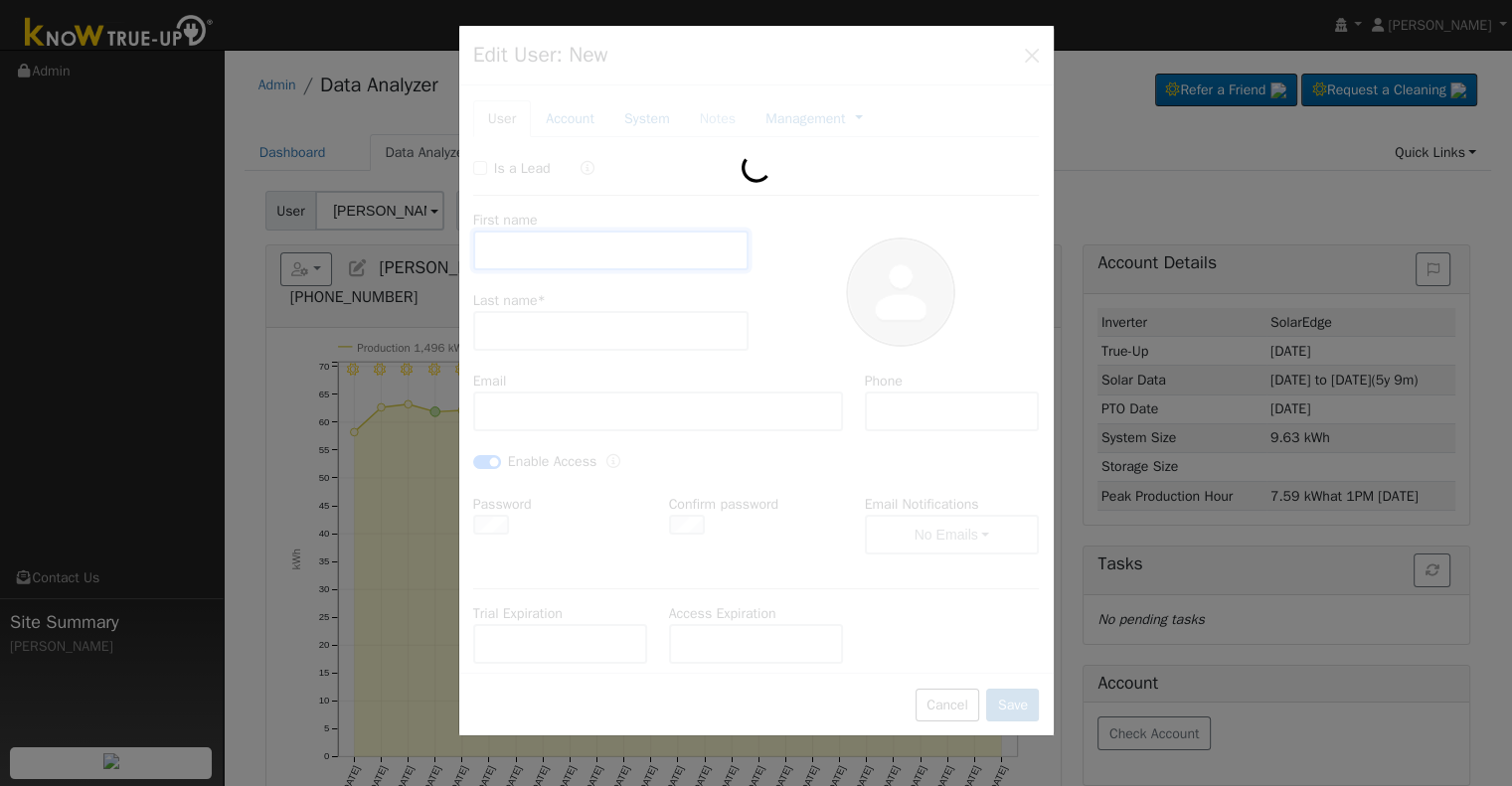type on "[PERSON_NAME] & [PERSON_NAME]" 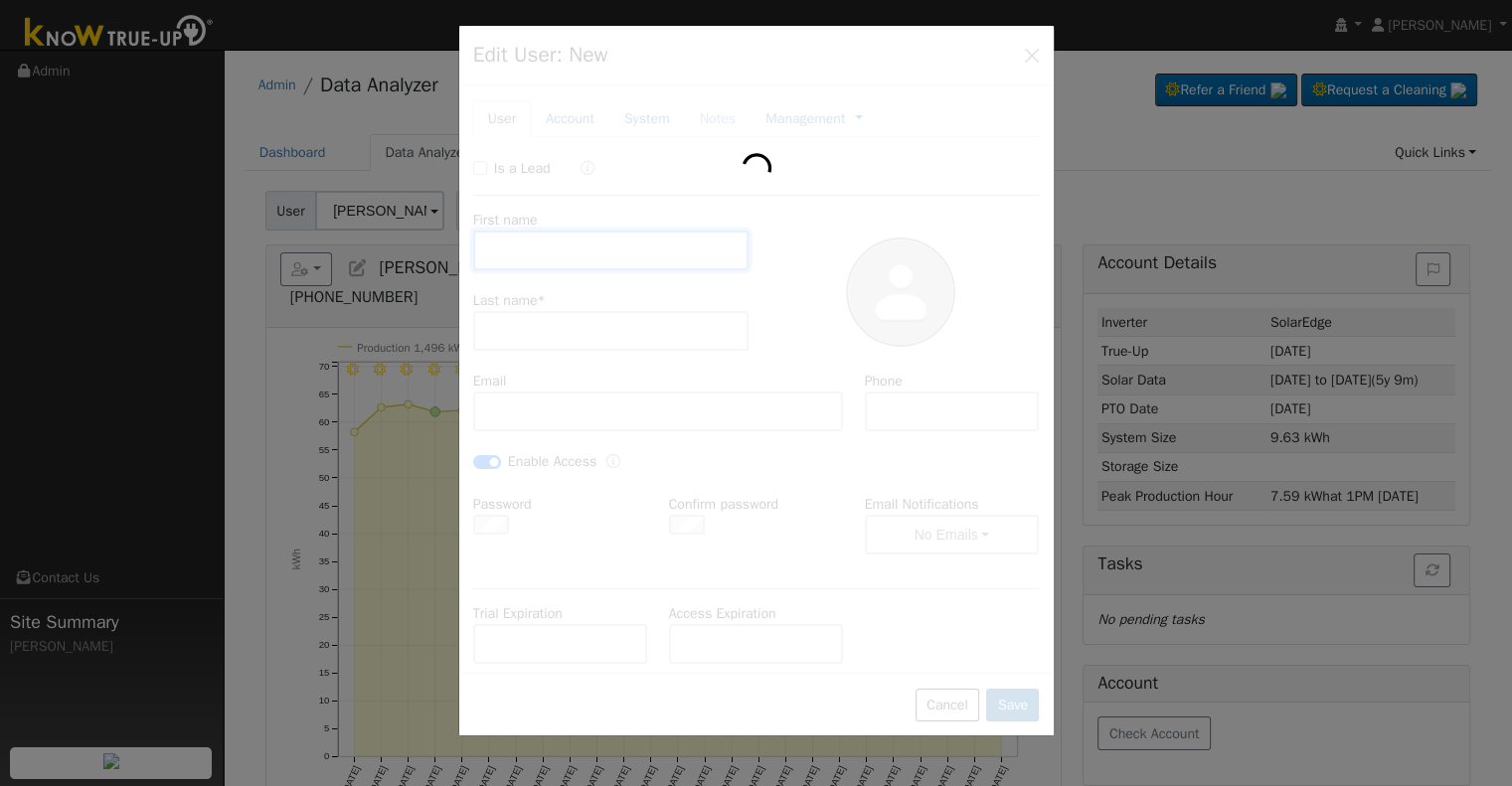 type on "[PERSON_NAME]" 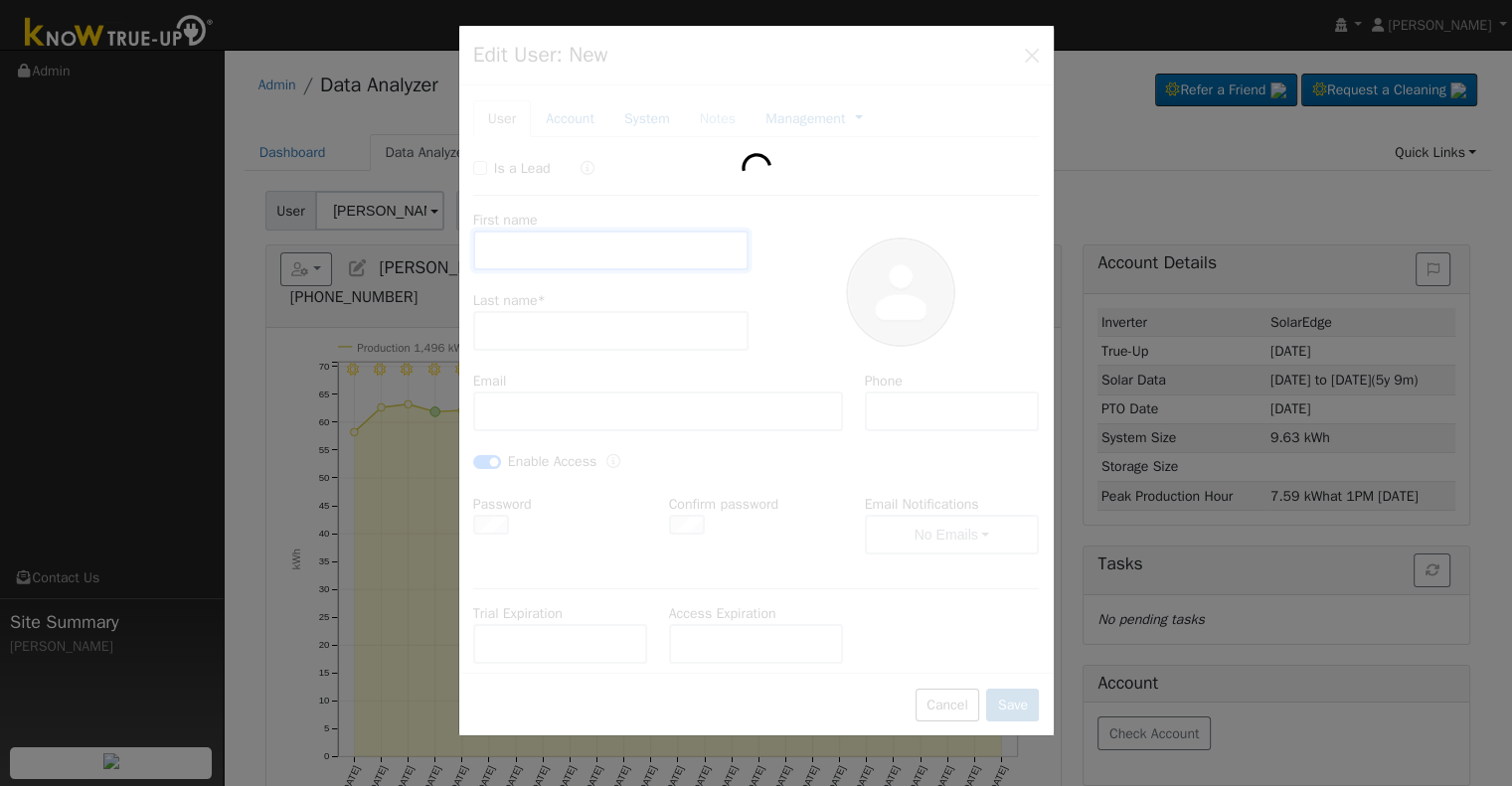 type on "[EMAIL_ADDRESS][DOMAIN_NAME]" 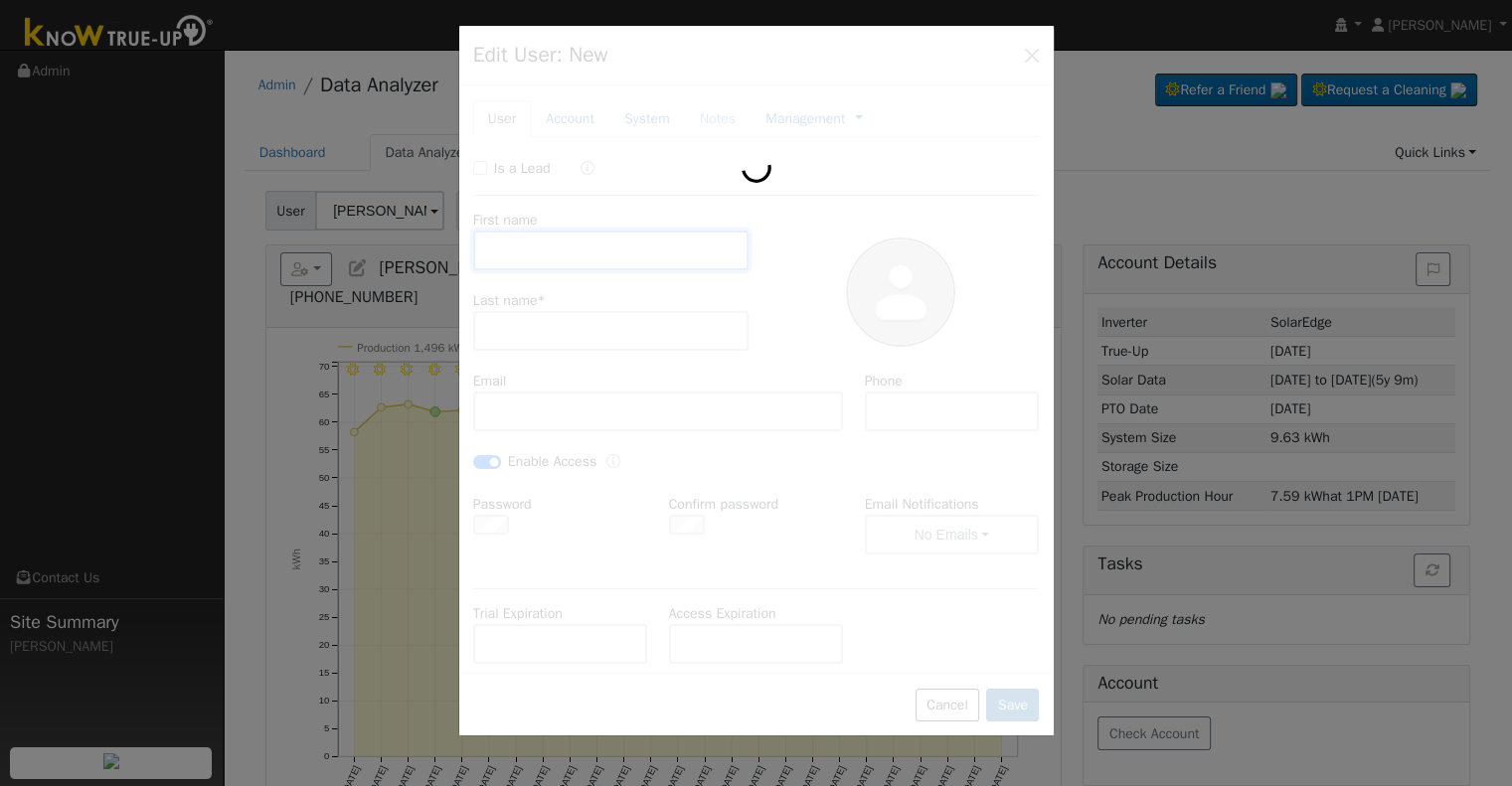 type on "5592818833" 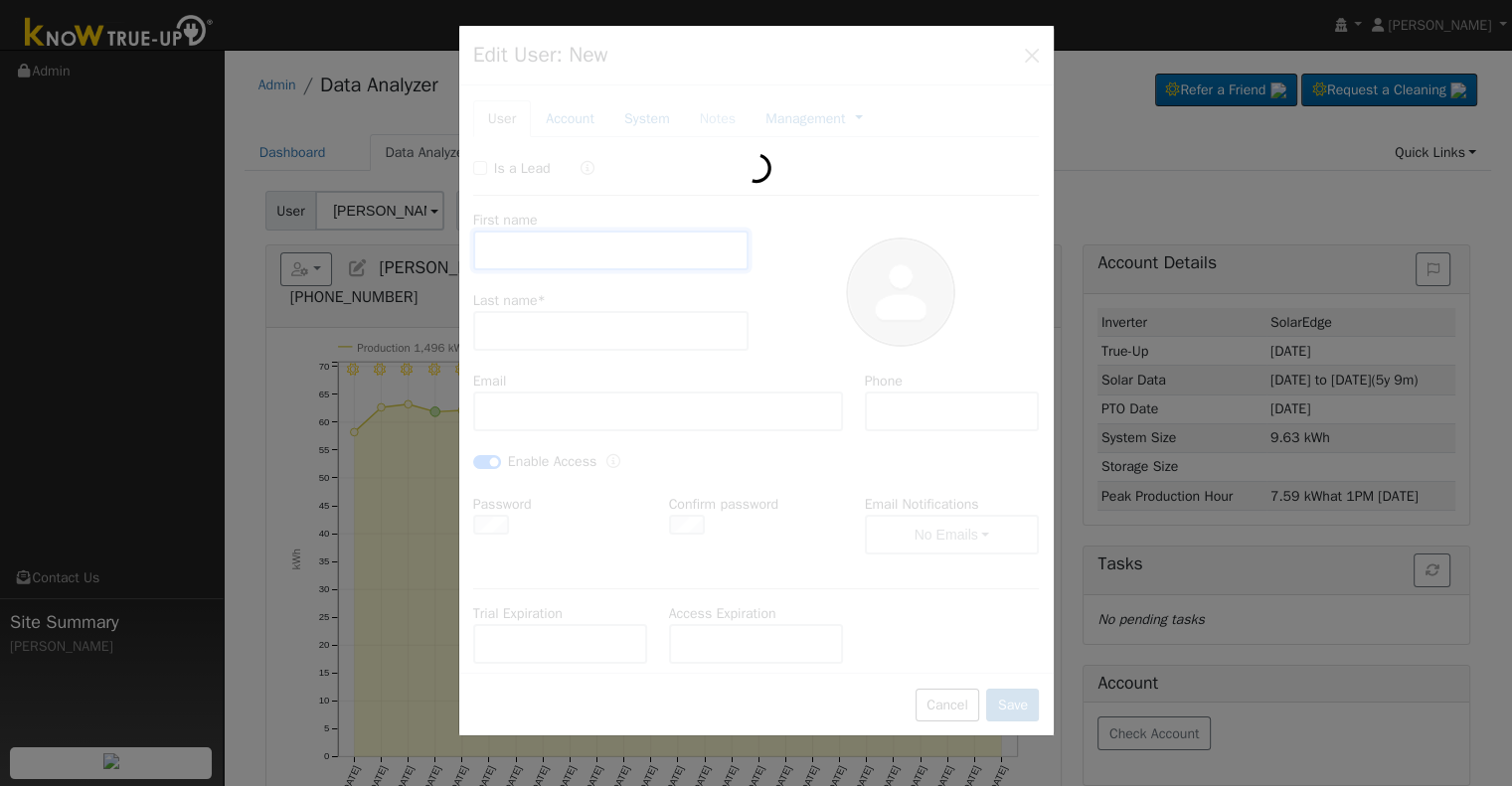 type on "Default Account" 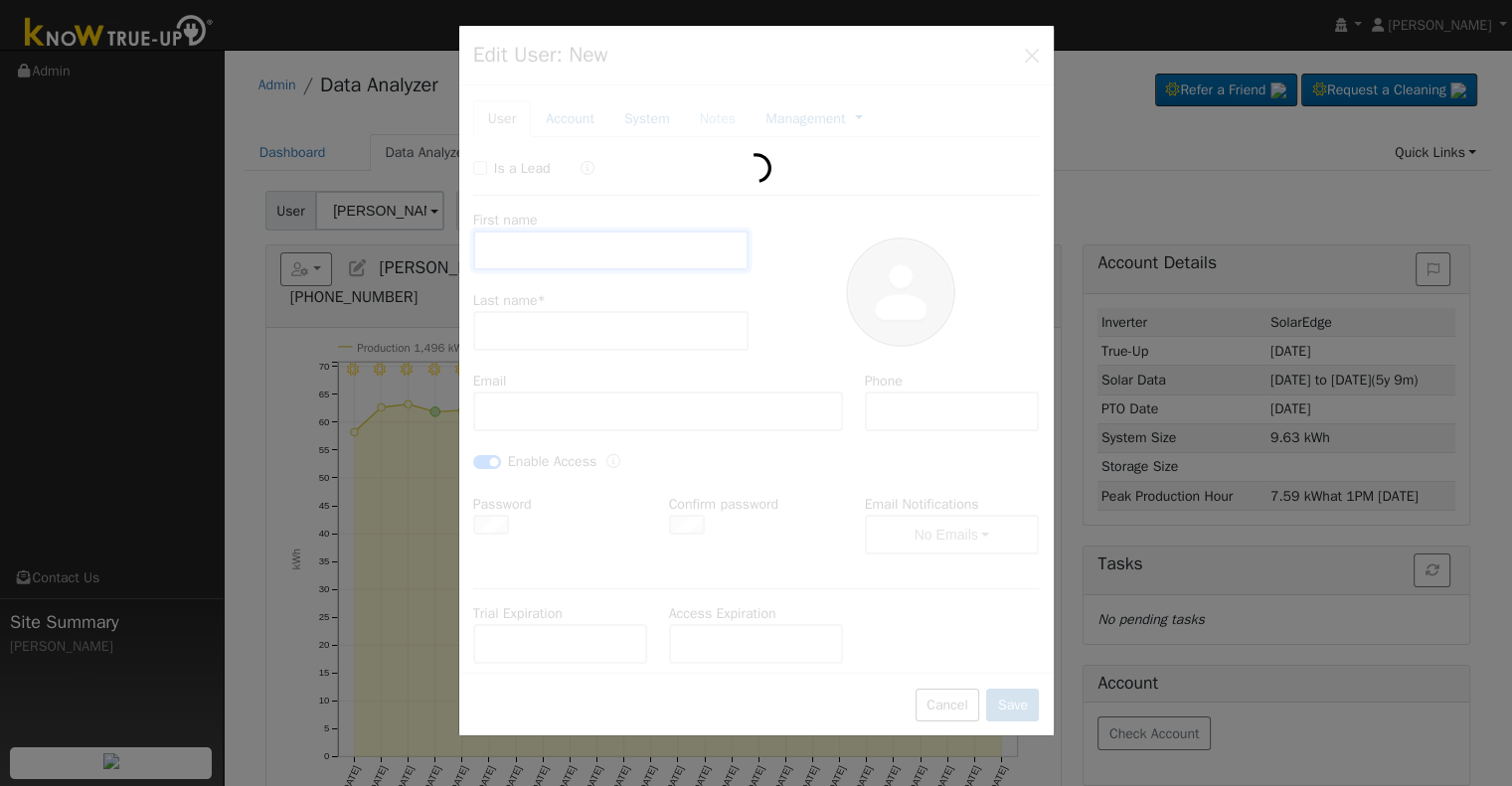 type on "[STREET_ADDRESS]" 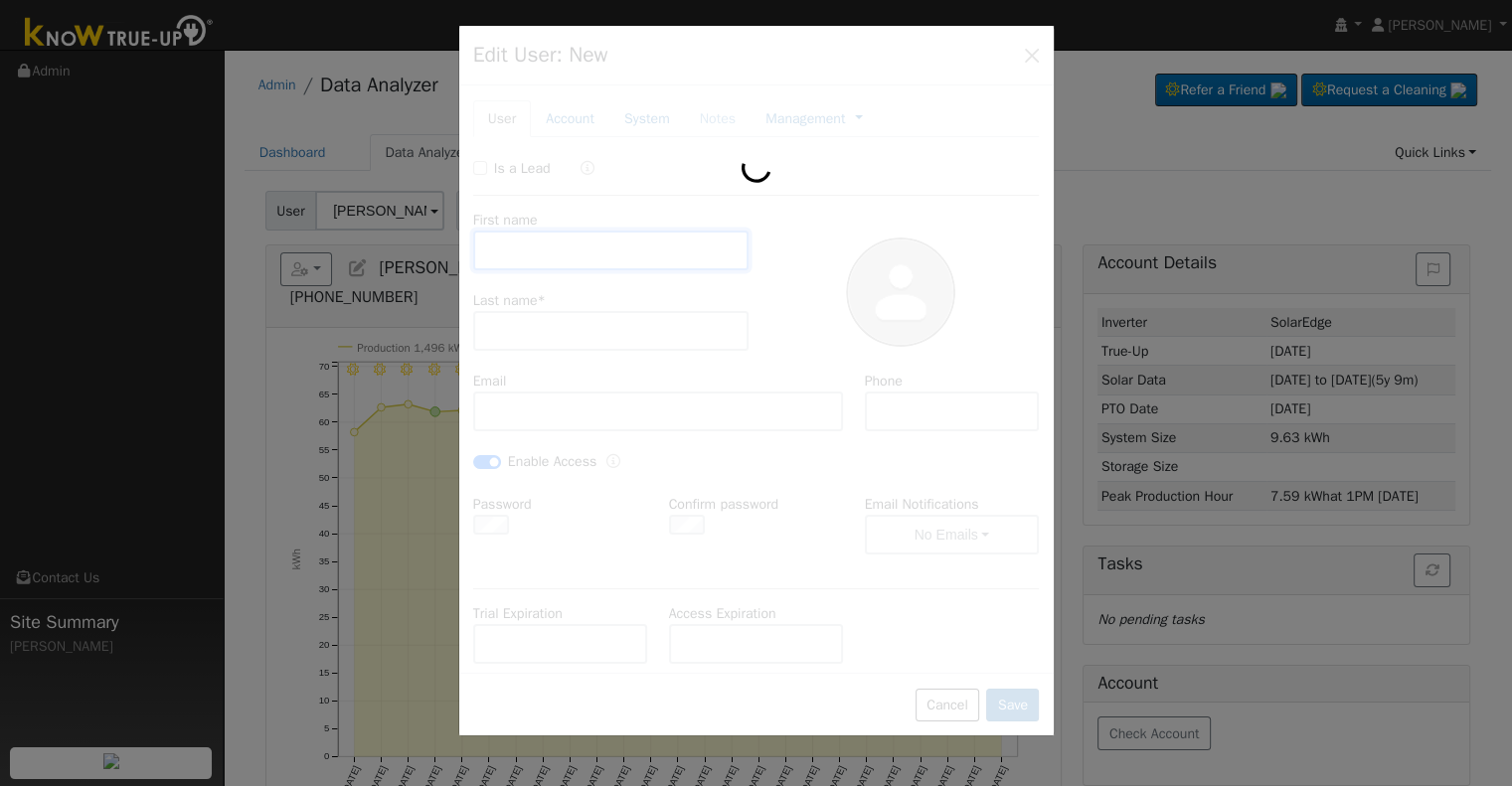 type on "Clovis" 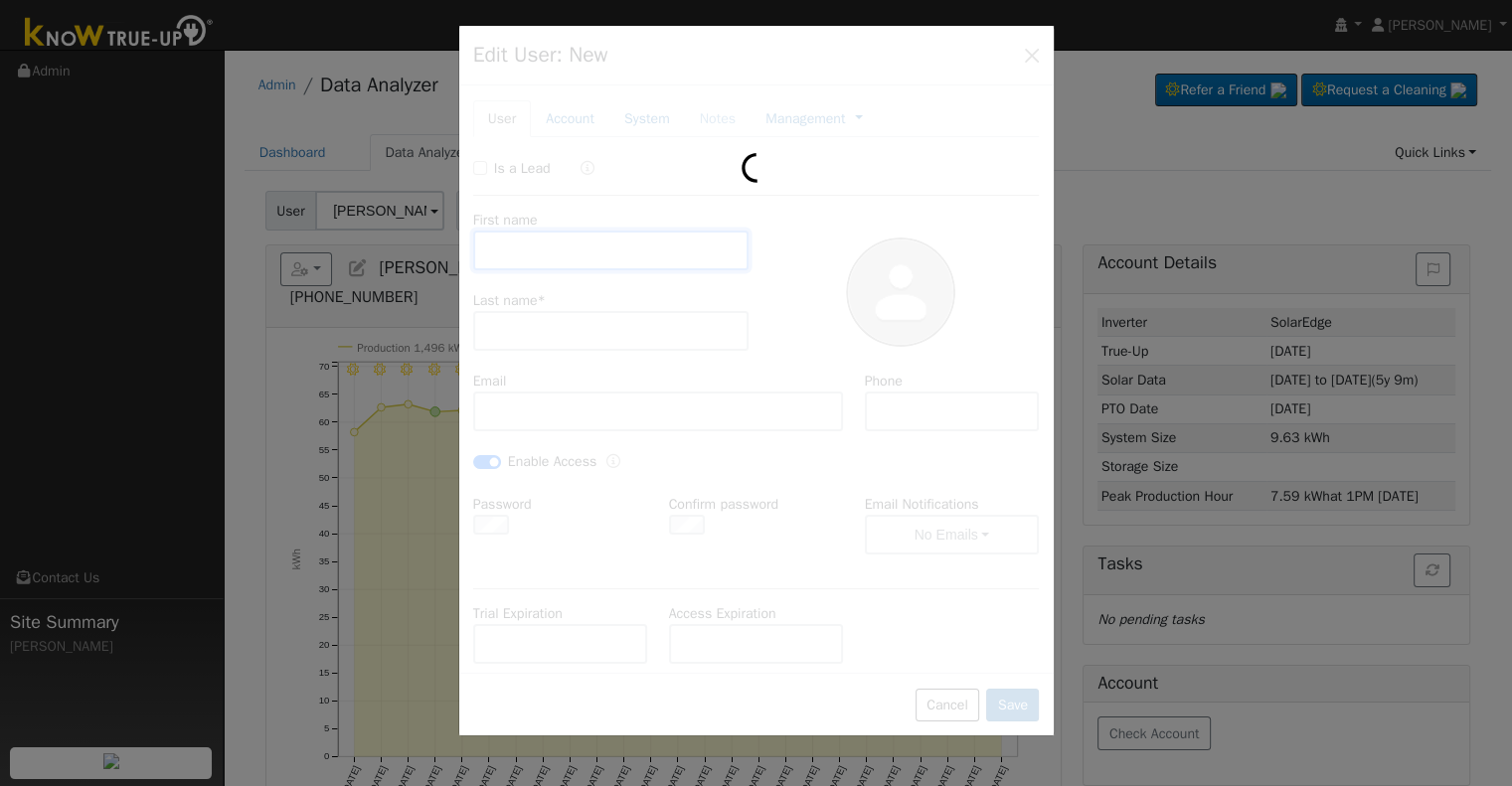 type on "CA" 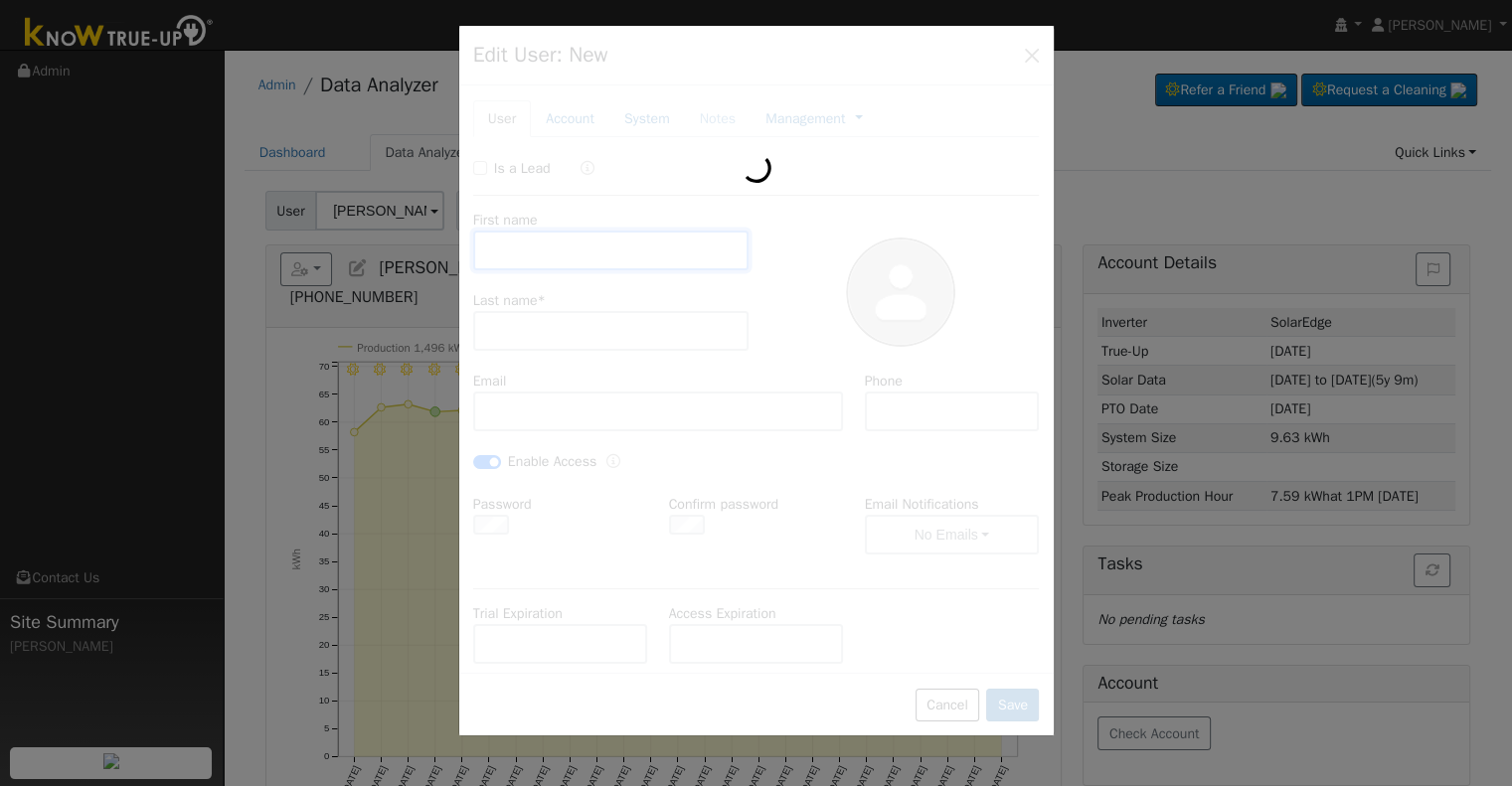 type on "93619" 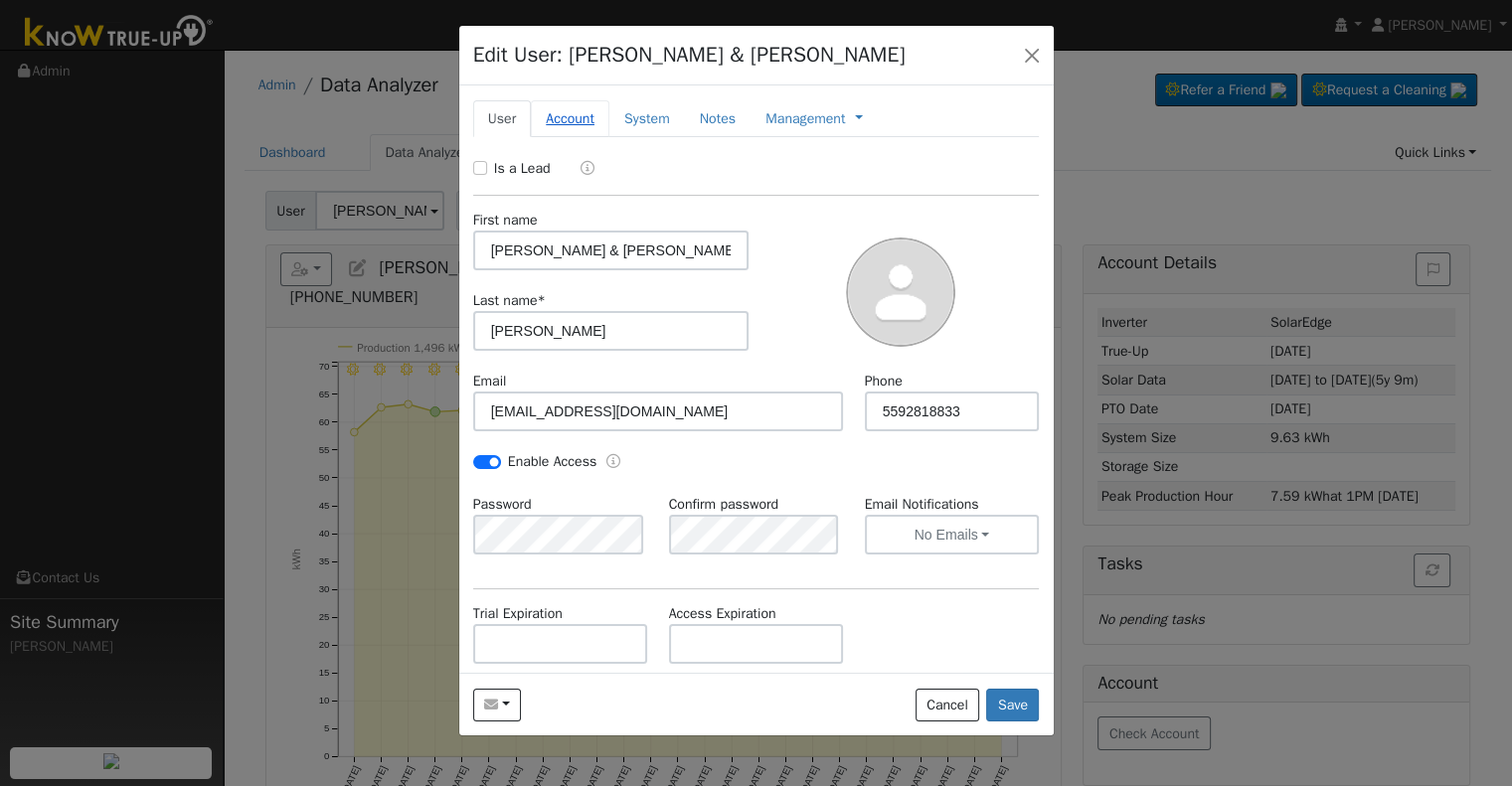 click on "Account" at bounding box center (570, 118) 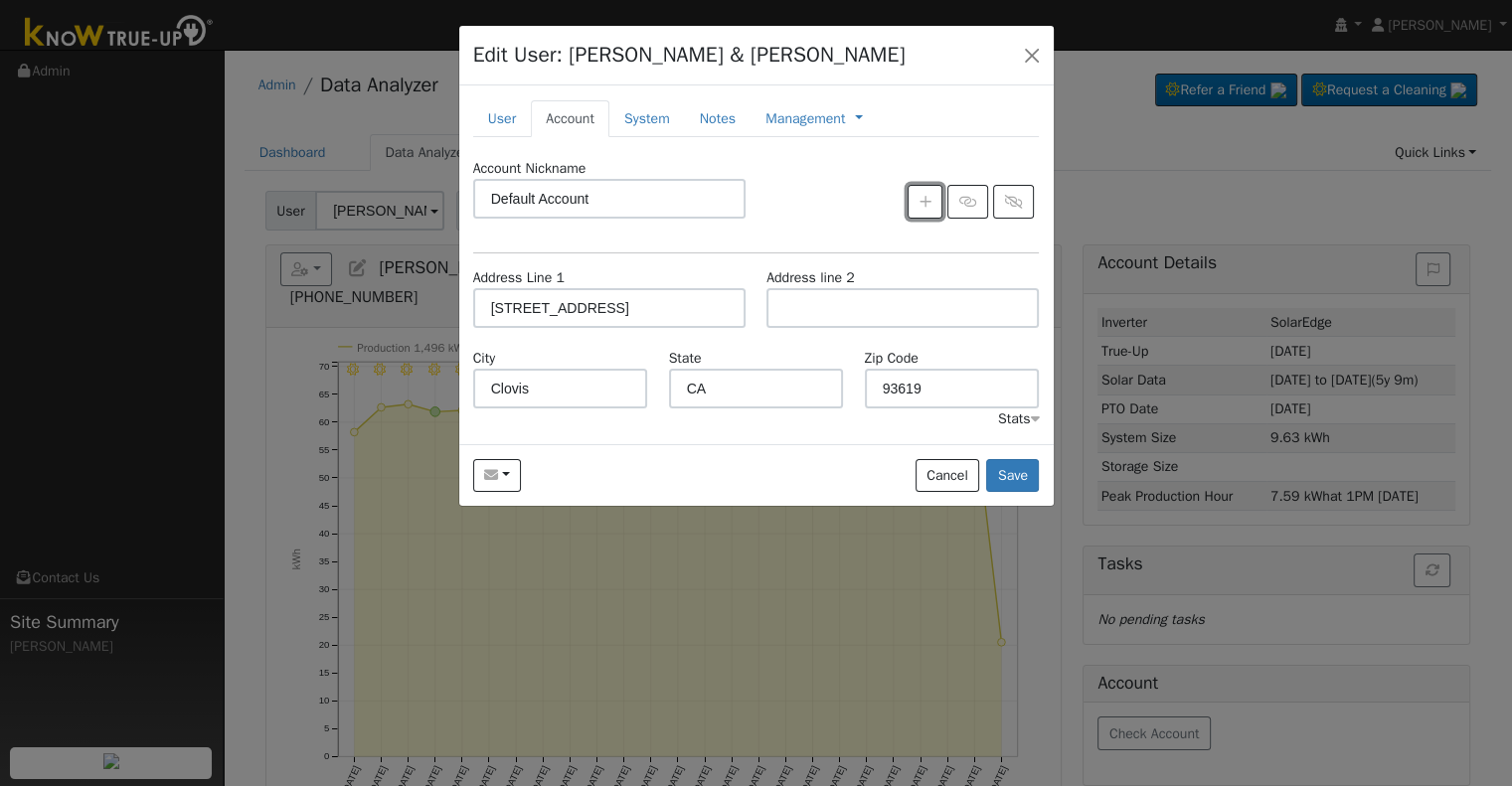 click at bounding box center [924, 202] 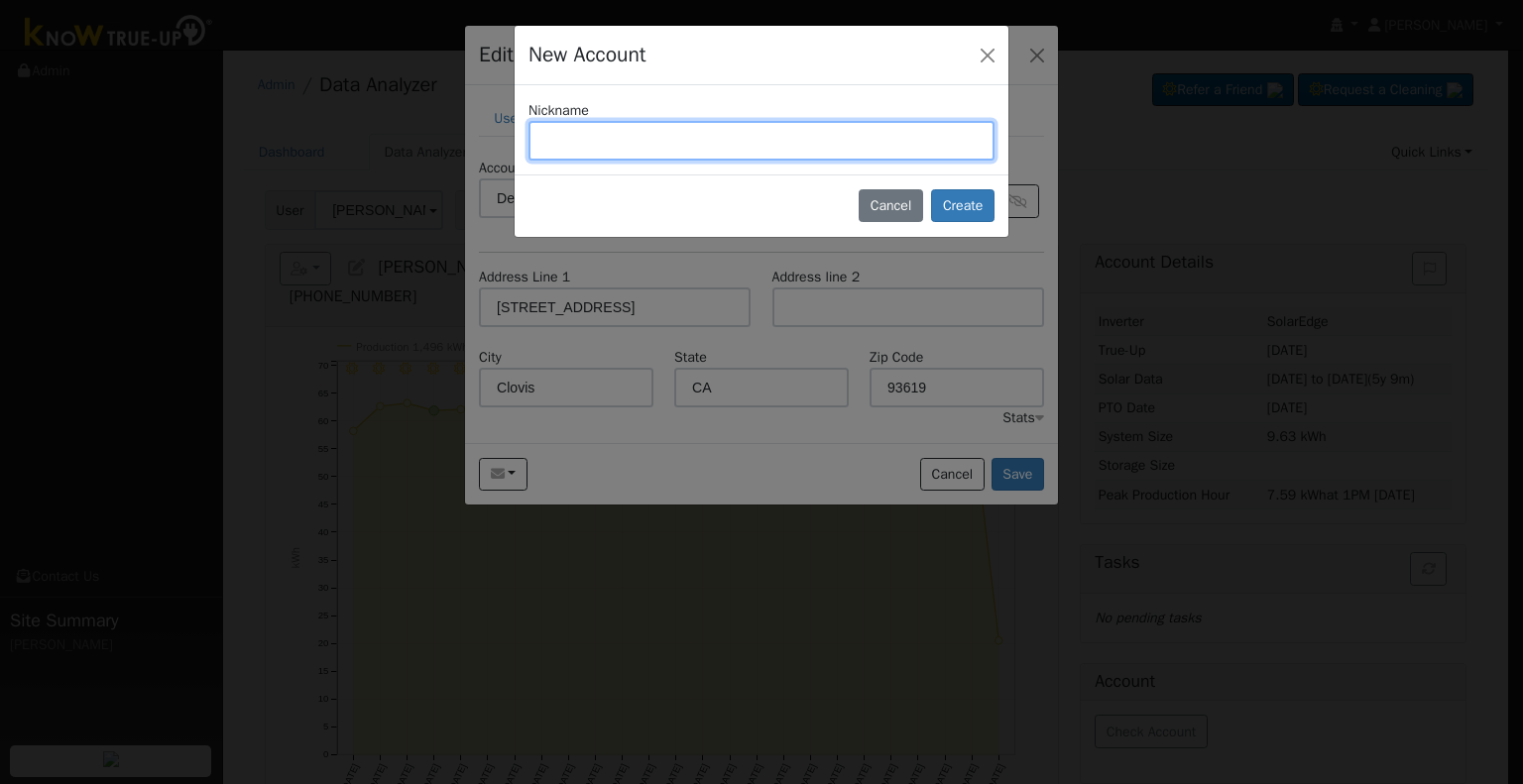 click at bounding box center [762, 141] 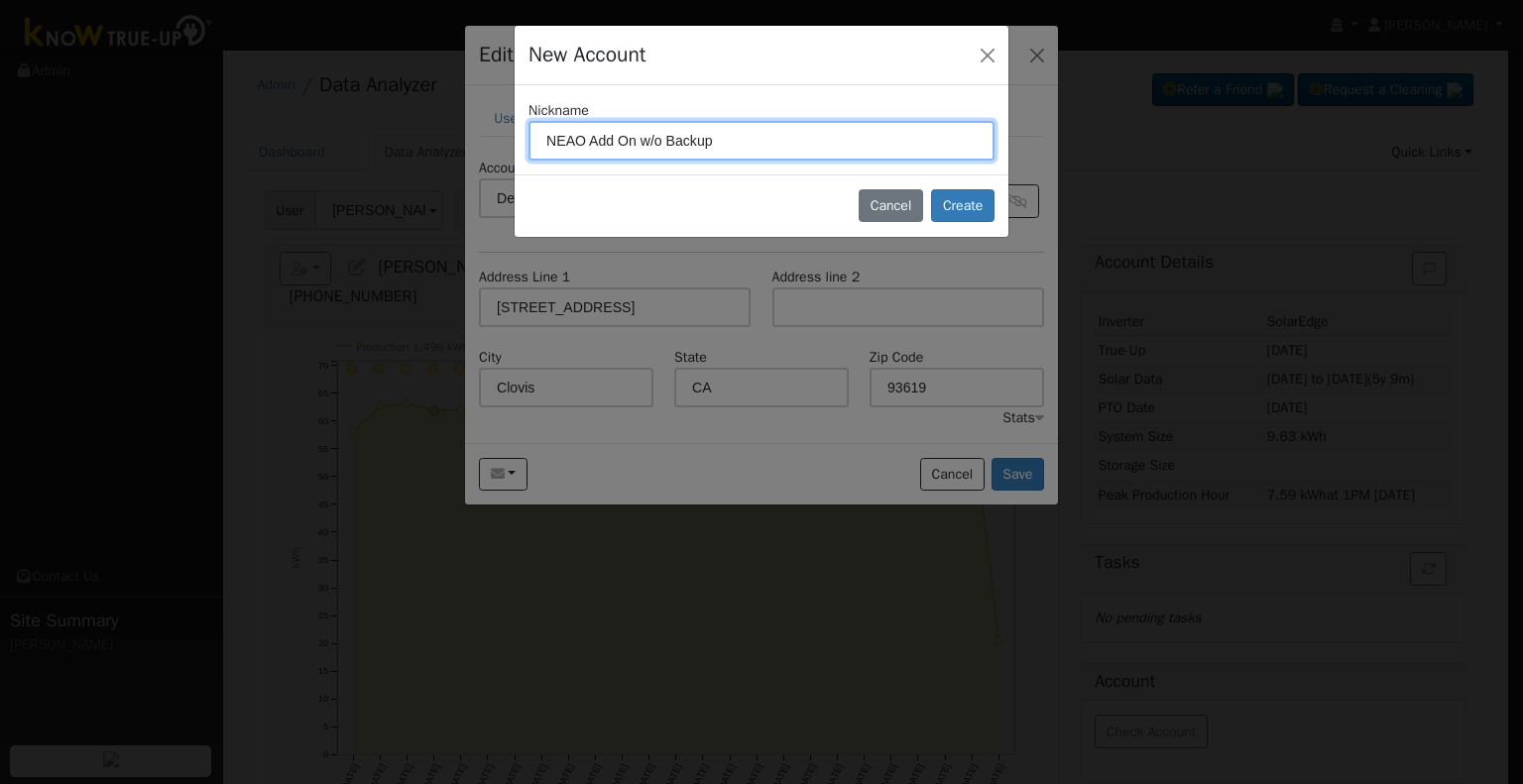drag, startPoint x: 733, startPoint y: 138, endPoint x: 583, endPoint y: 140, distance: 150.01333 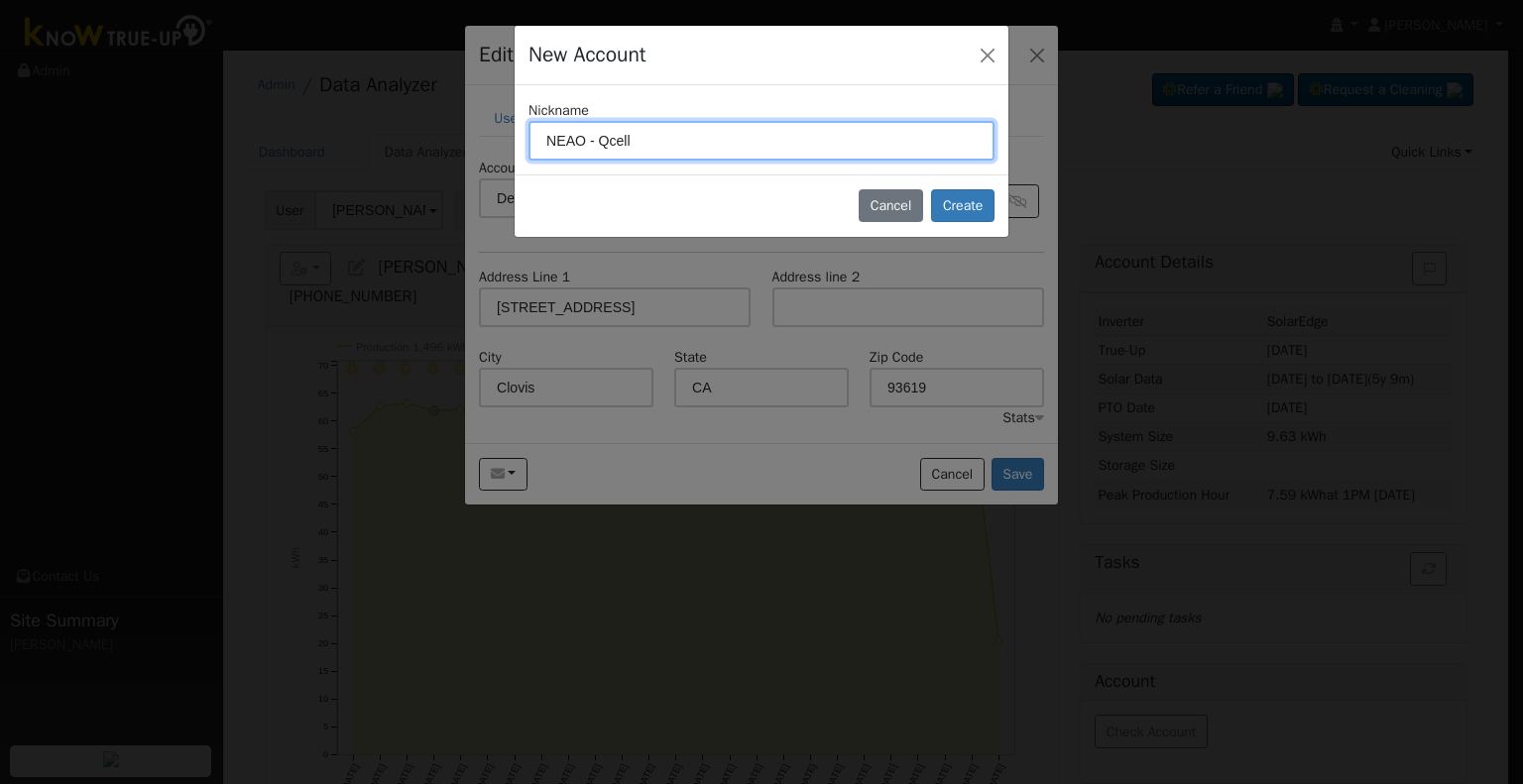 drag, startPoint x: 639, startPoint y: 143, endPoint x: 589, endPoint y: 146, distance: 50.08992 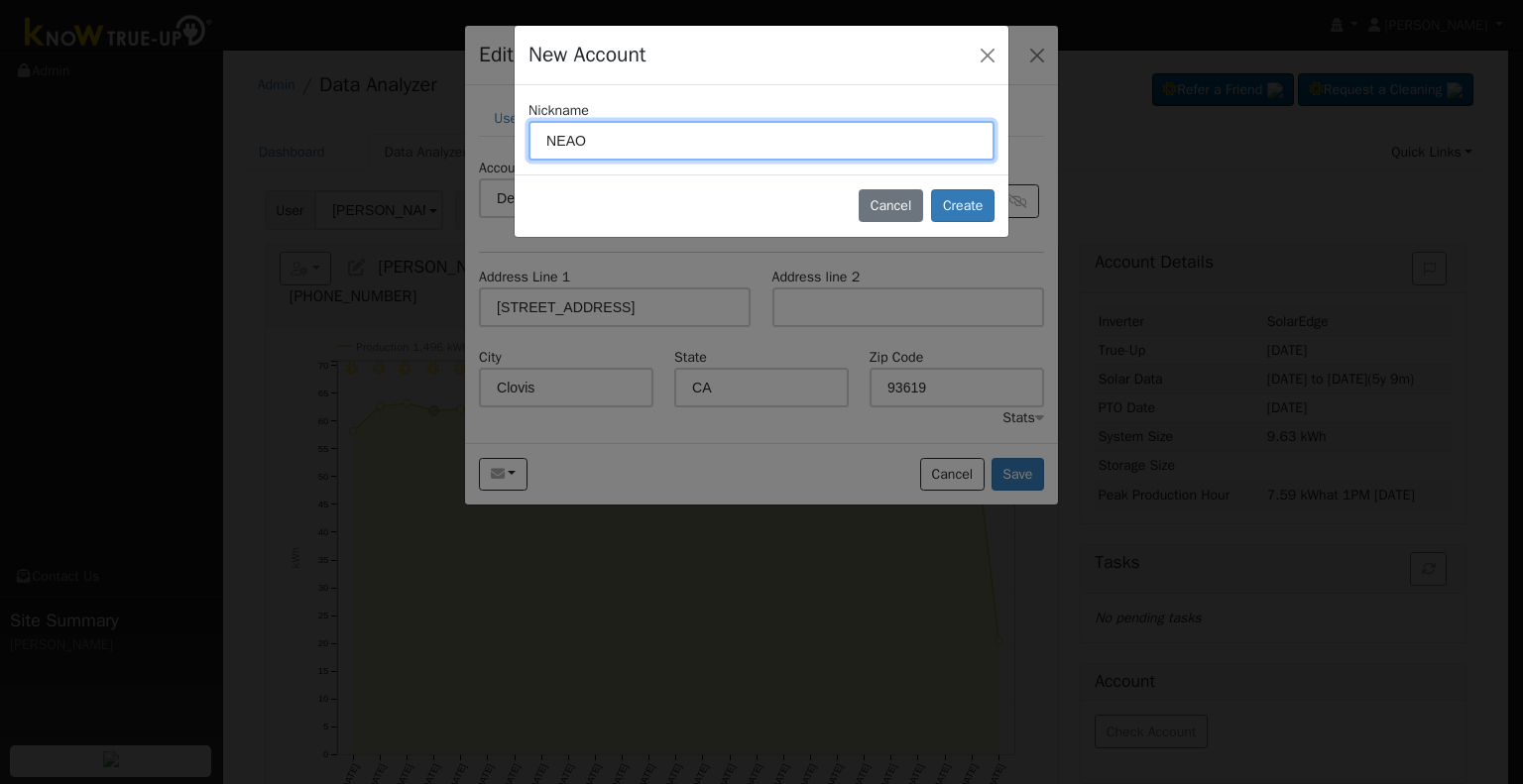 type on "NEAO" 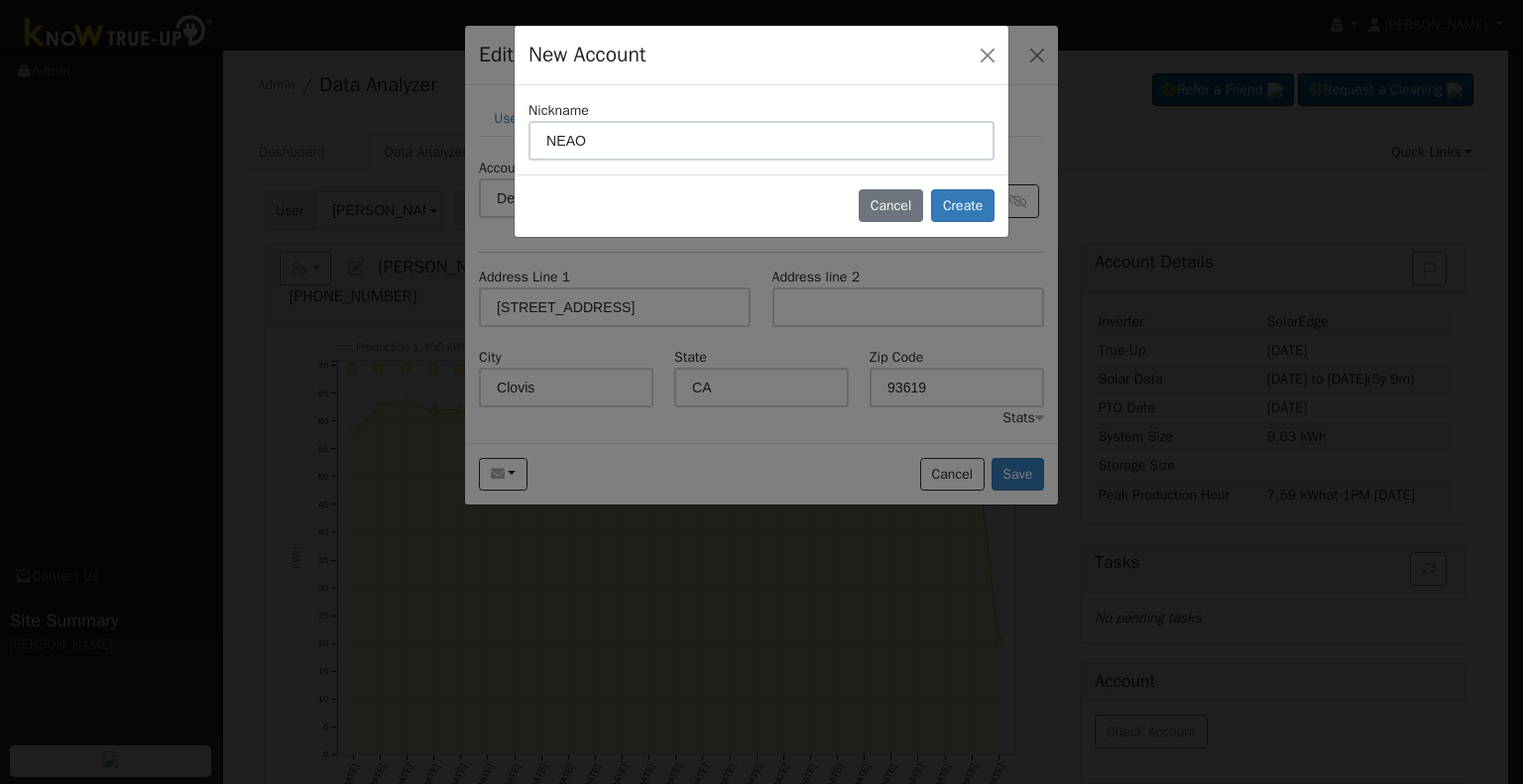 click on "Cancel Create Are you sure you want to create new account 'NEAO'?  Back Confirm" at bounding box center (762, 205) 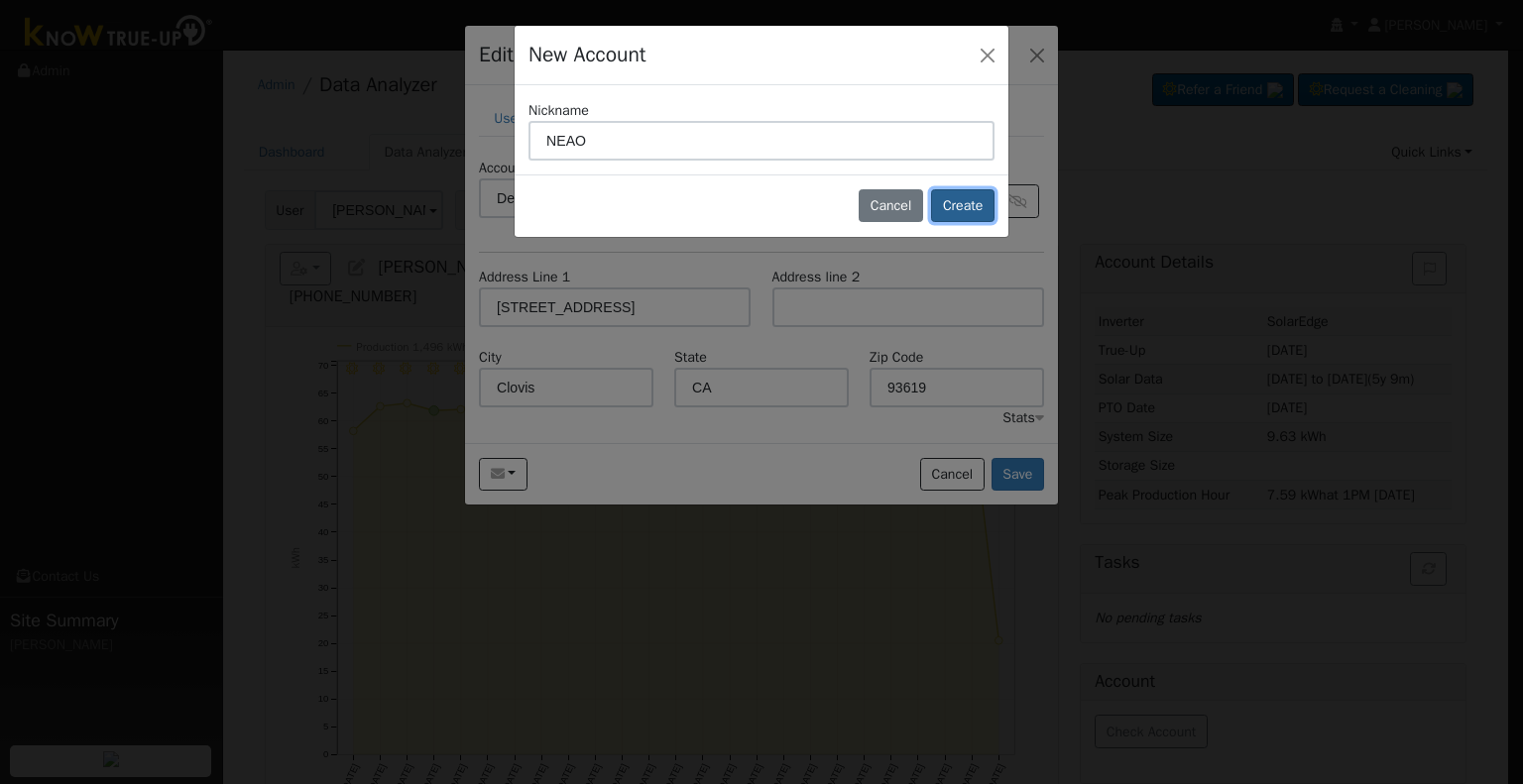 click on "Create" at bounding box center [963, 206] 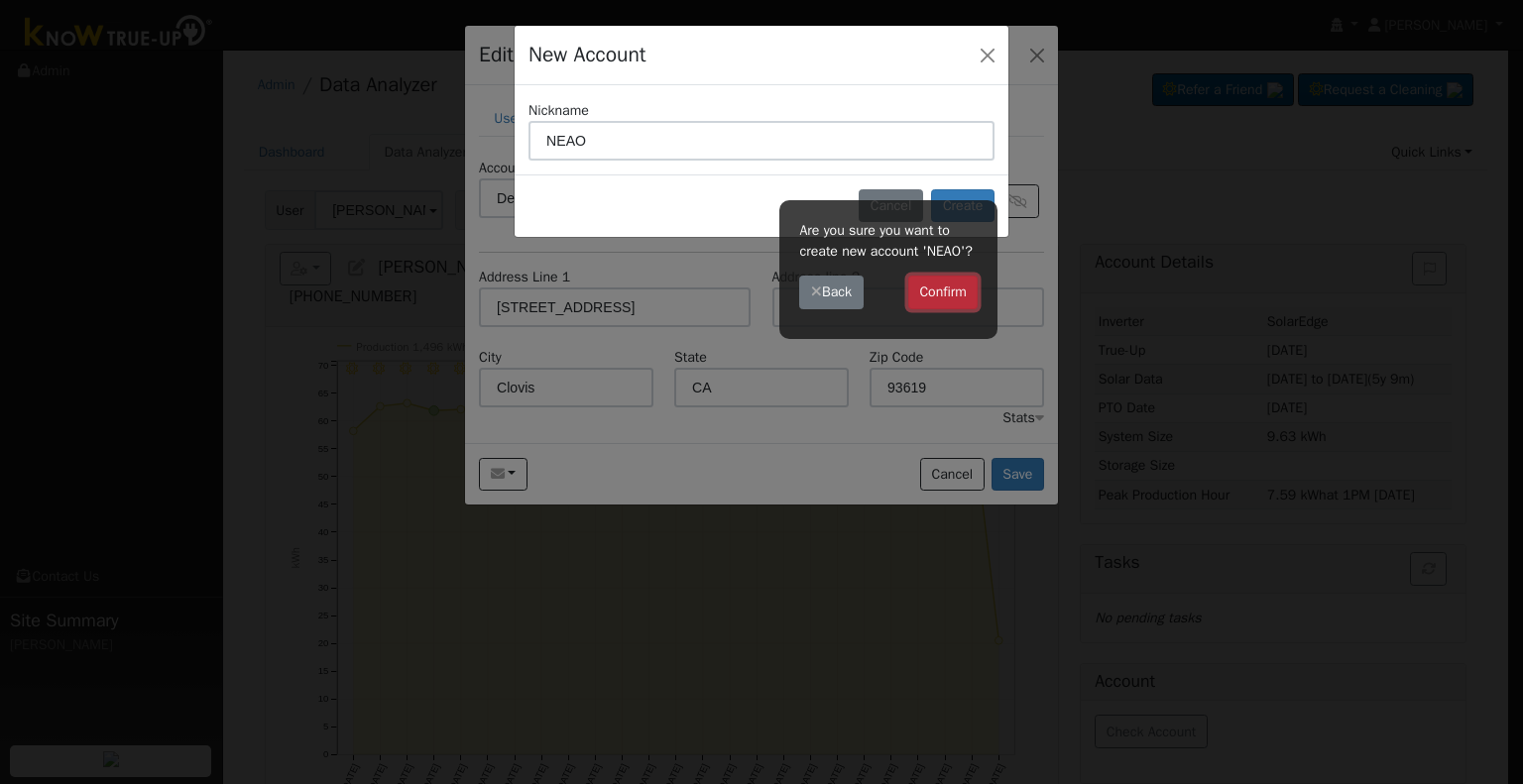 click on "Confirm" at bounding box center (943, 292) 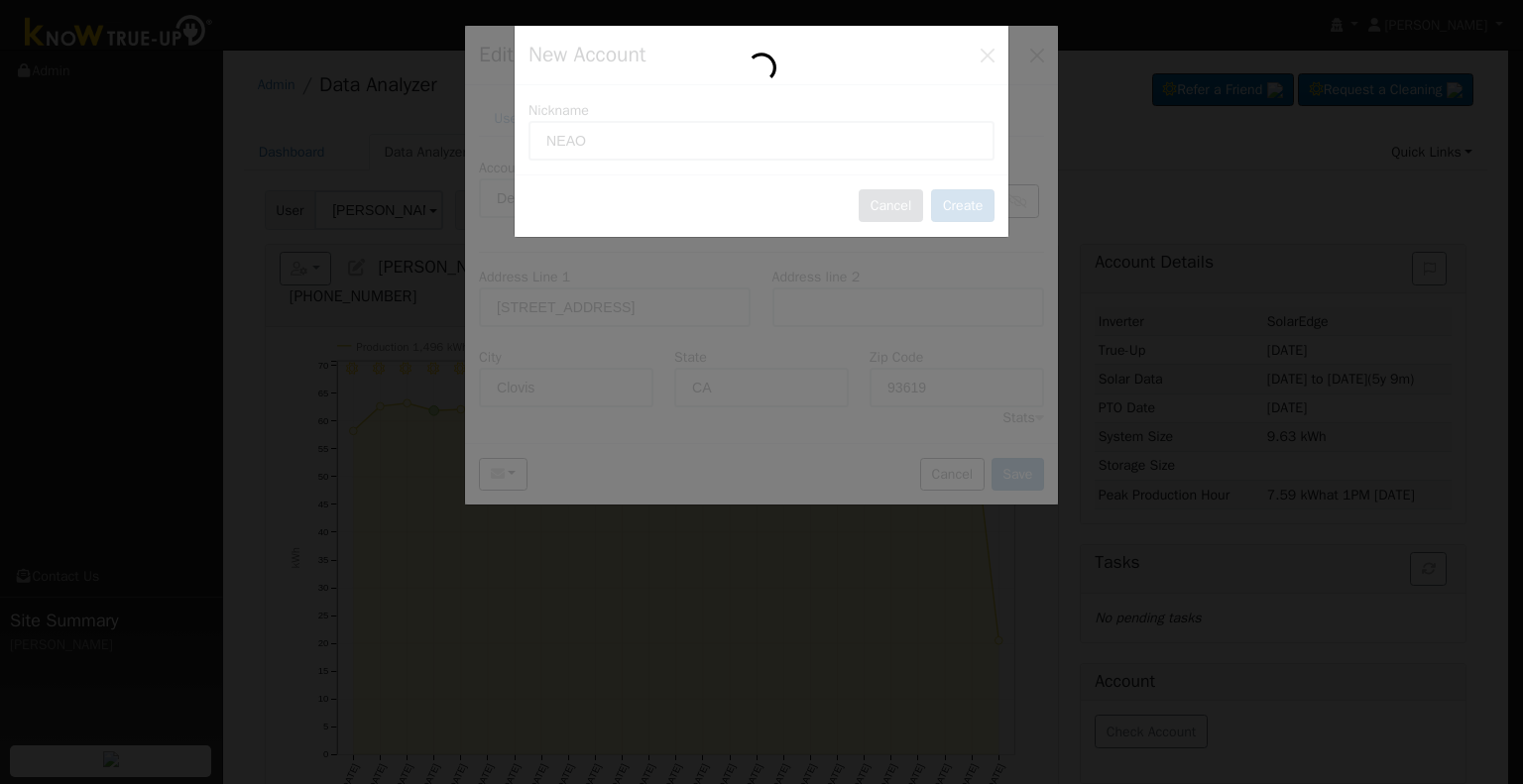 type on "NEAO" 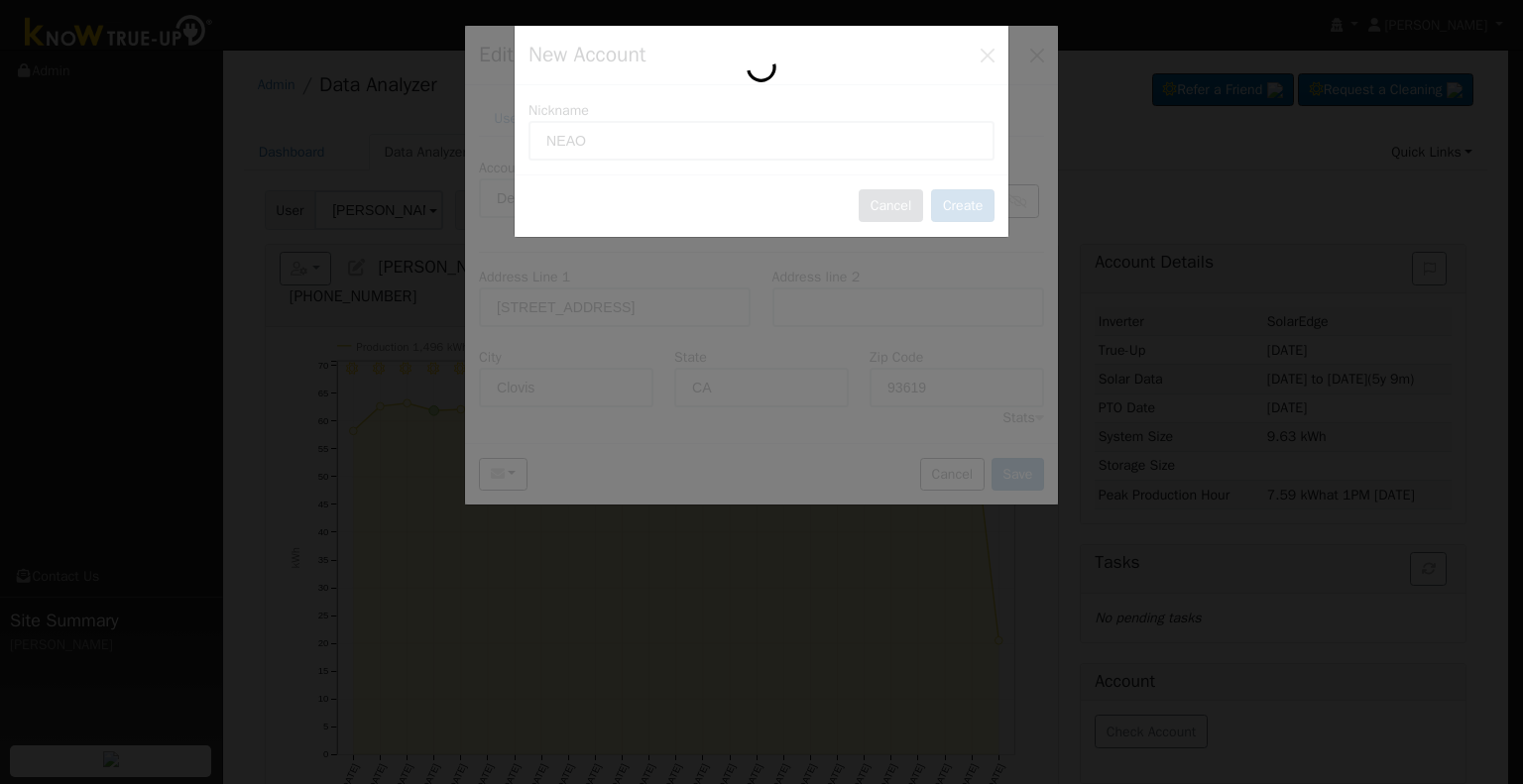 type 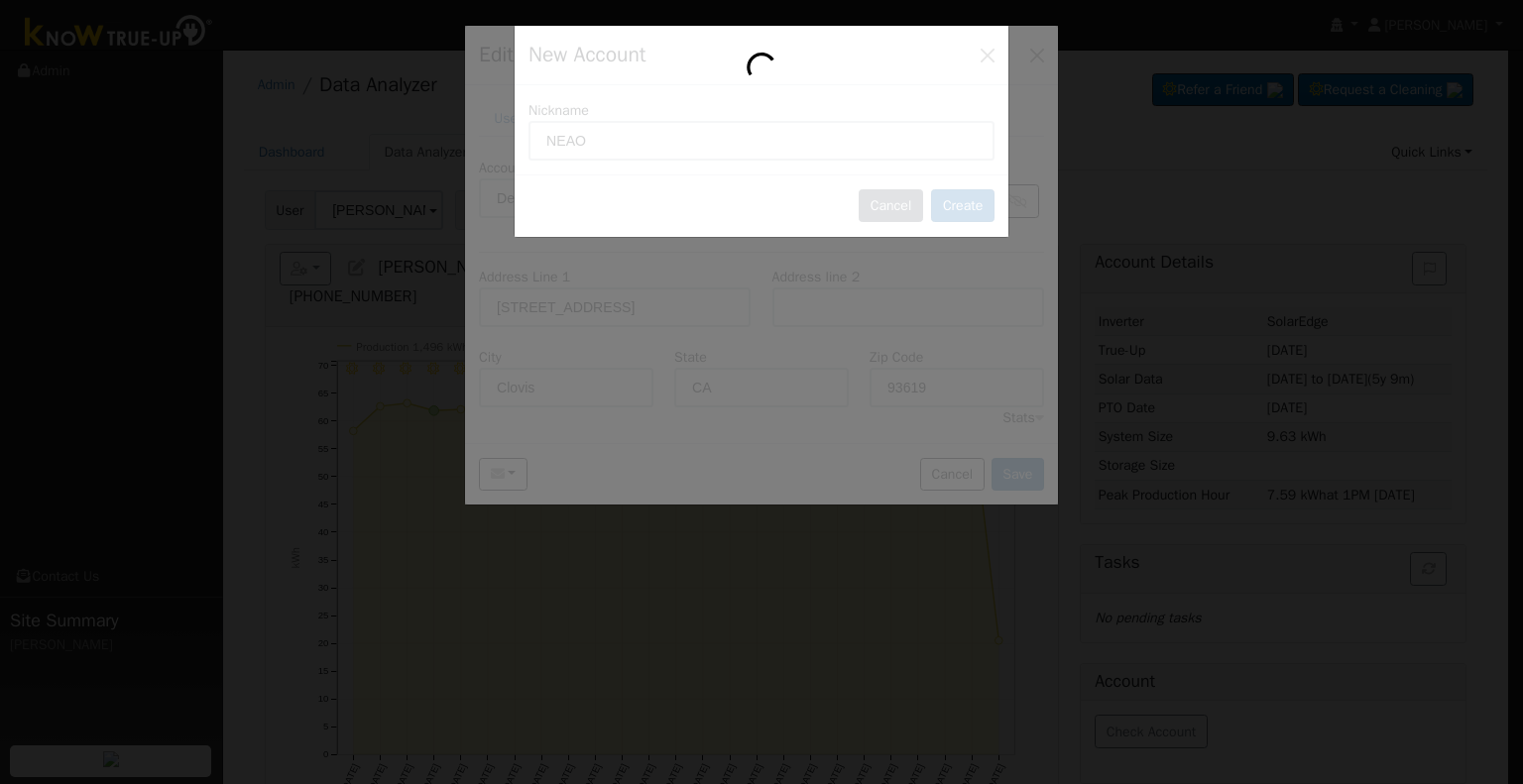 type 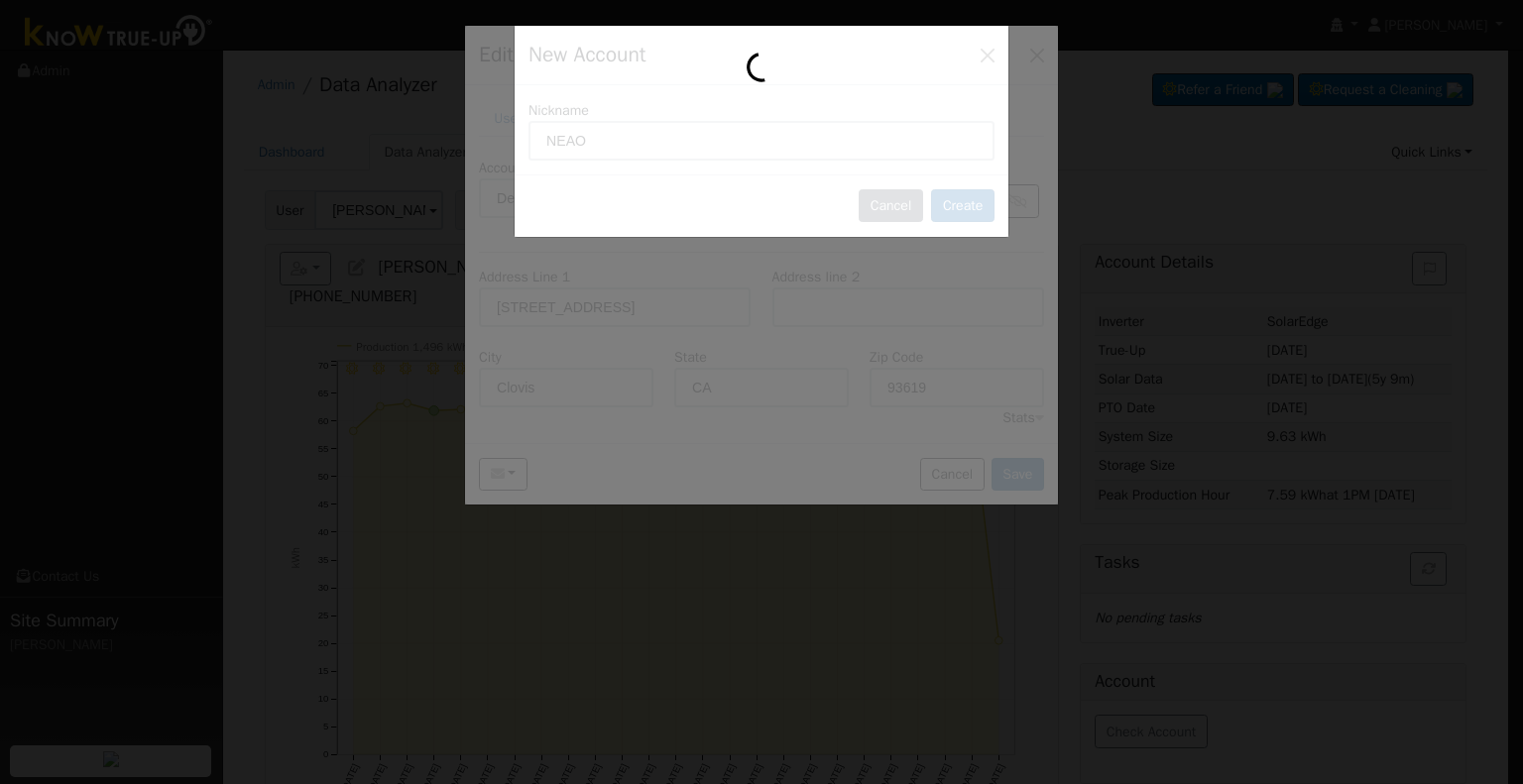 type 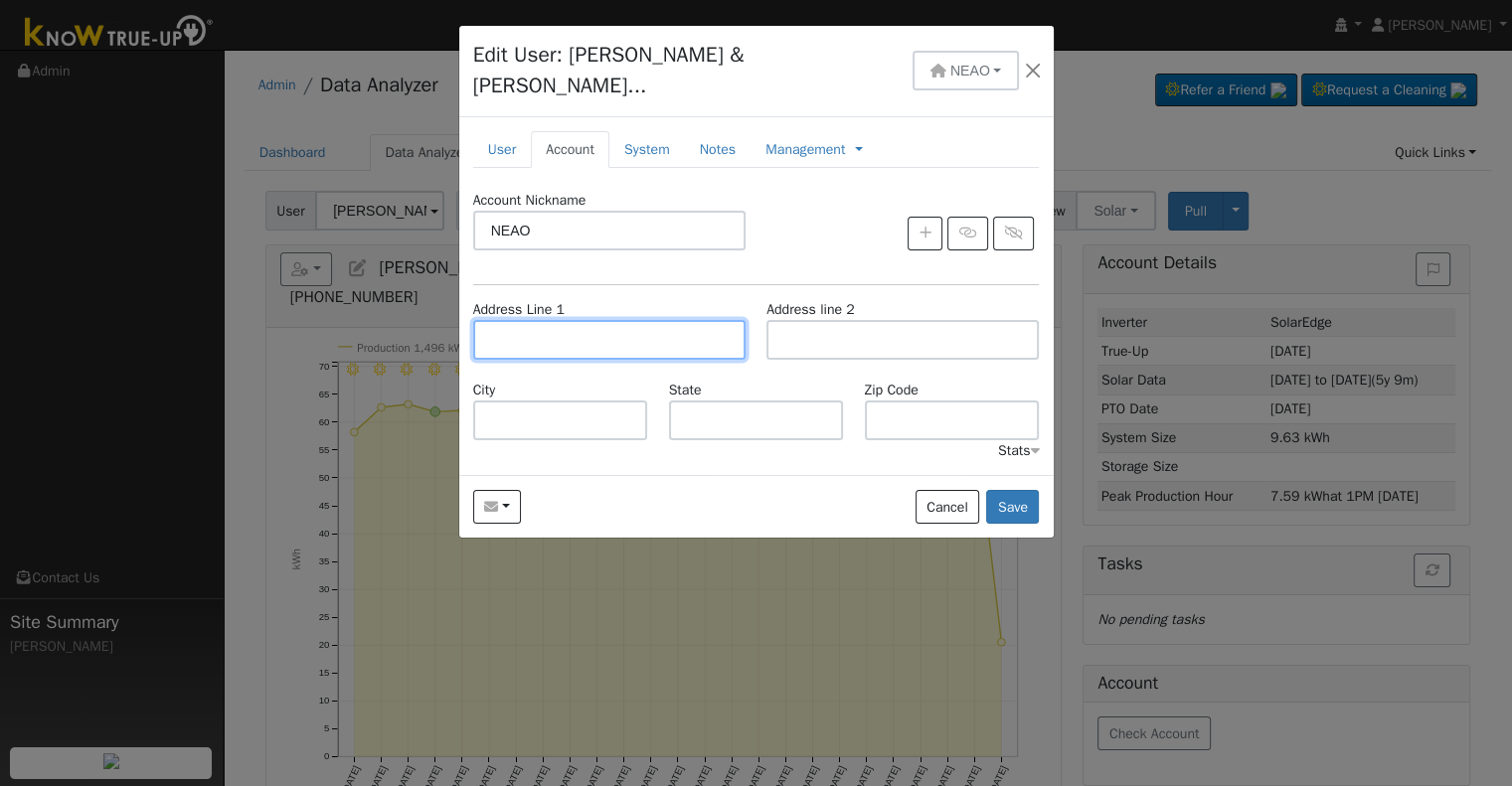 click at bounding box center [609, 340] 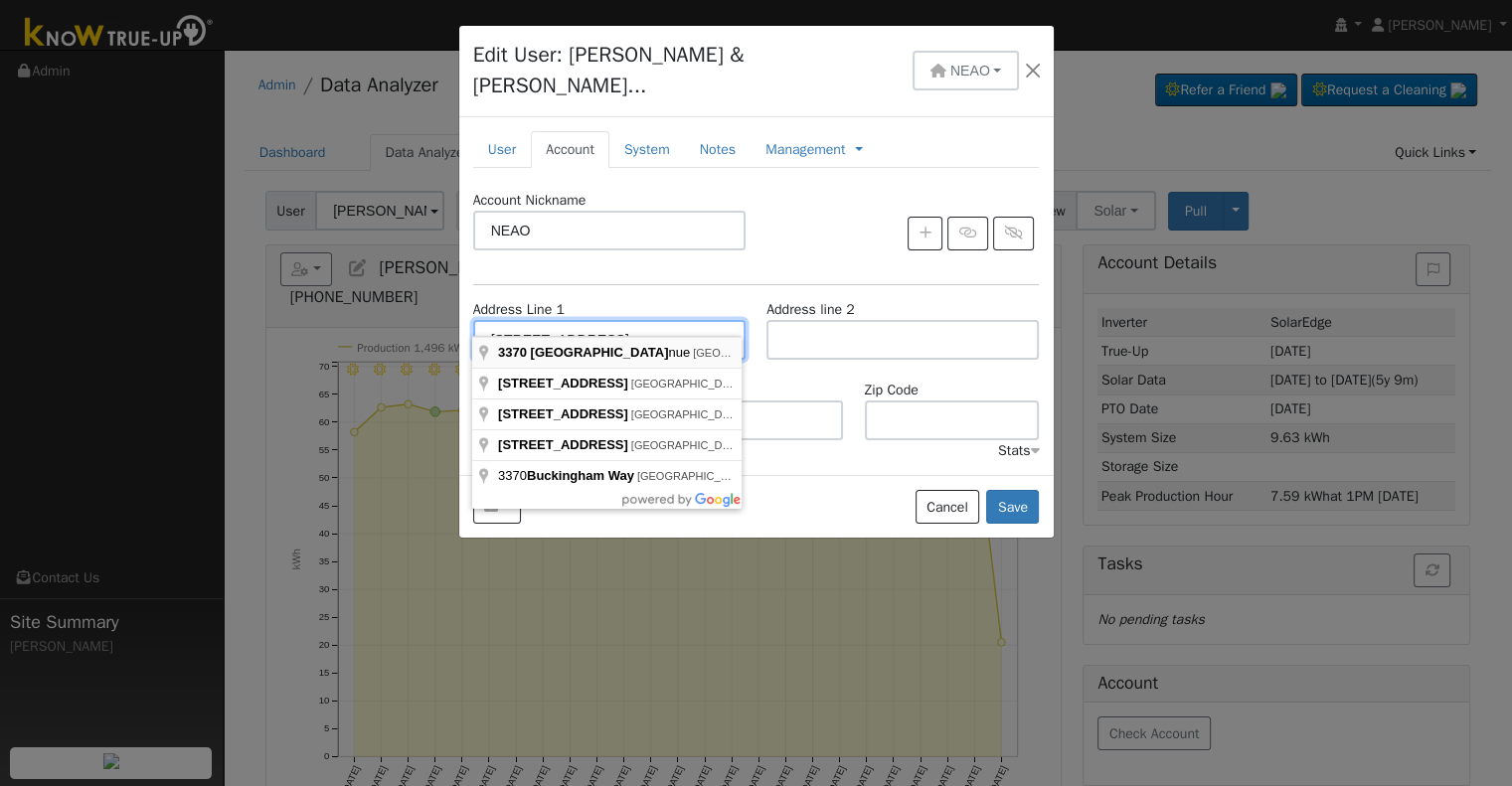 type on "[STREET_ADDRESS]" 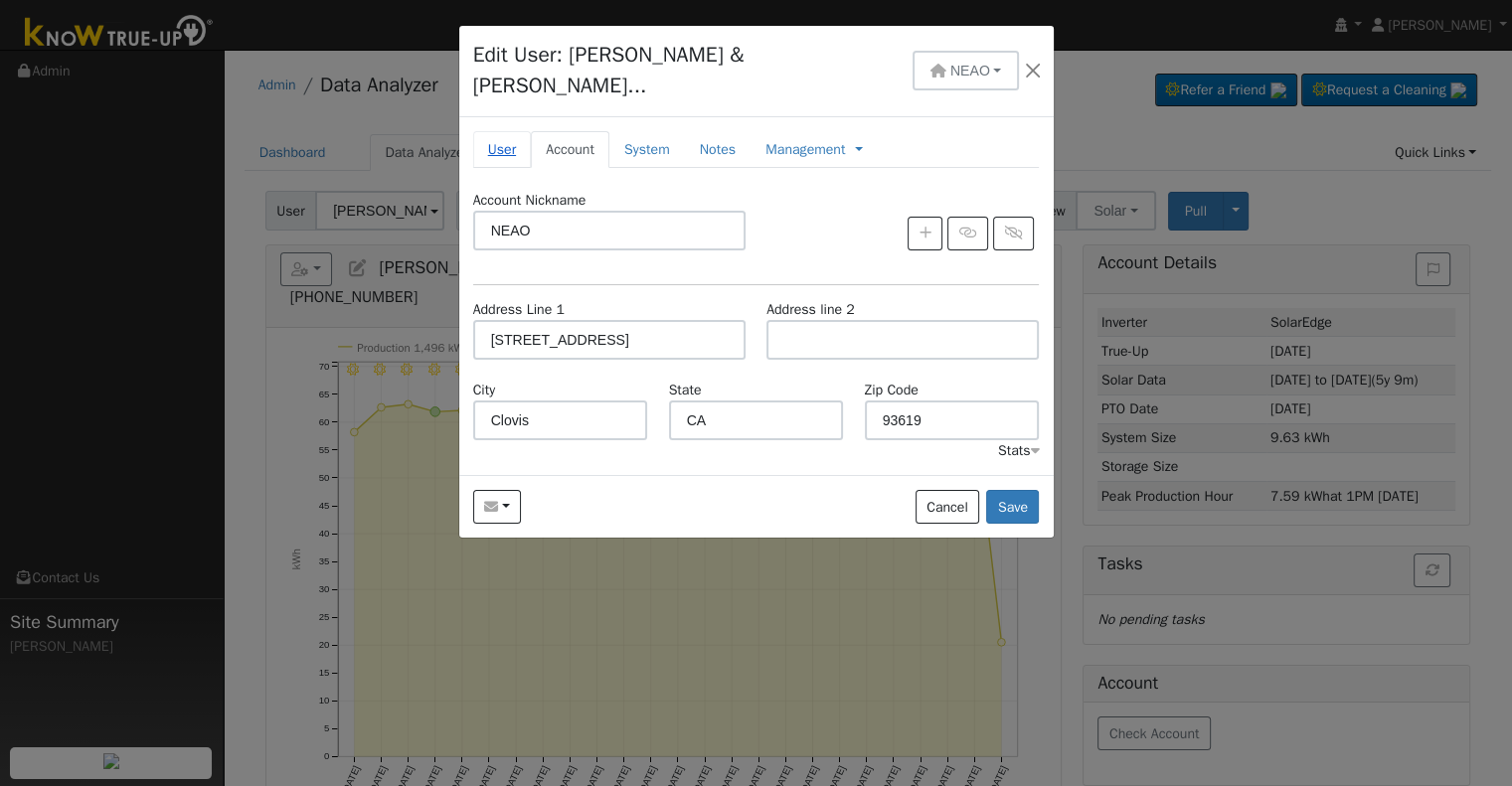 click on "User" at bounding box center (502, 149) 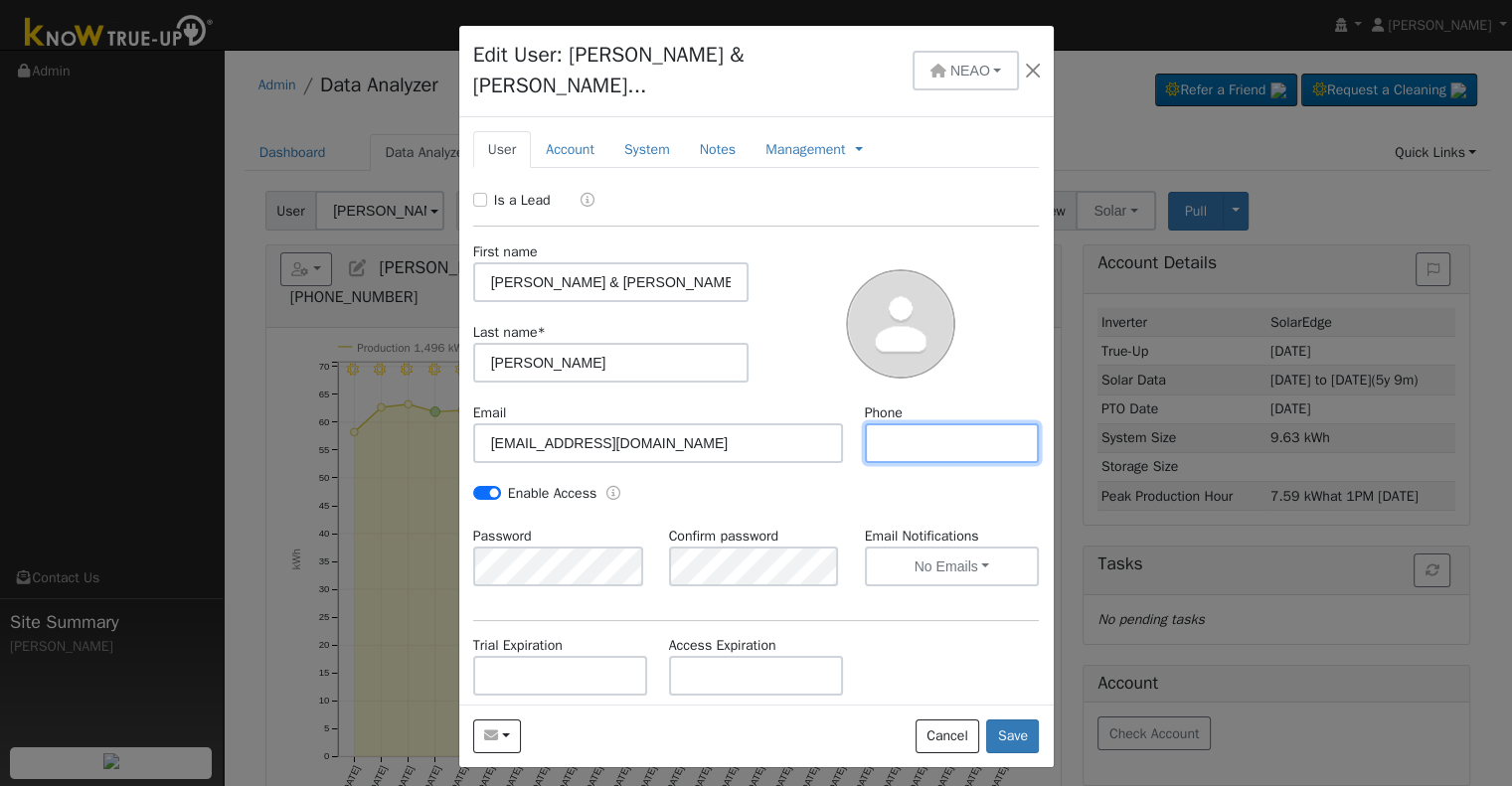 click at bounding box center [952, 443] 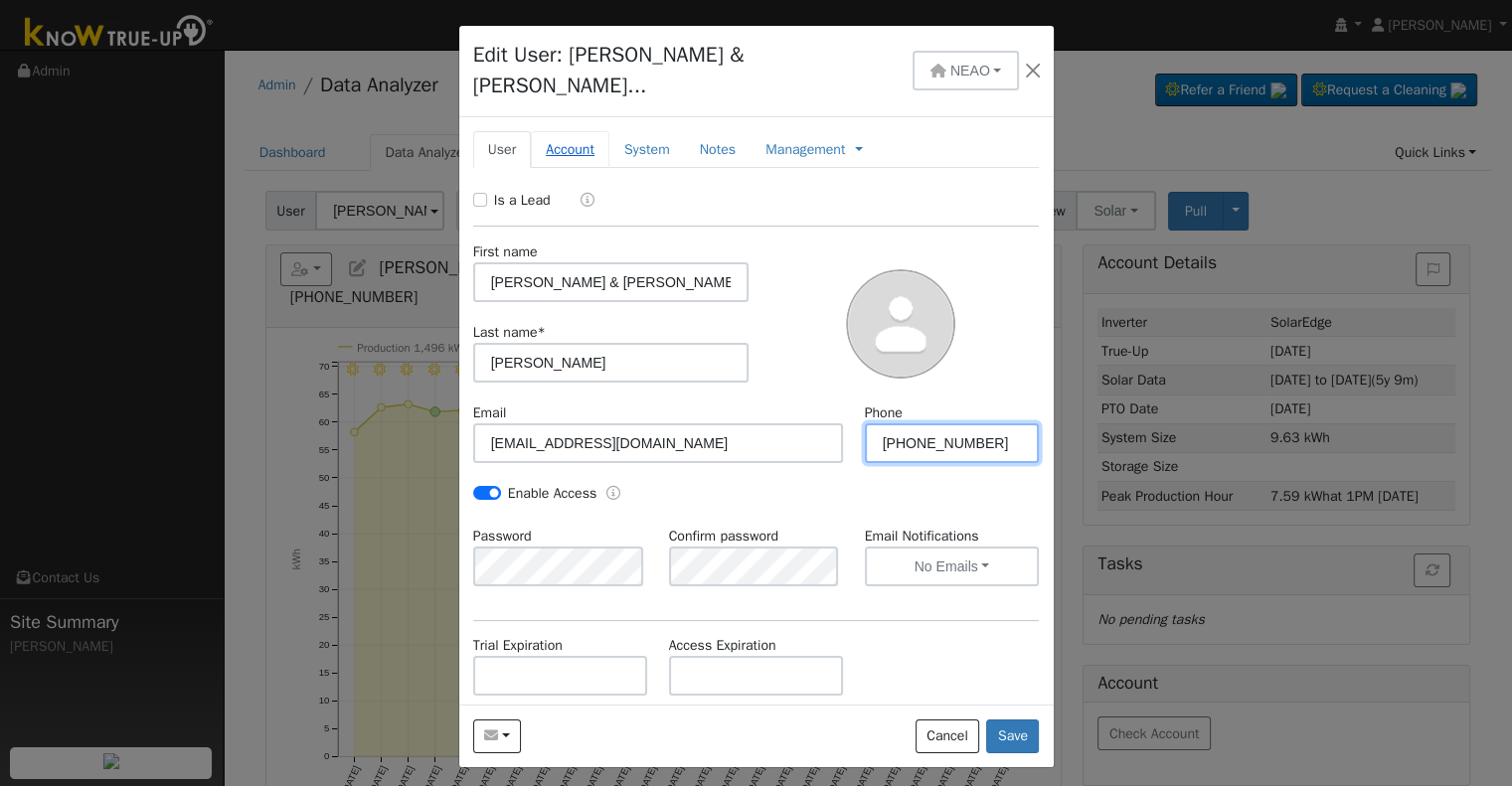 type on "[PHONE_NUMBER]" 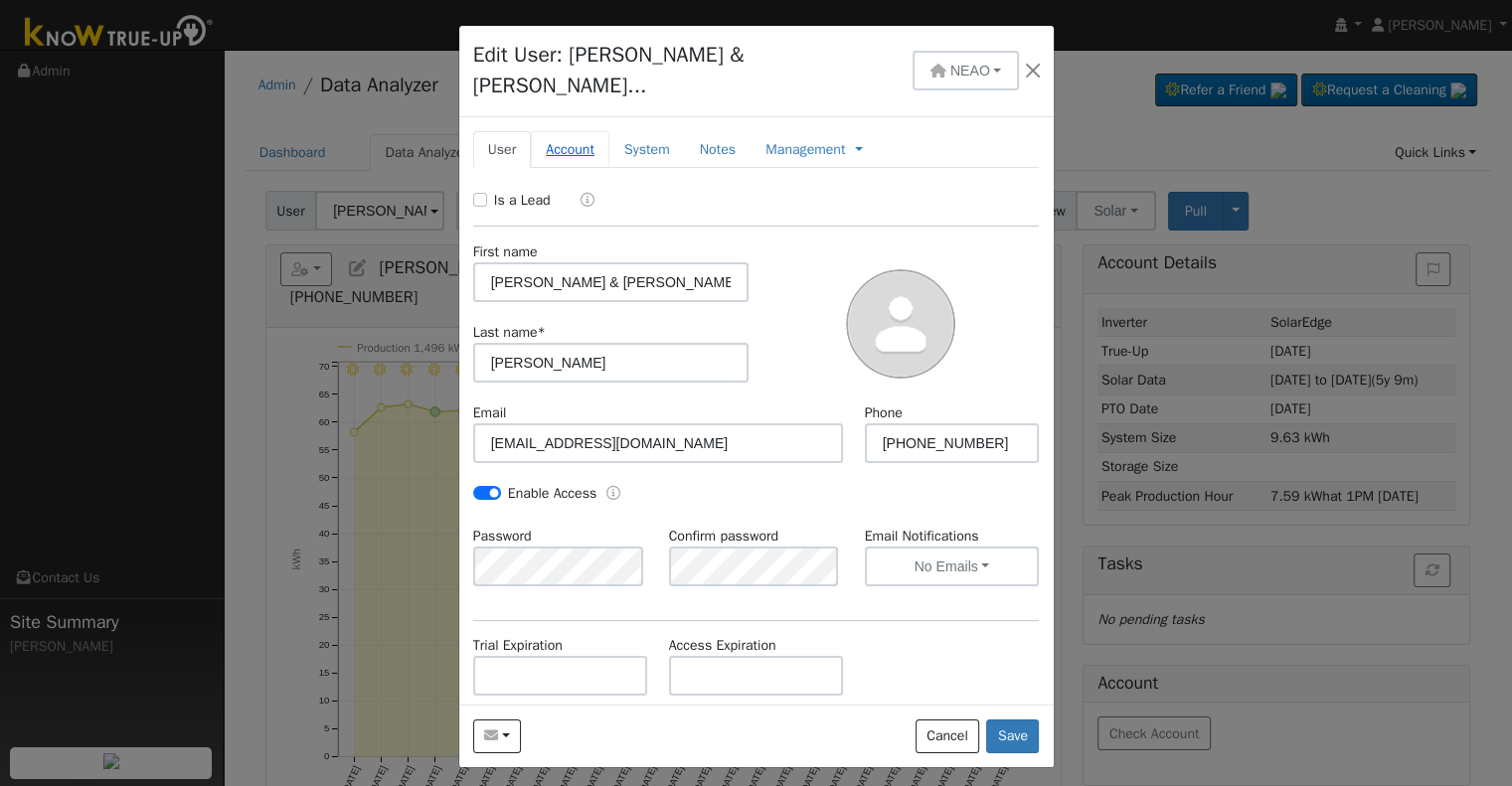 click on "Account" at bounding box center (570, 149) 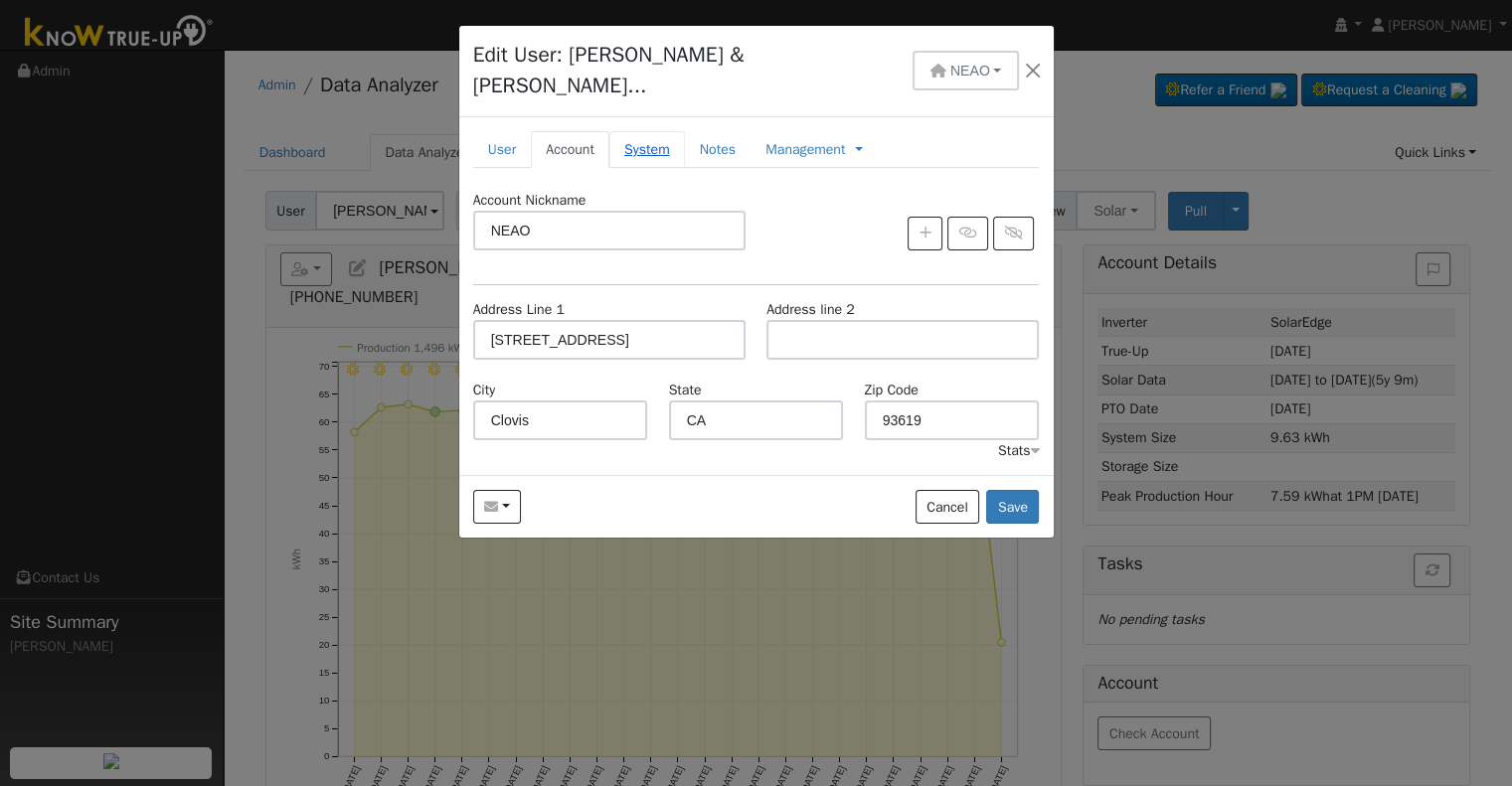 click on "System" at bounding box center [647, 149] 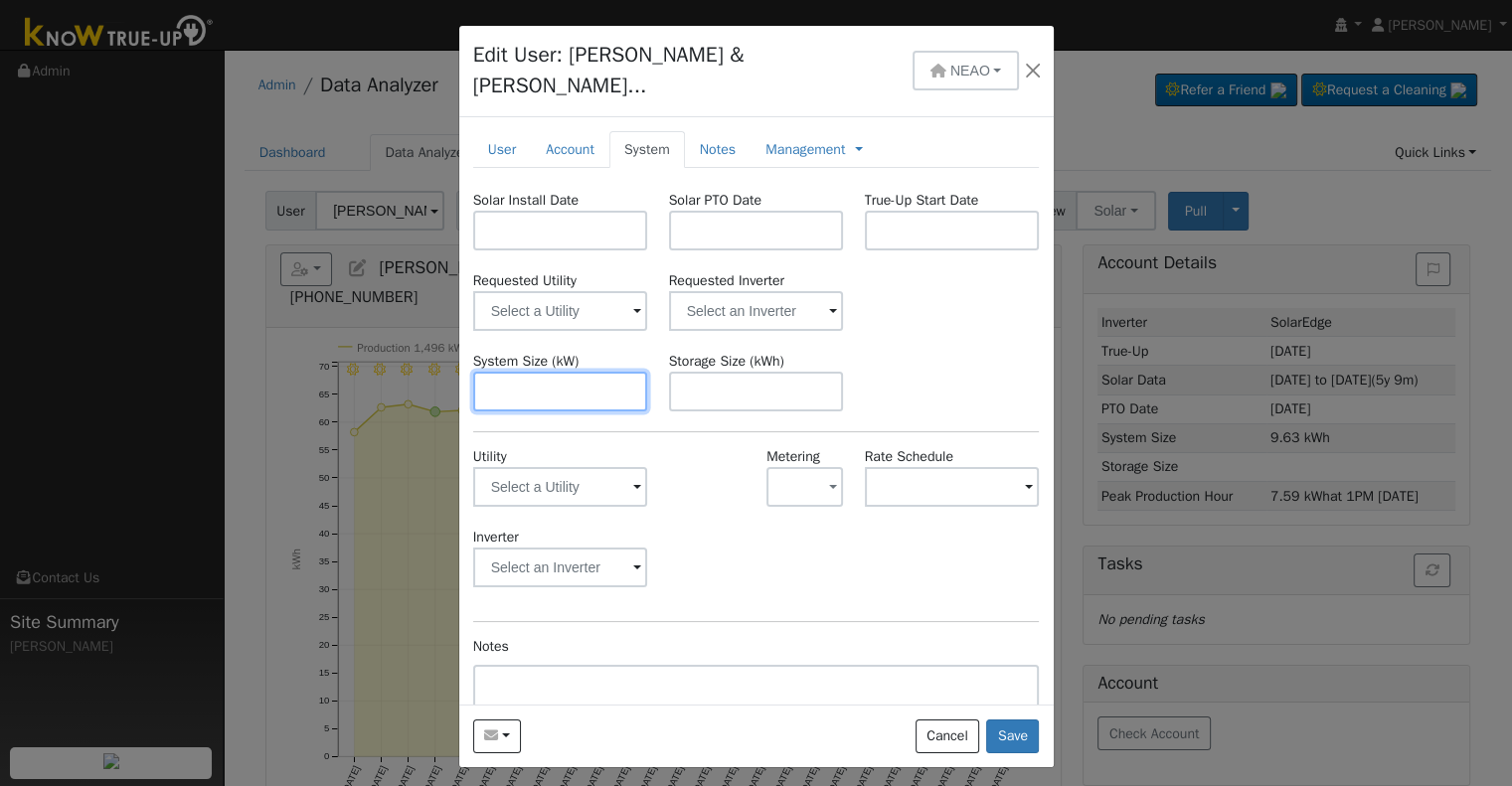 click at bounding box center (561, 392) 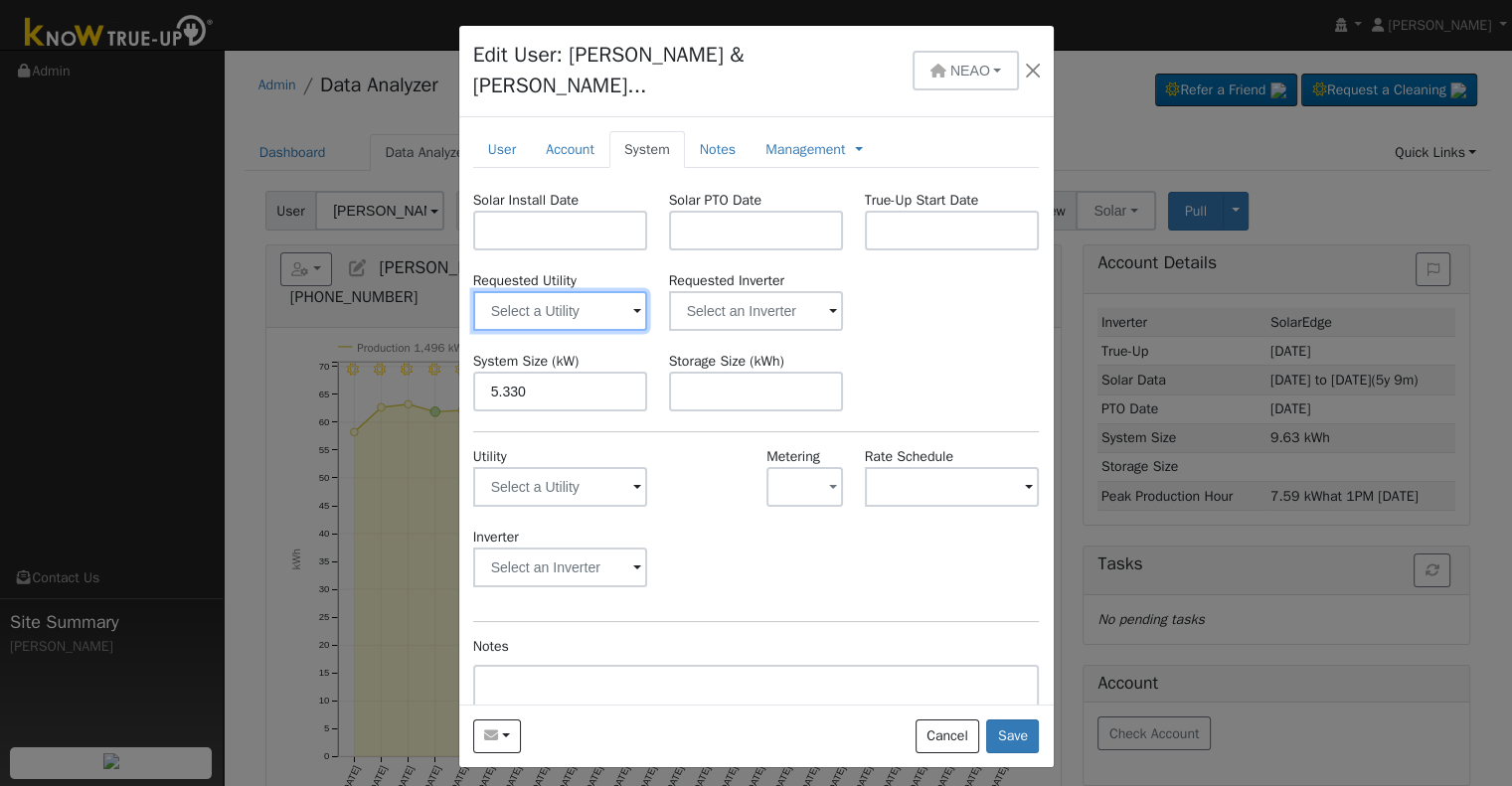 type on "5.3" 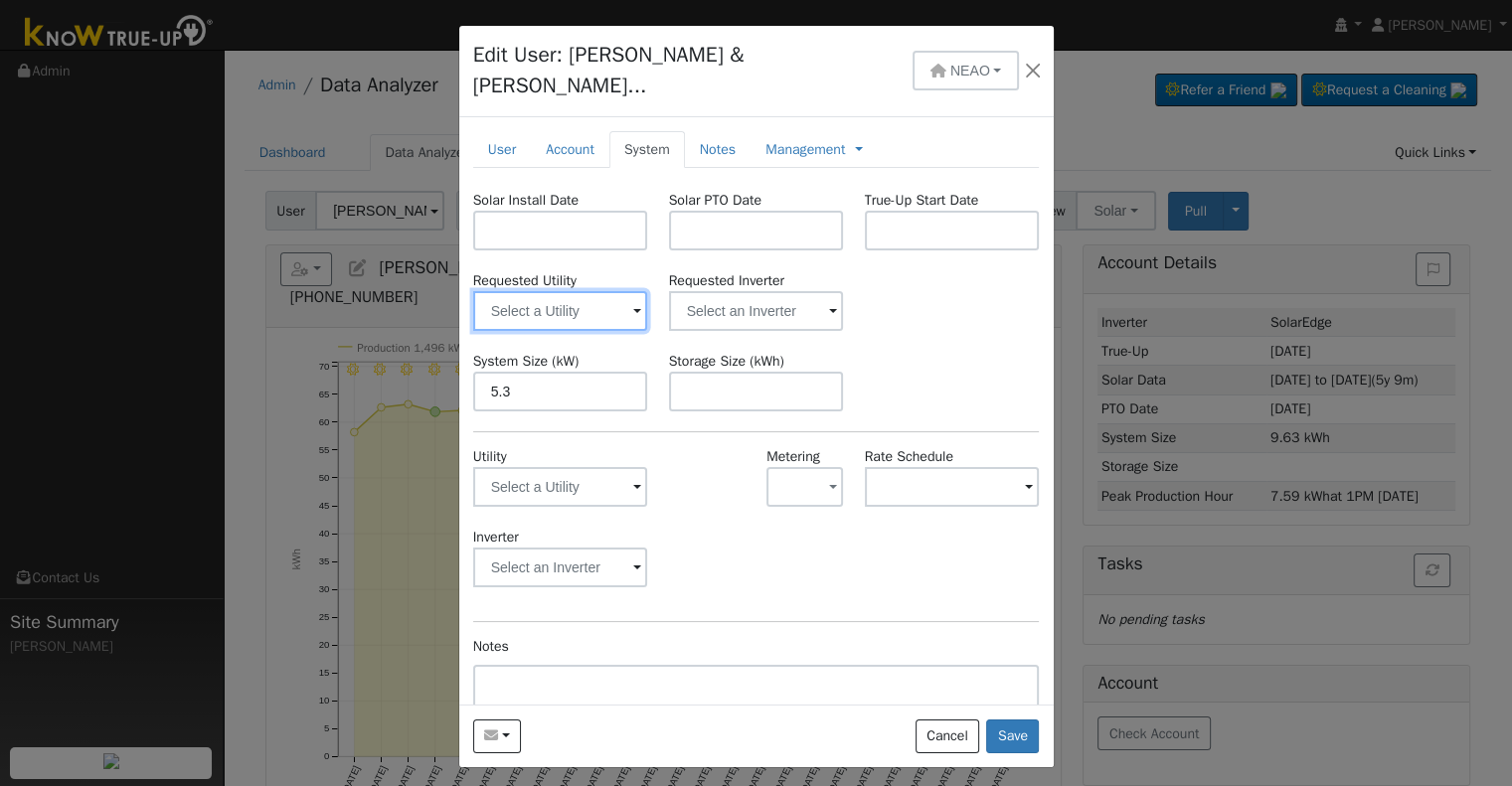 click at bounding box center (561, 311) 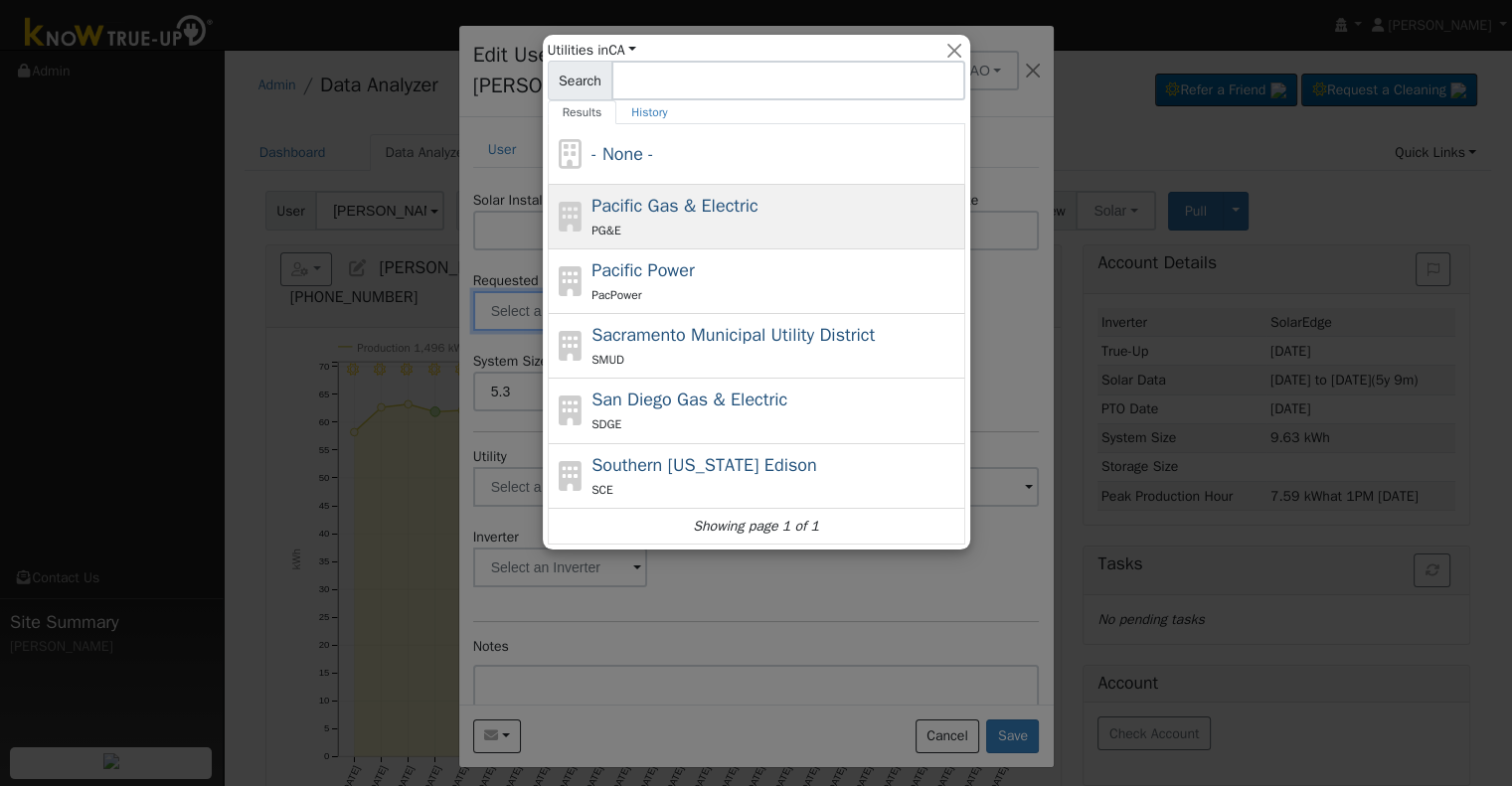 click on "PG&E" at bounding box center [775, 230] 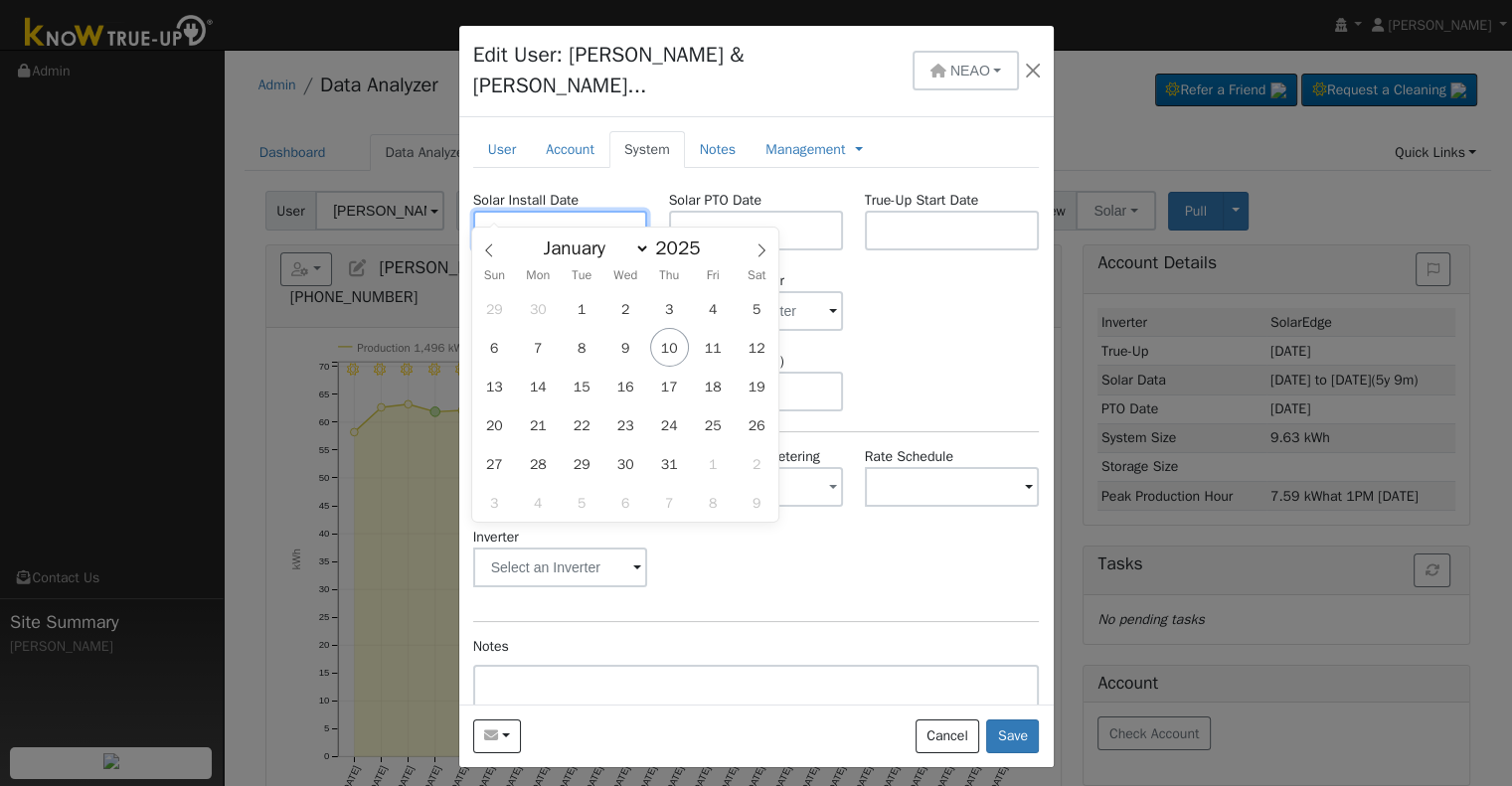 click at bounding box center (561, 231) 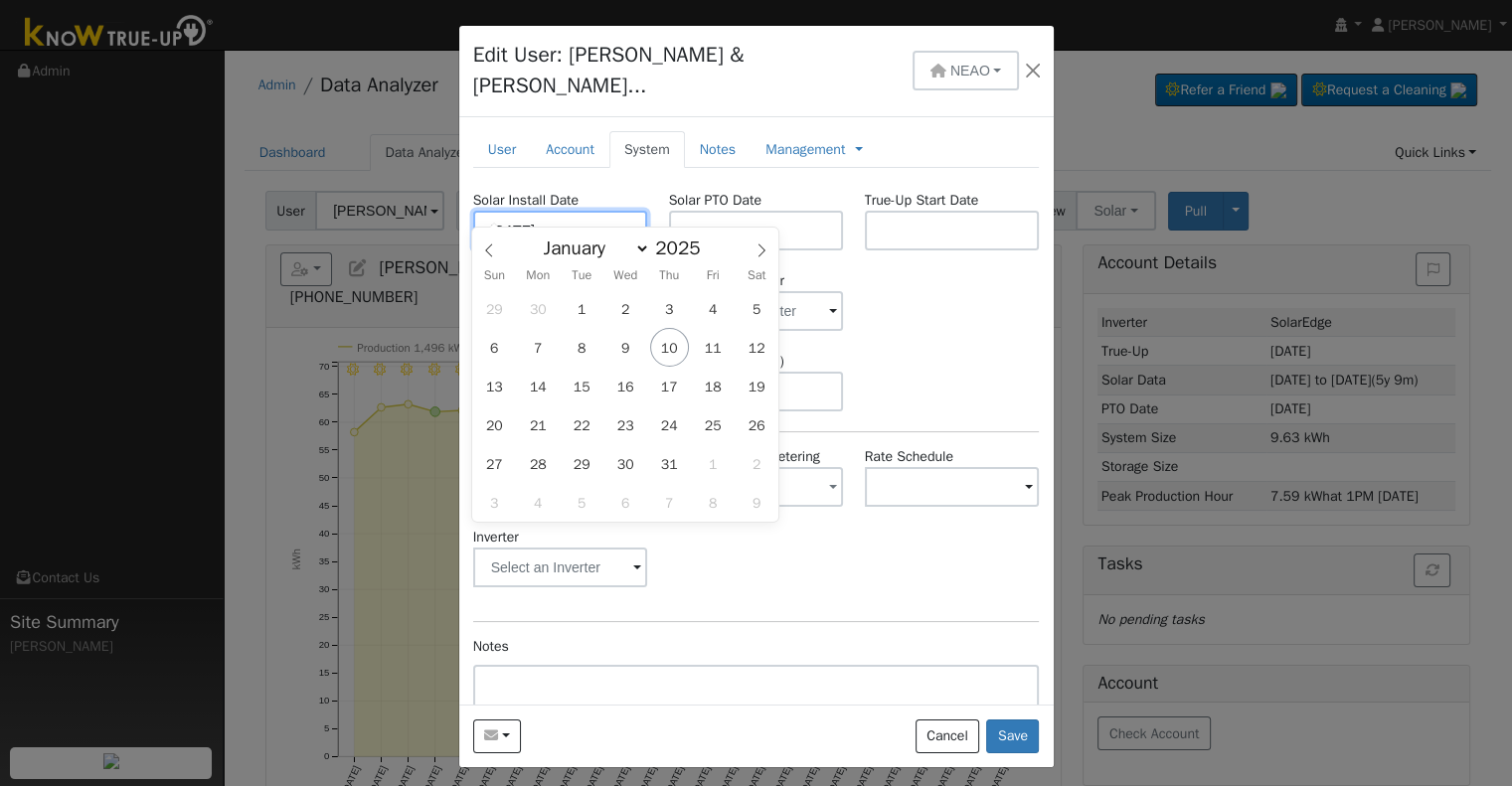 type on "[DATE]" 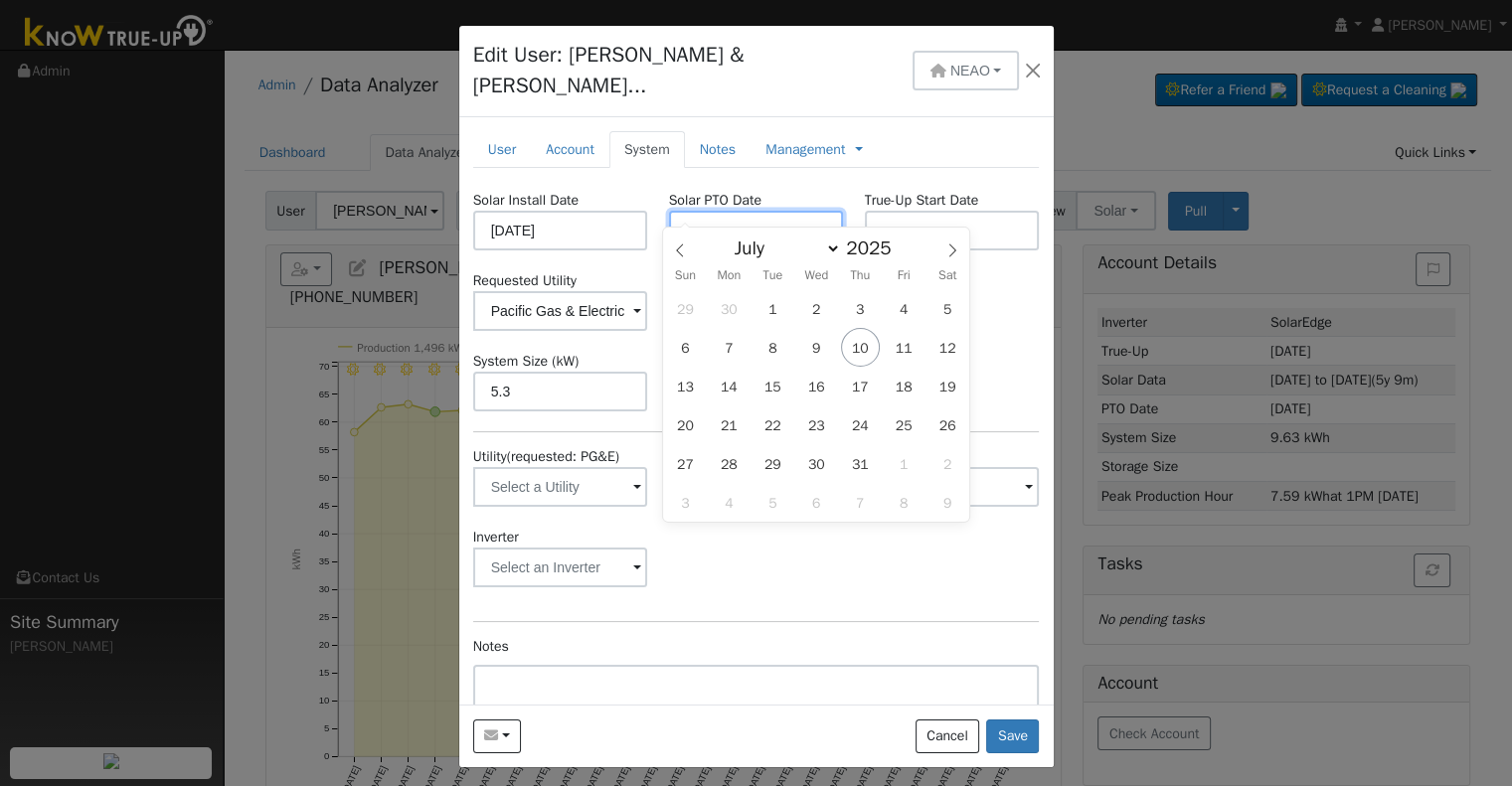 click at bounding box center [756, 231] 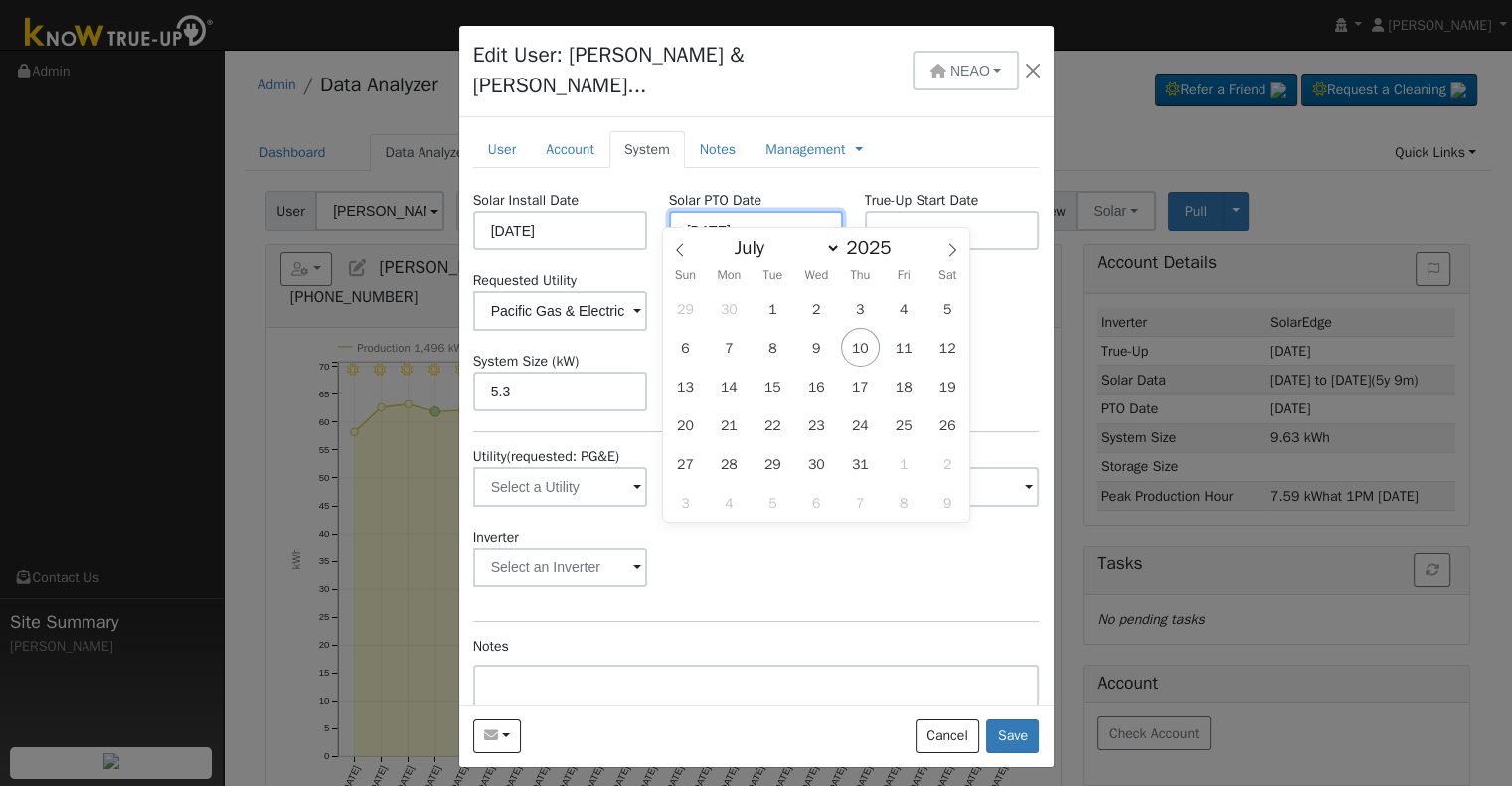 type on "[DATE]" 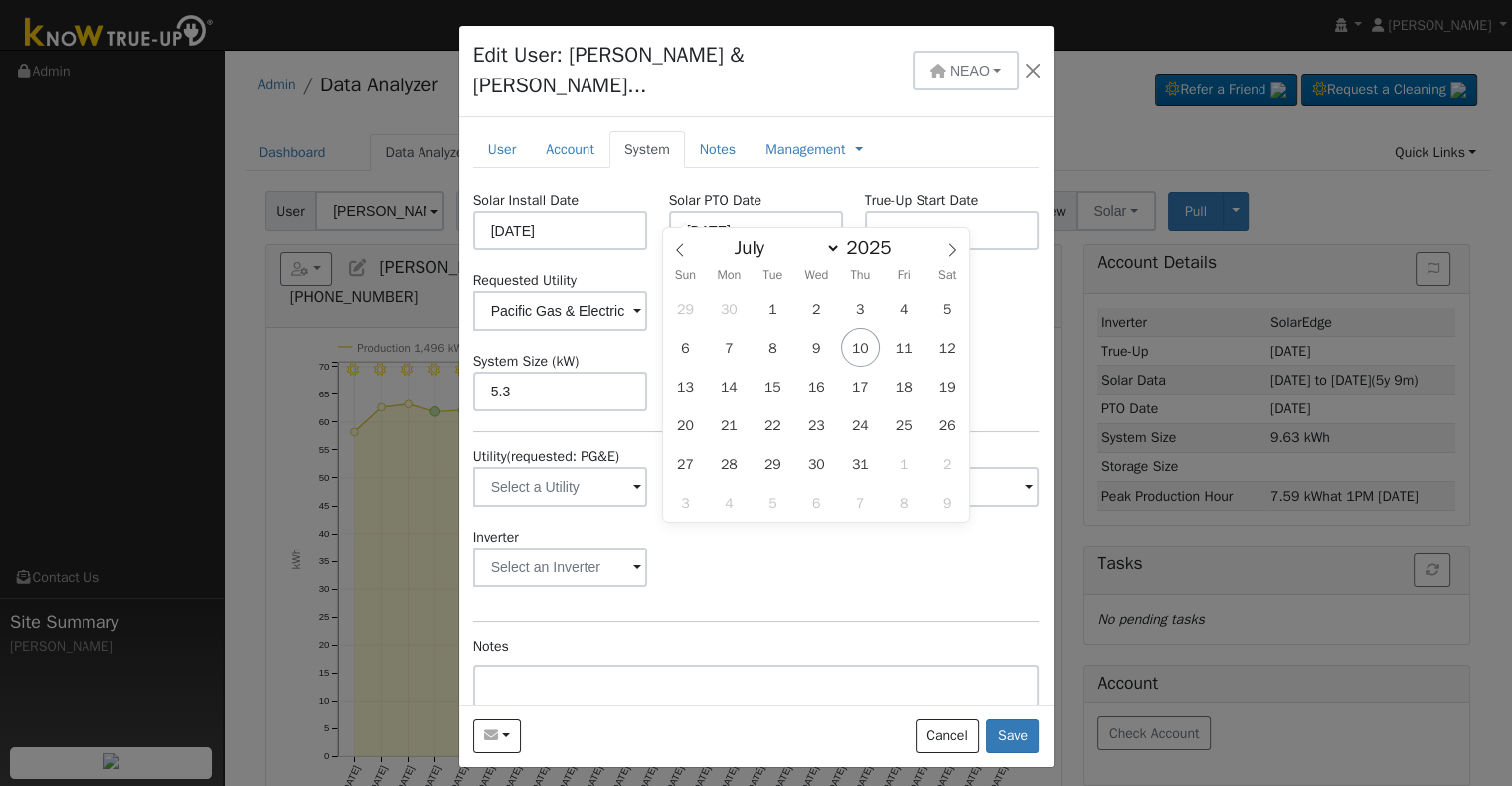 click on "Inverter" at bounding box center (756, 566) 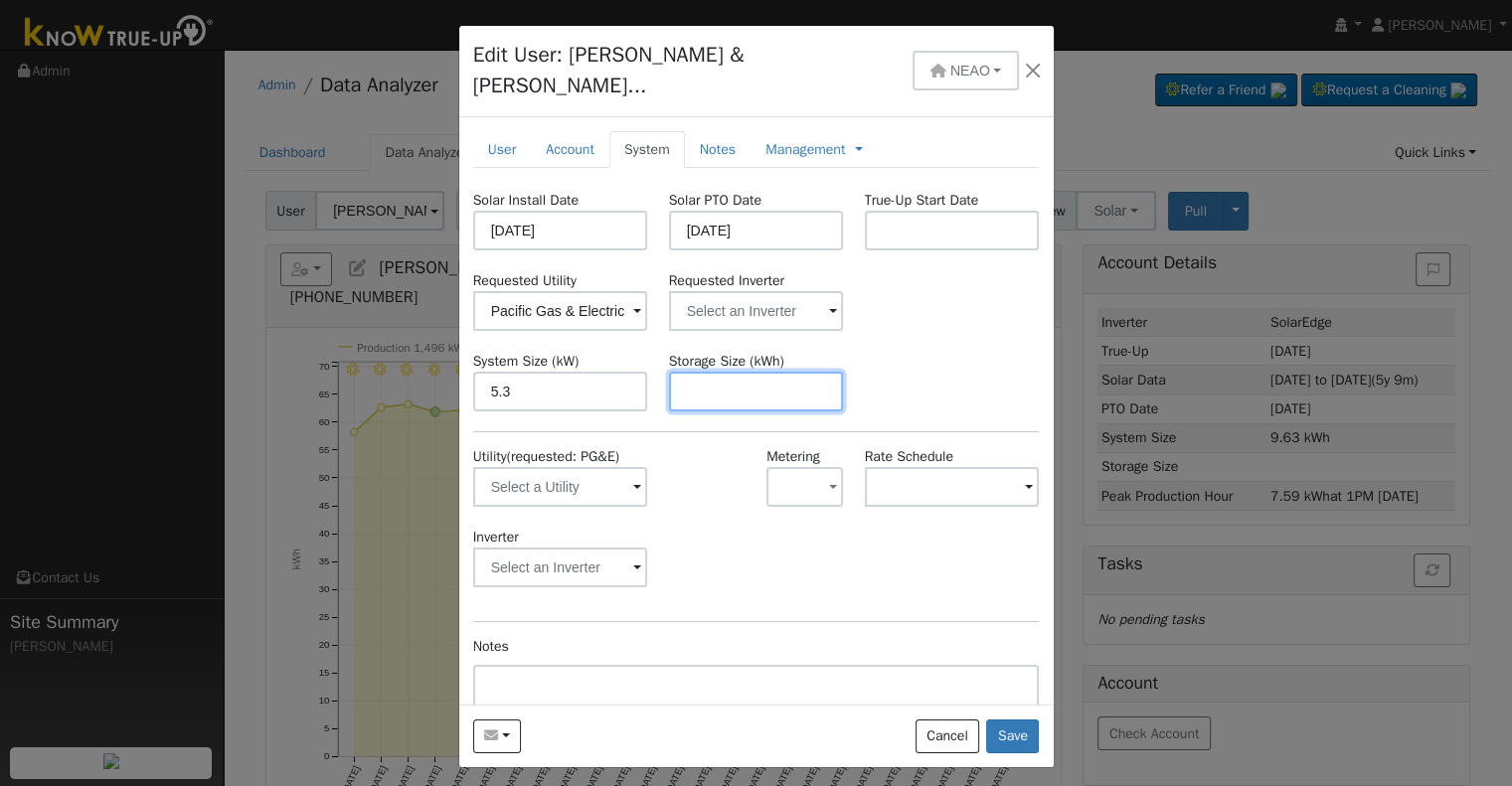 click at bounding box center (756, 392) 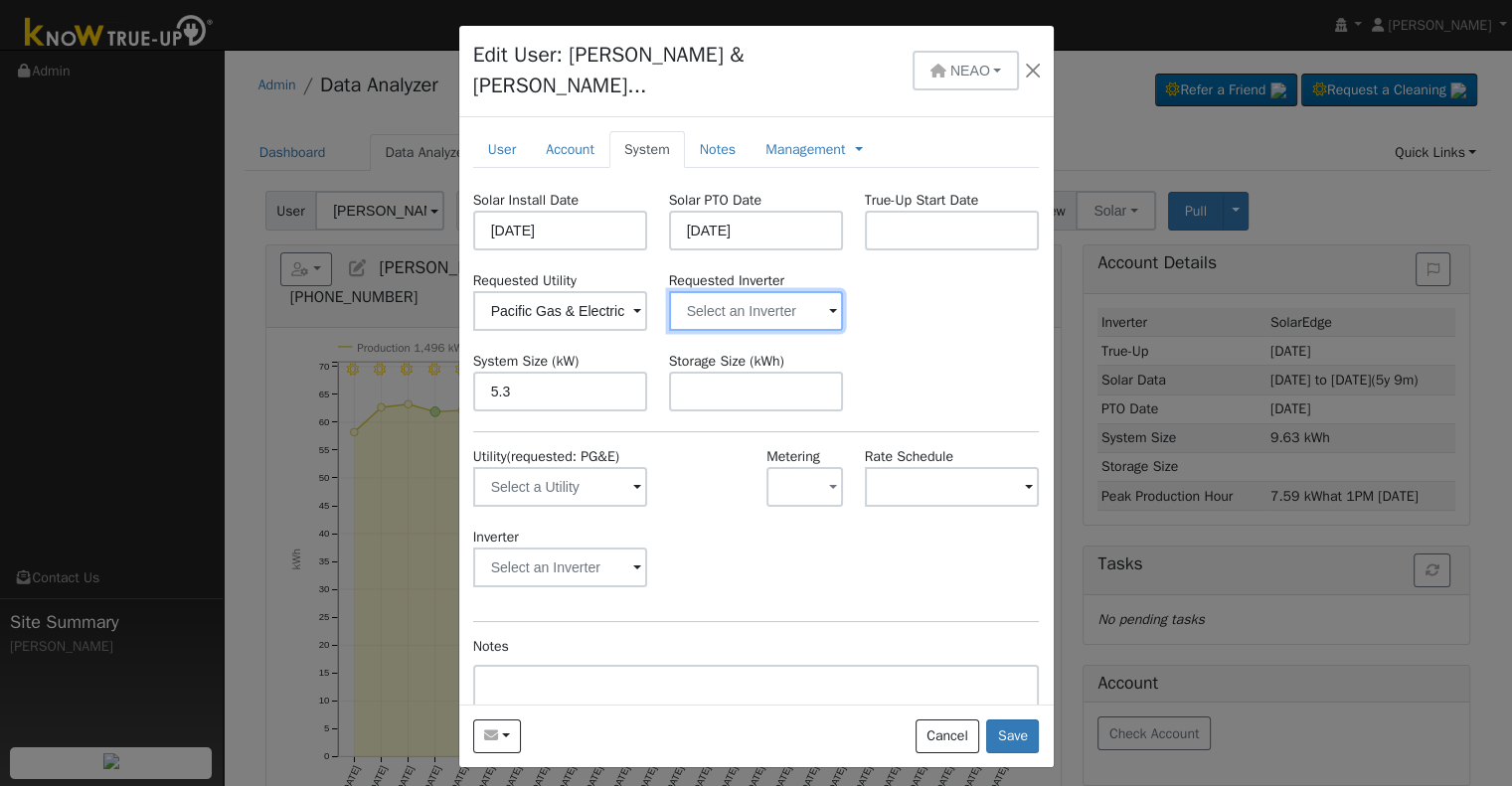 click at bounding box center [561, 311] 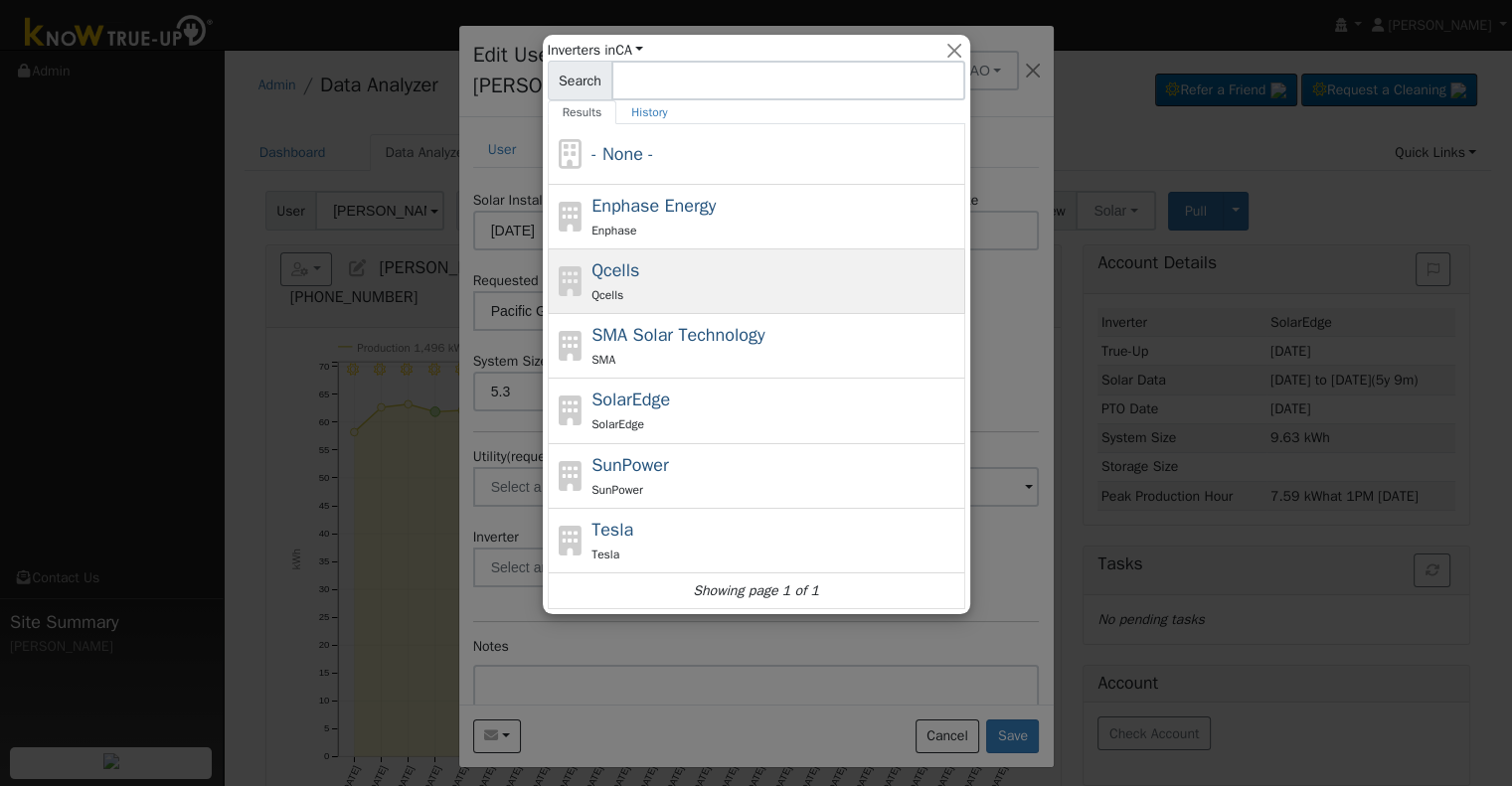 click on "Qcells" at bounding box center (775, 294) 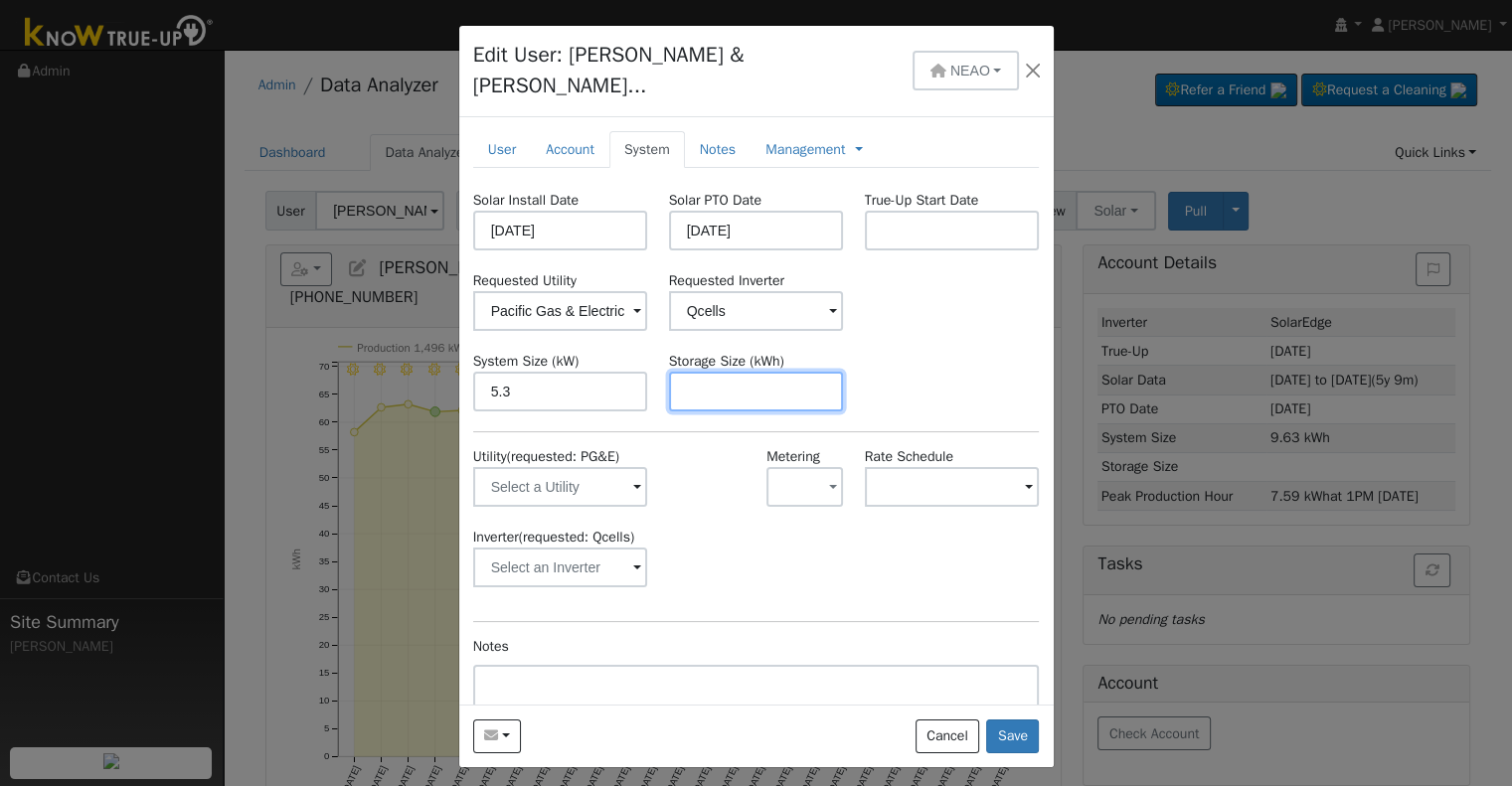 click at bounding box center [756, 392] 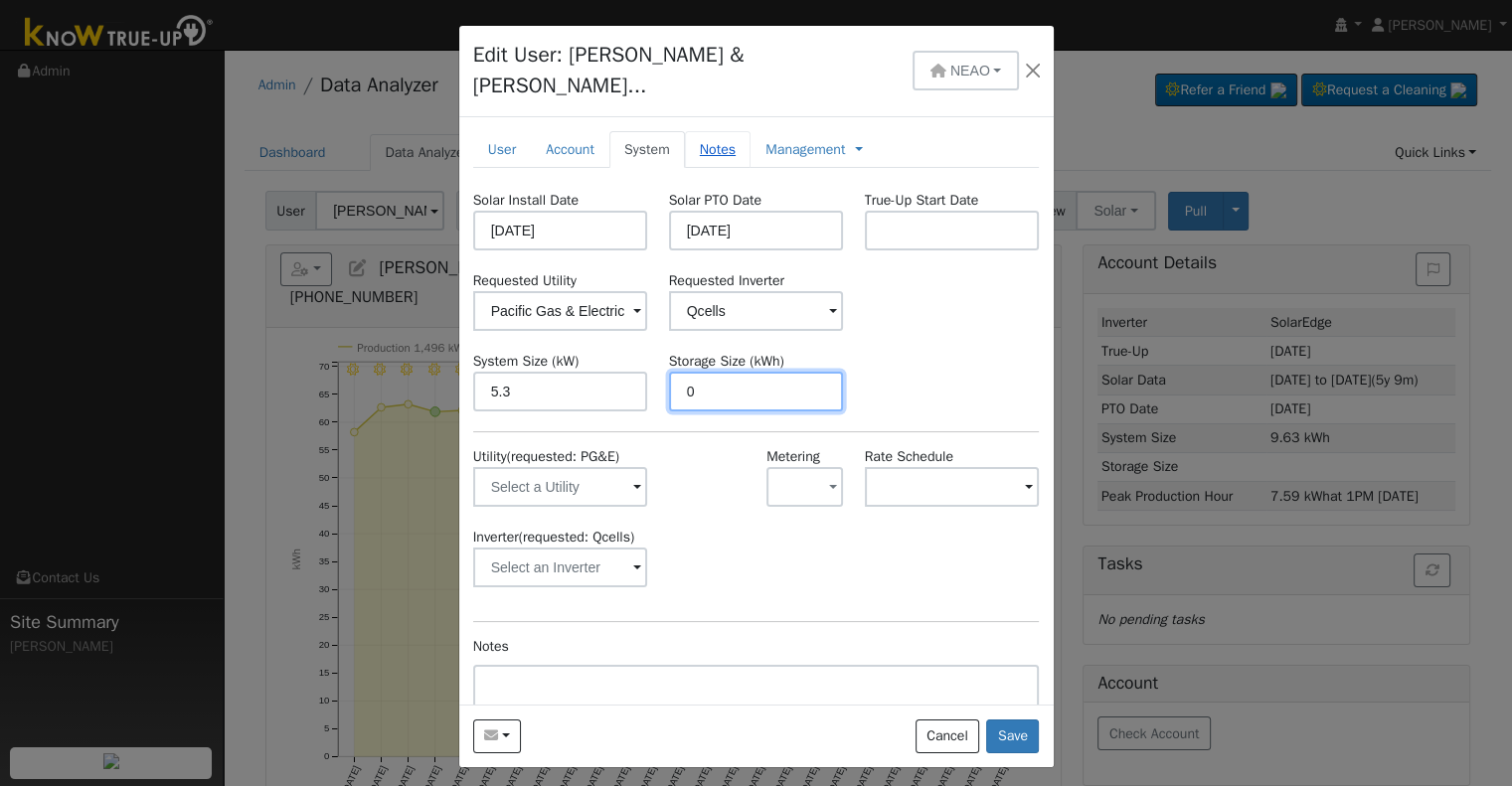 type on "0" 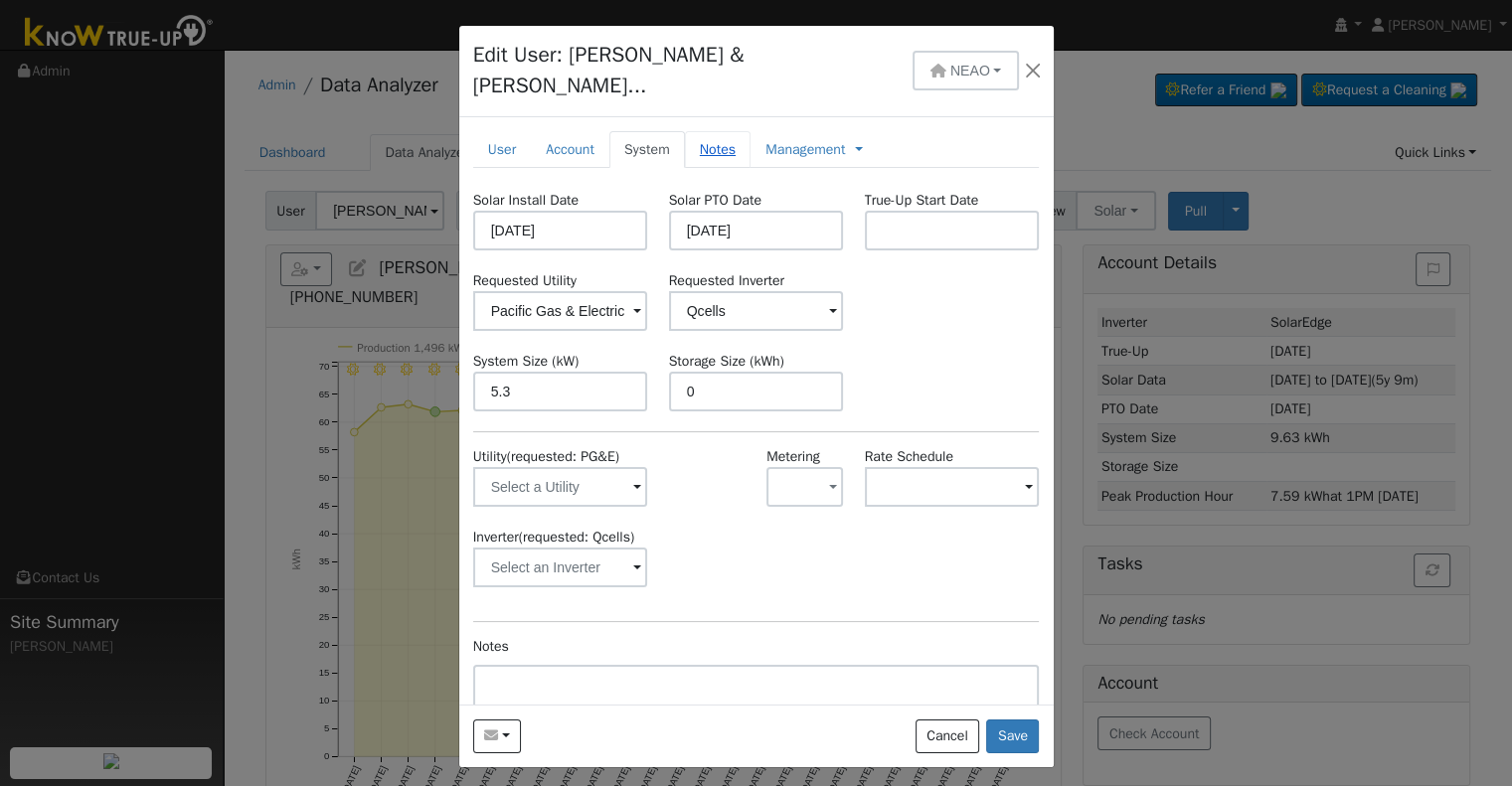type 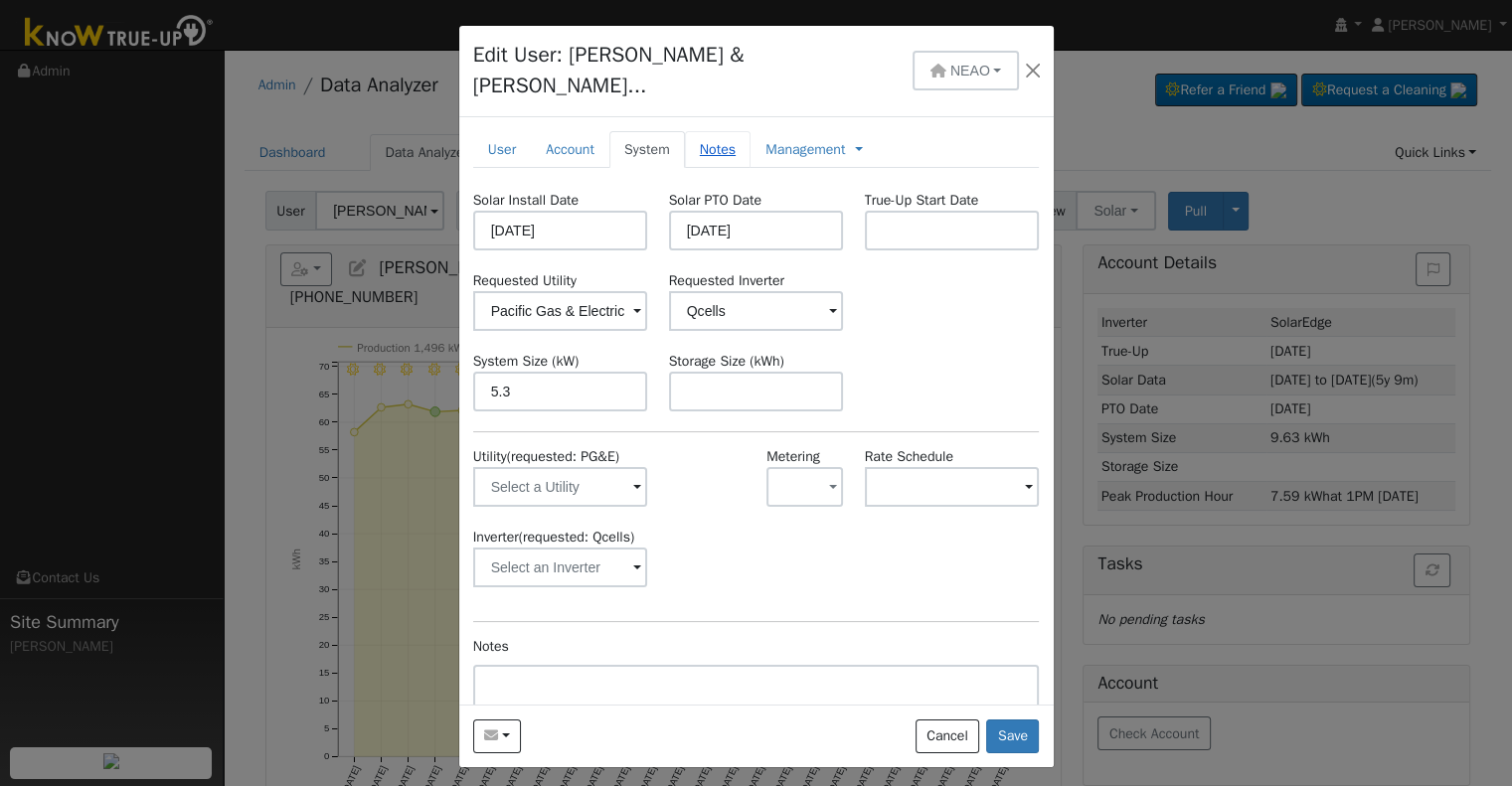 click on "Notes" at bounding box center [718, 149] 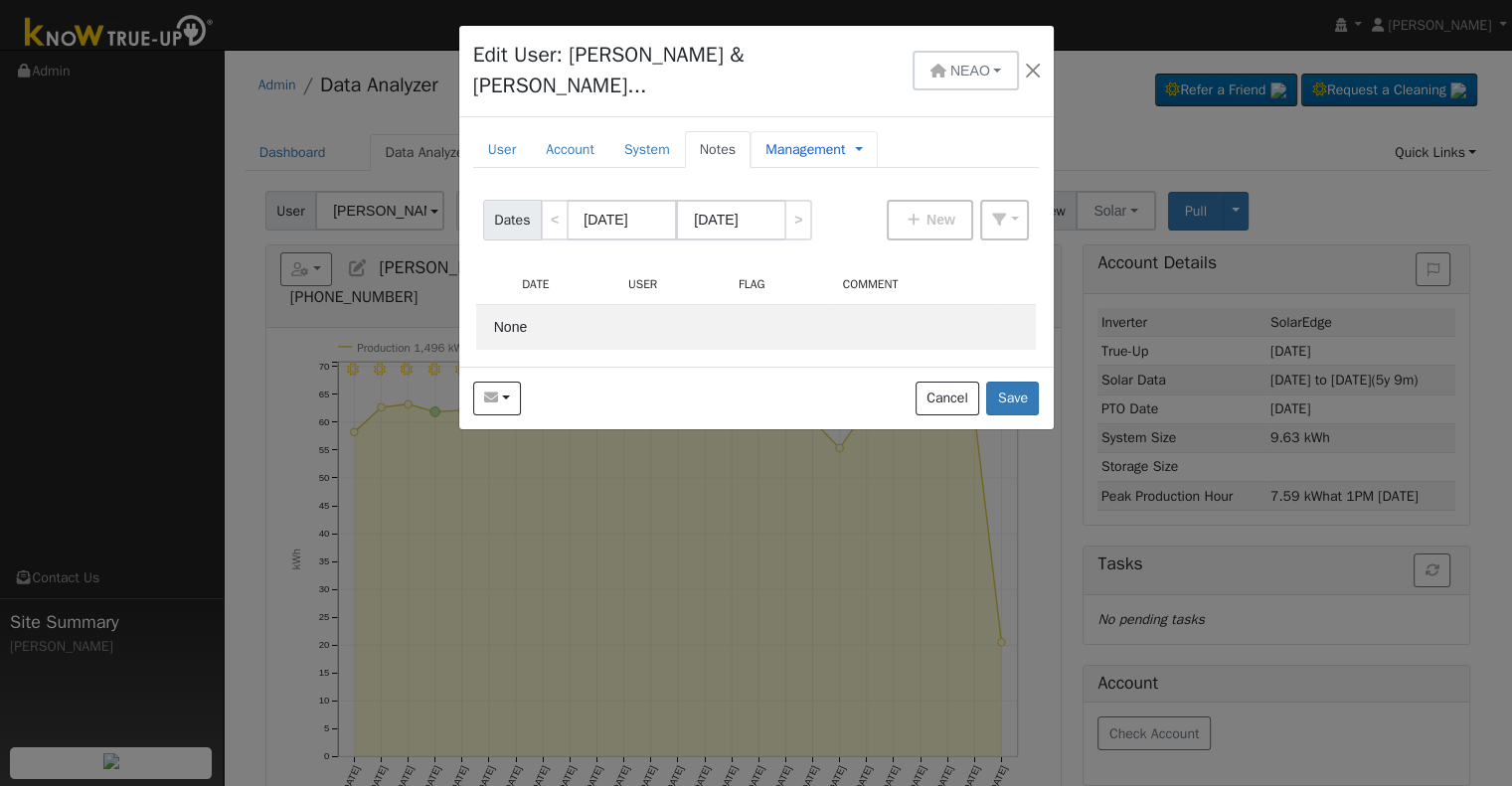 click on "Management" at bounding box center (805, 149) 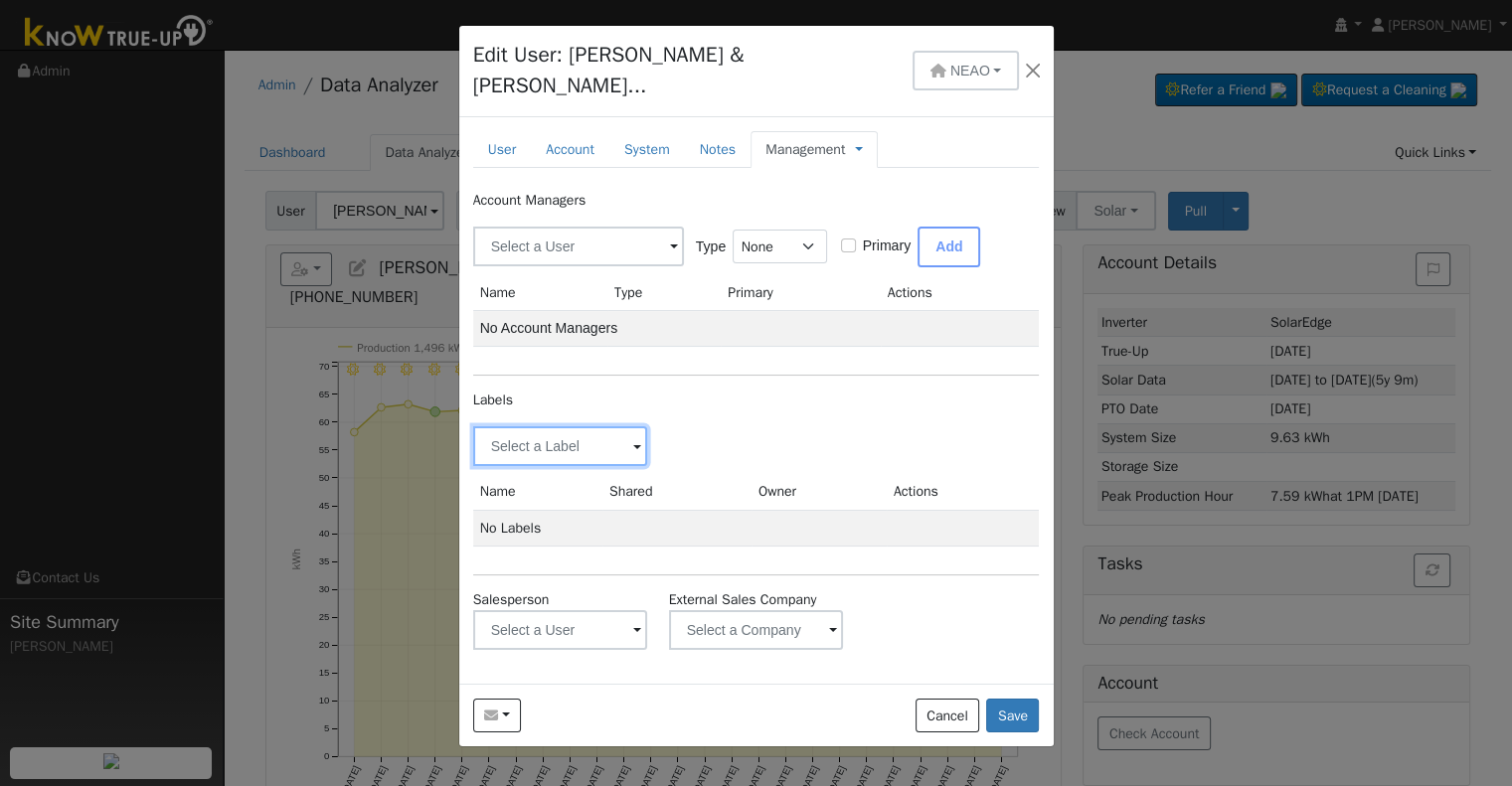 click at bounding box center (561, 446) 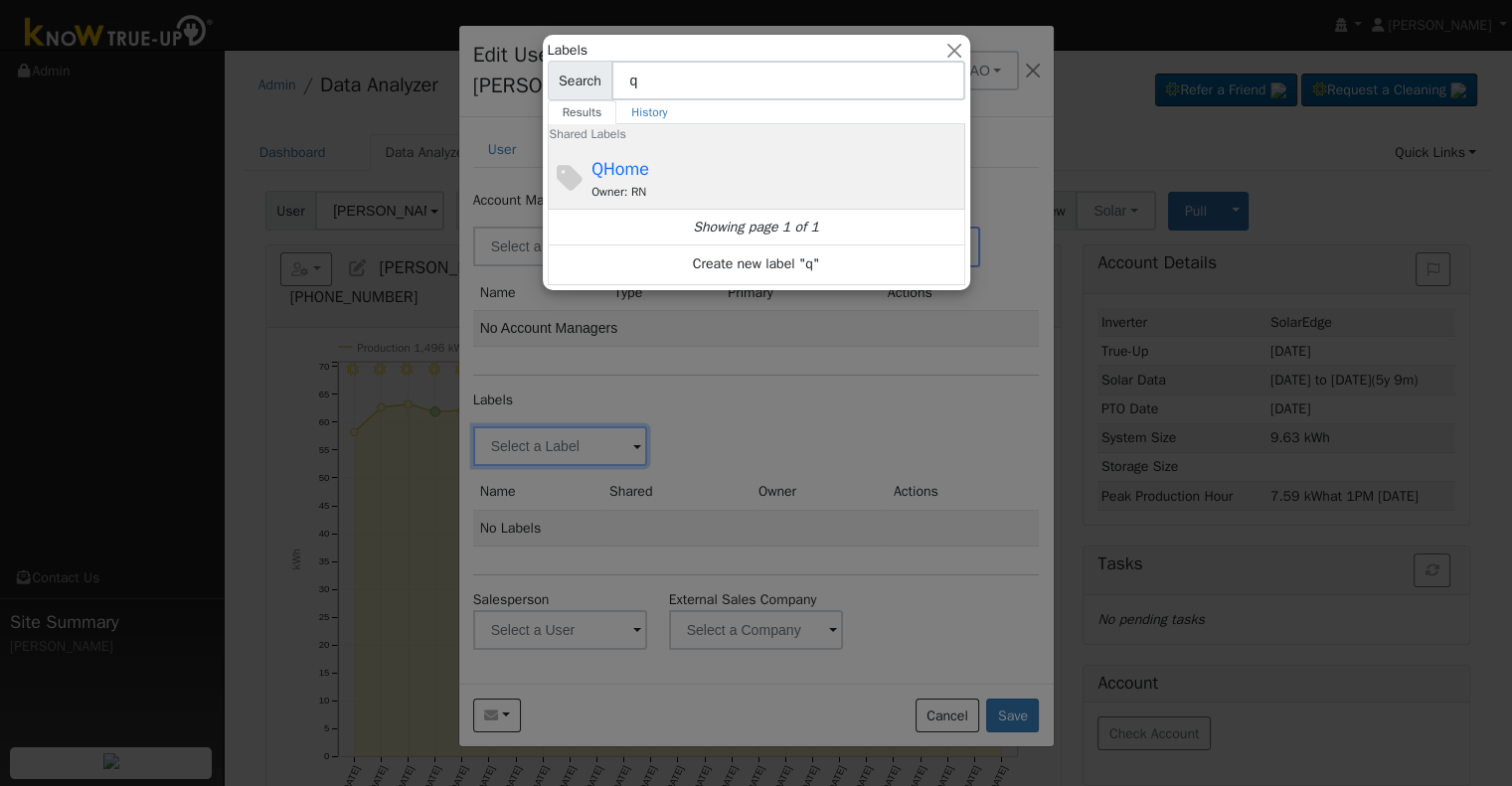 type on "q" 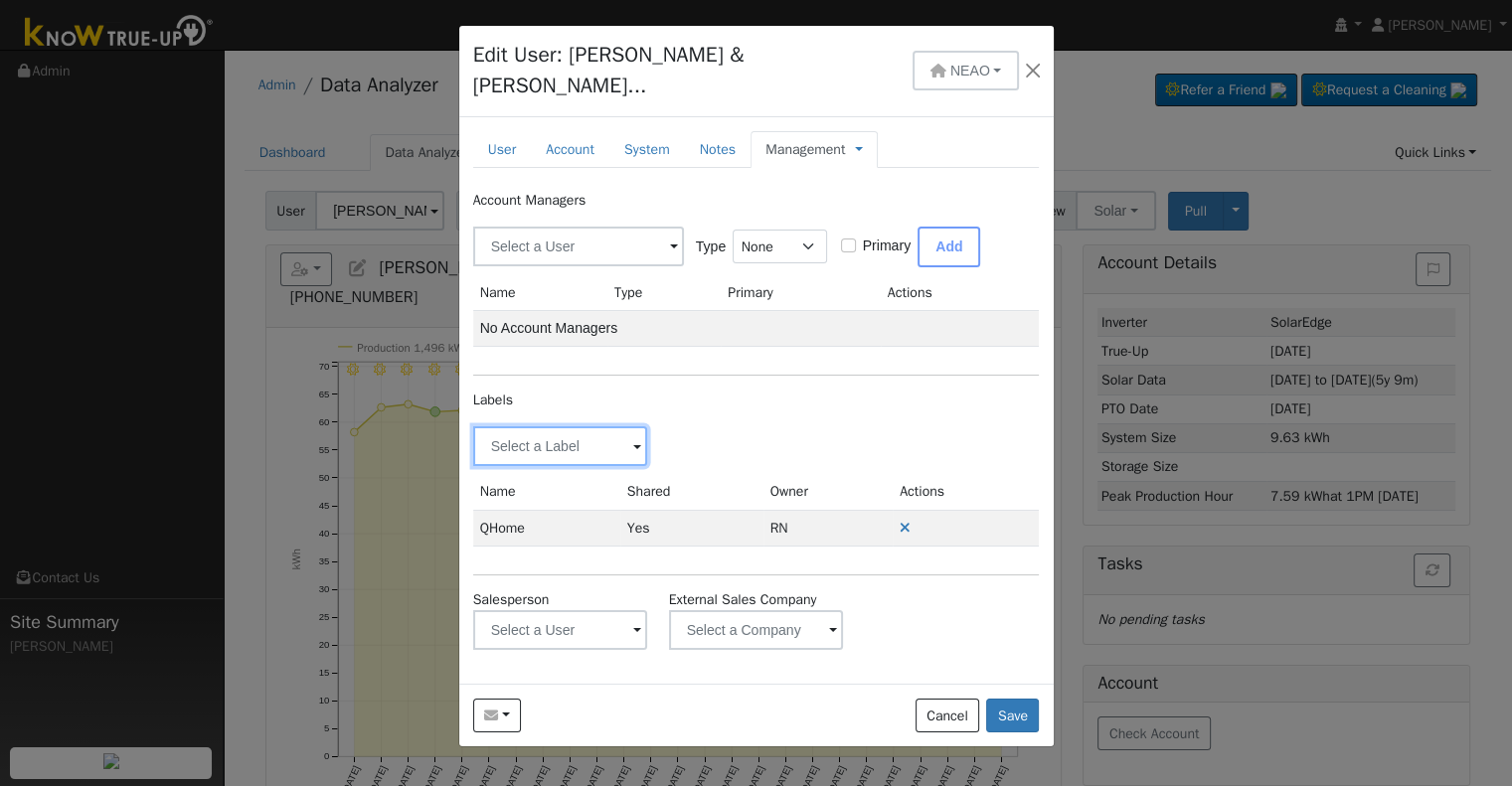 click at bounding box center [561, 446] 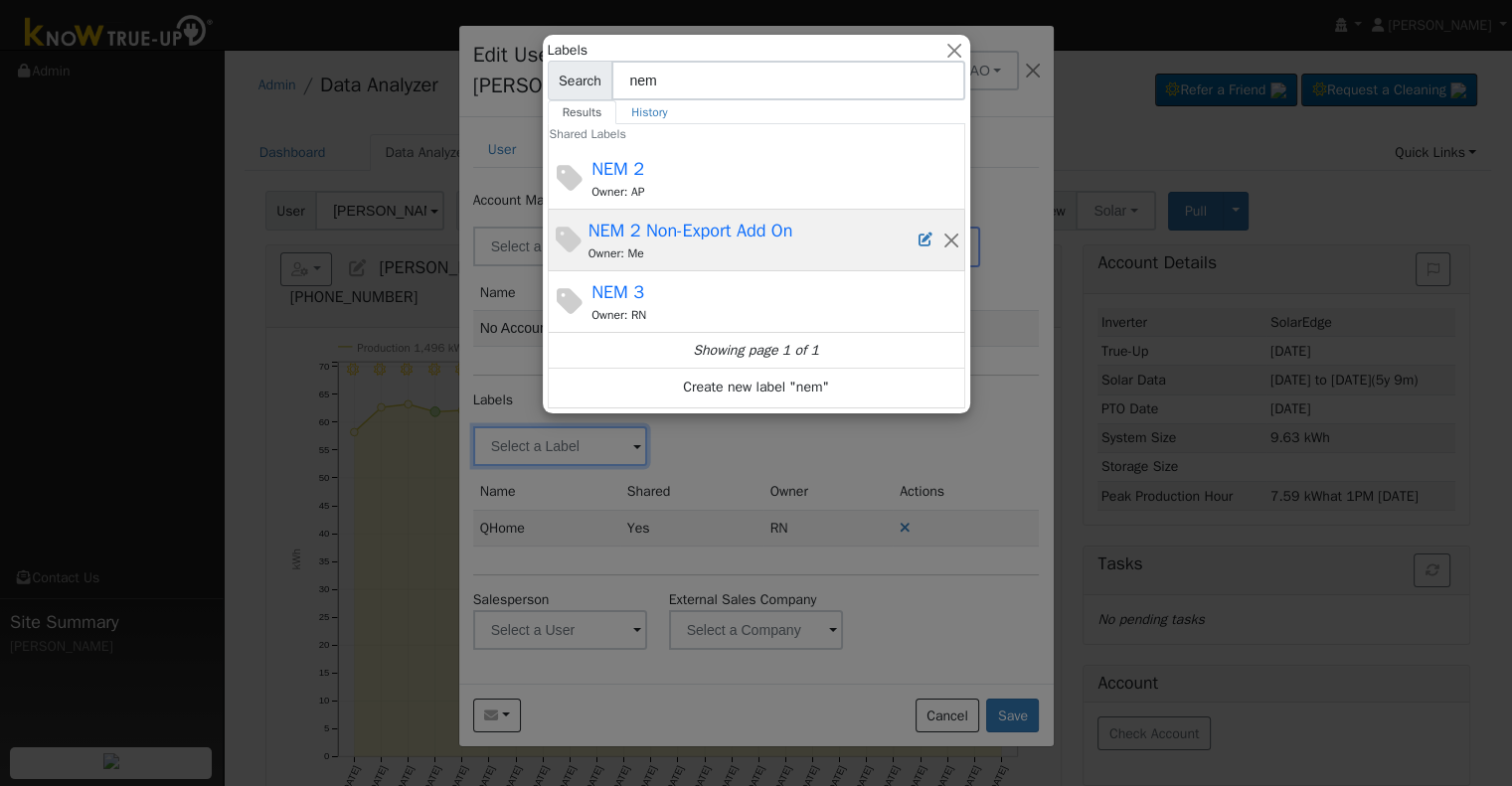 type on "nem" 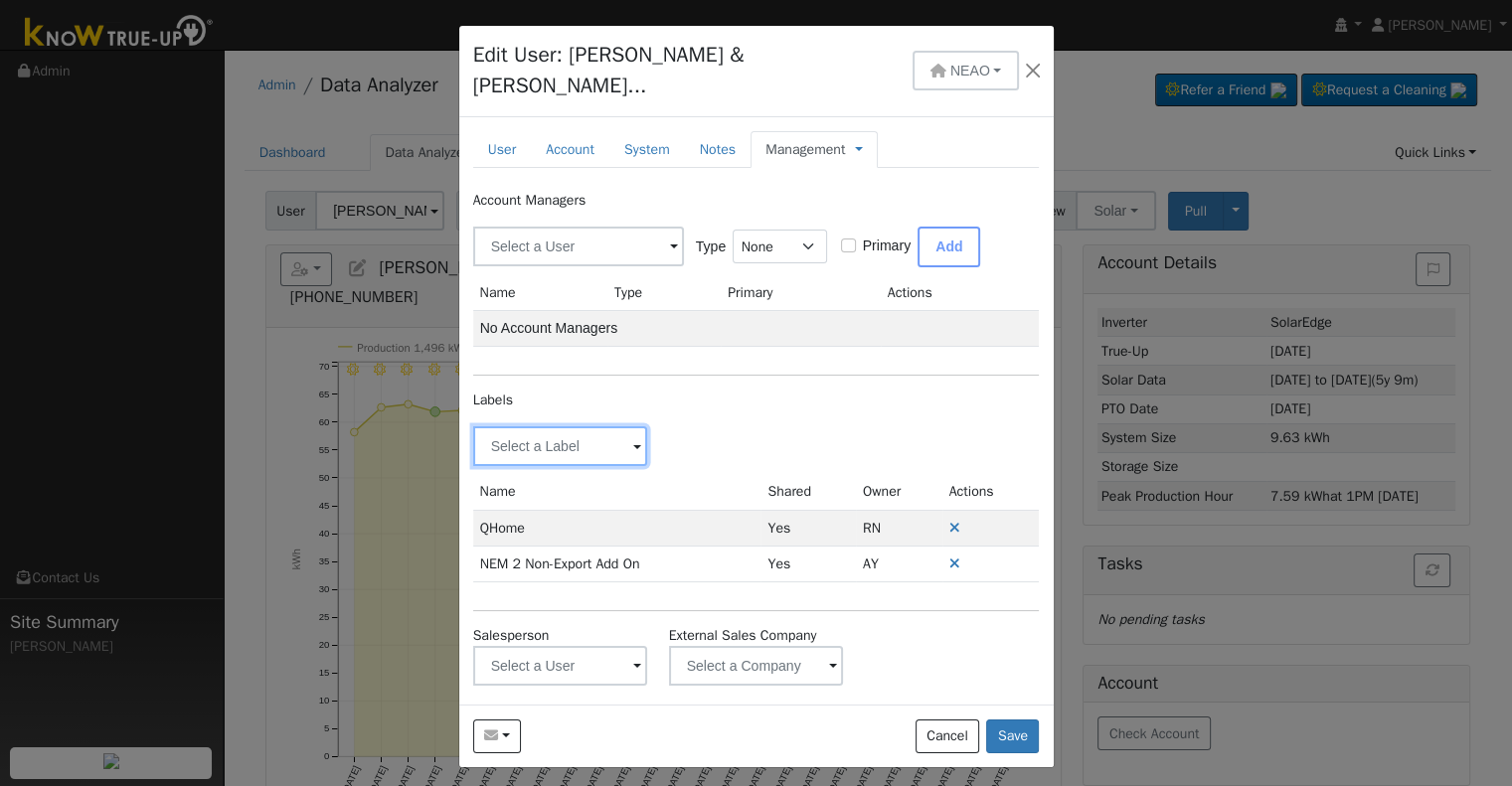 click at bounding box center (561, 446) 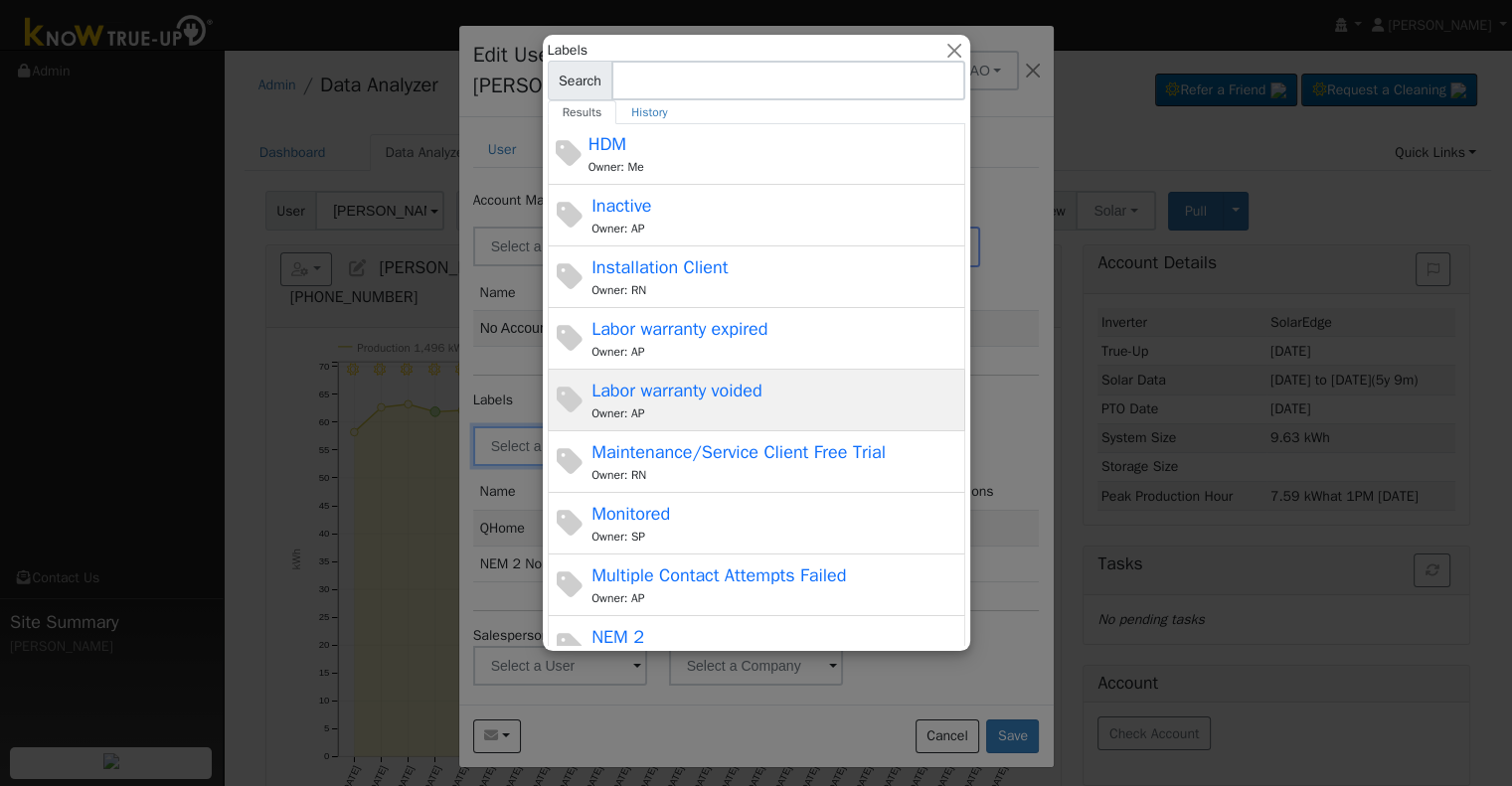scroll, scrollTop: 397, scrollLeft: 0, axis: vertical 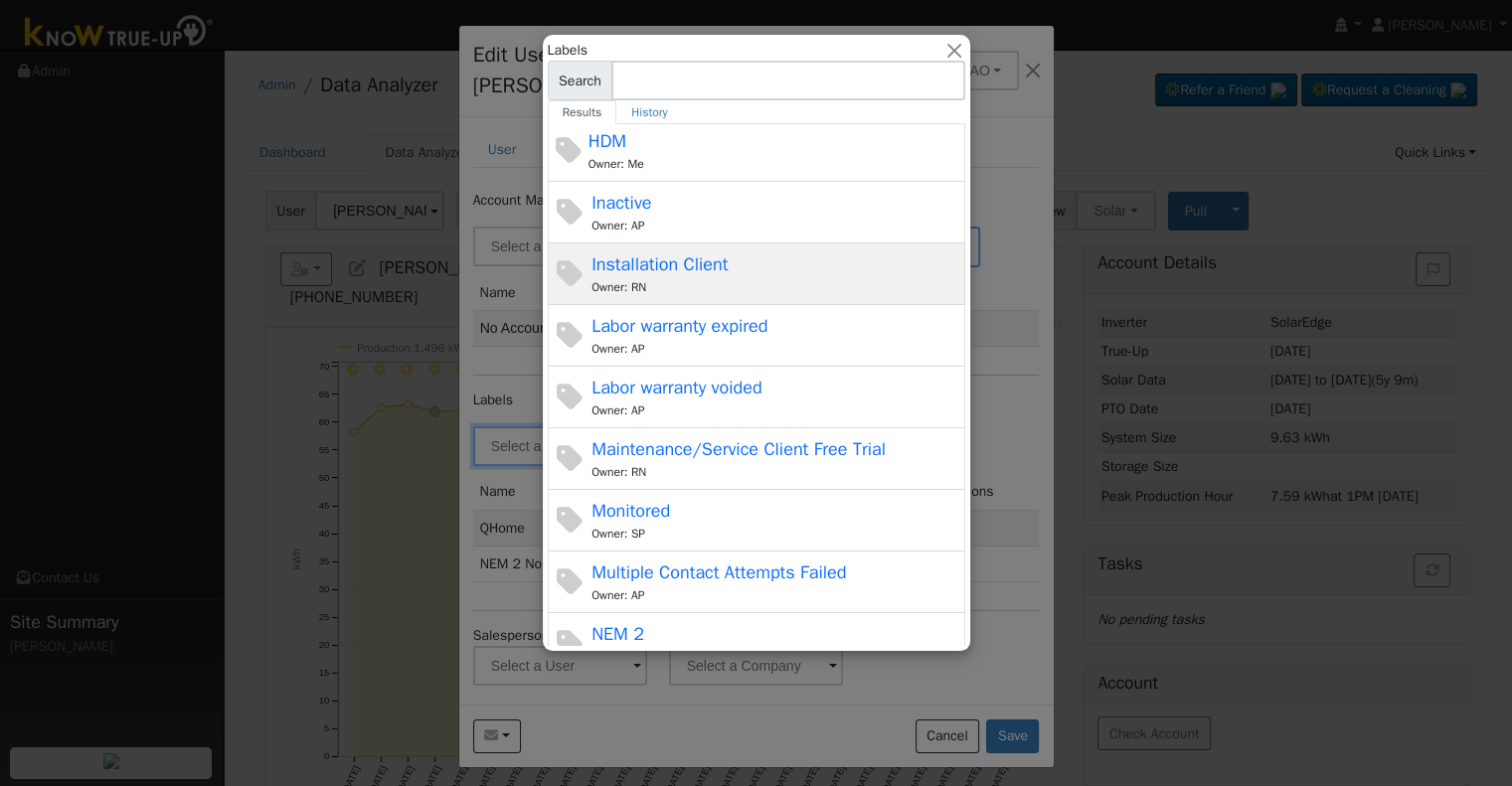 click on "Installation Client Owner: RN" at bounding box center (775, 273) 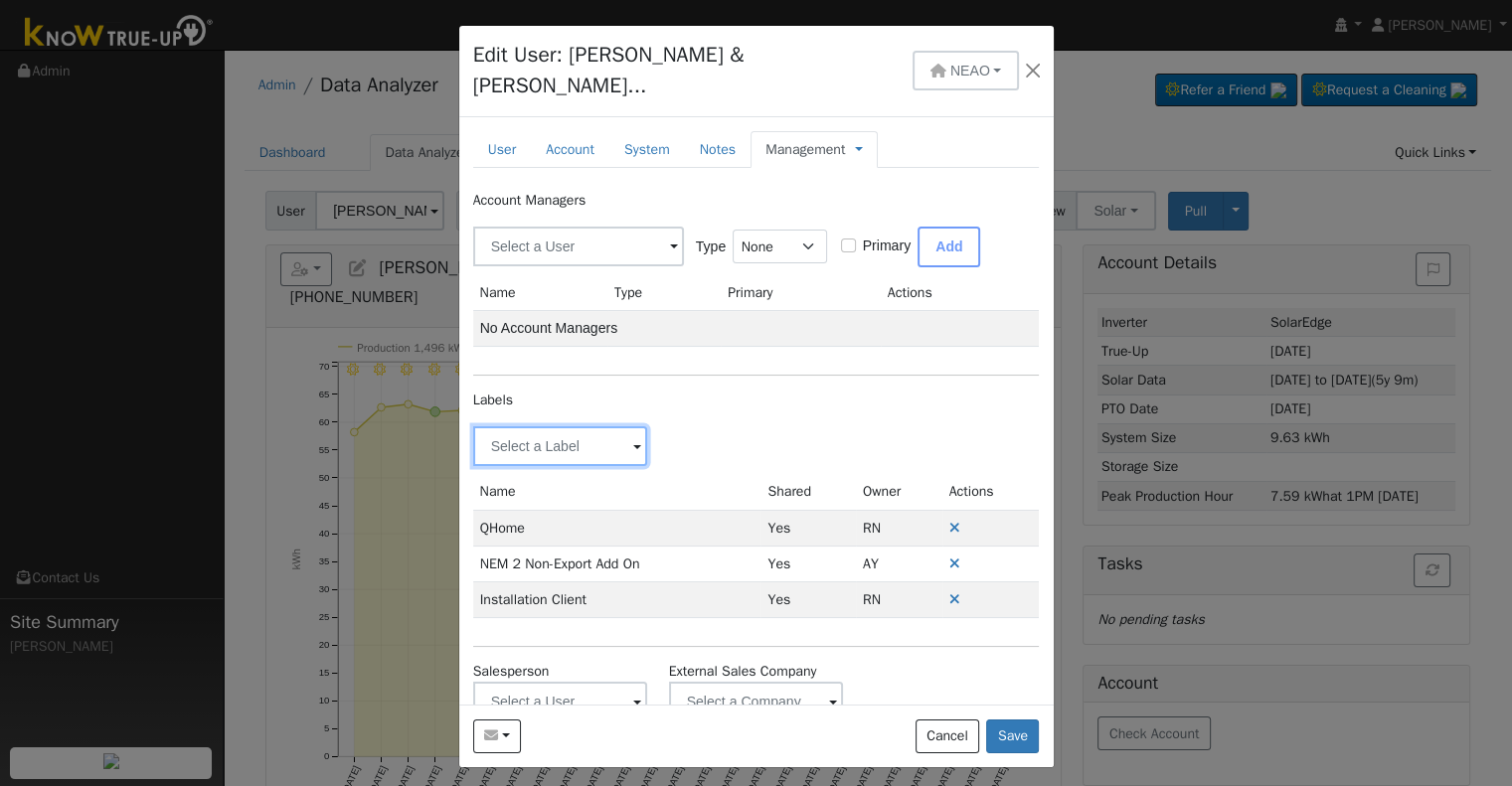 click at bounding box center (561, 446) 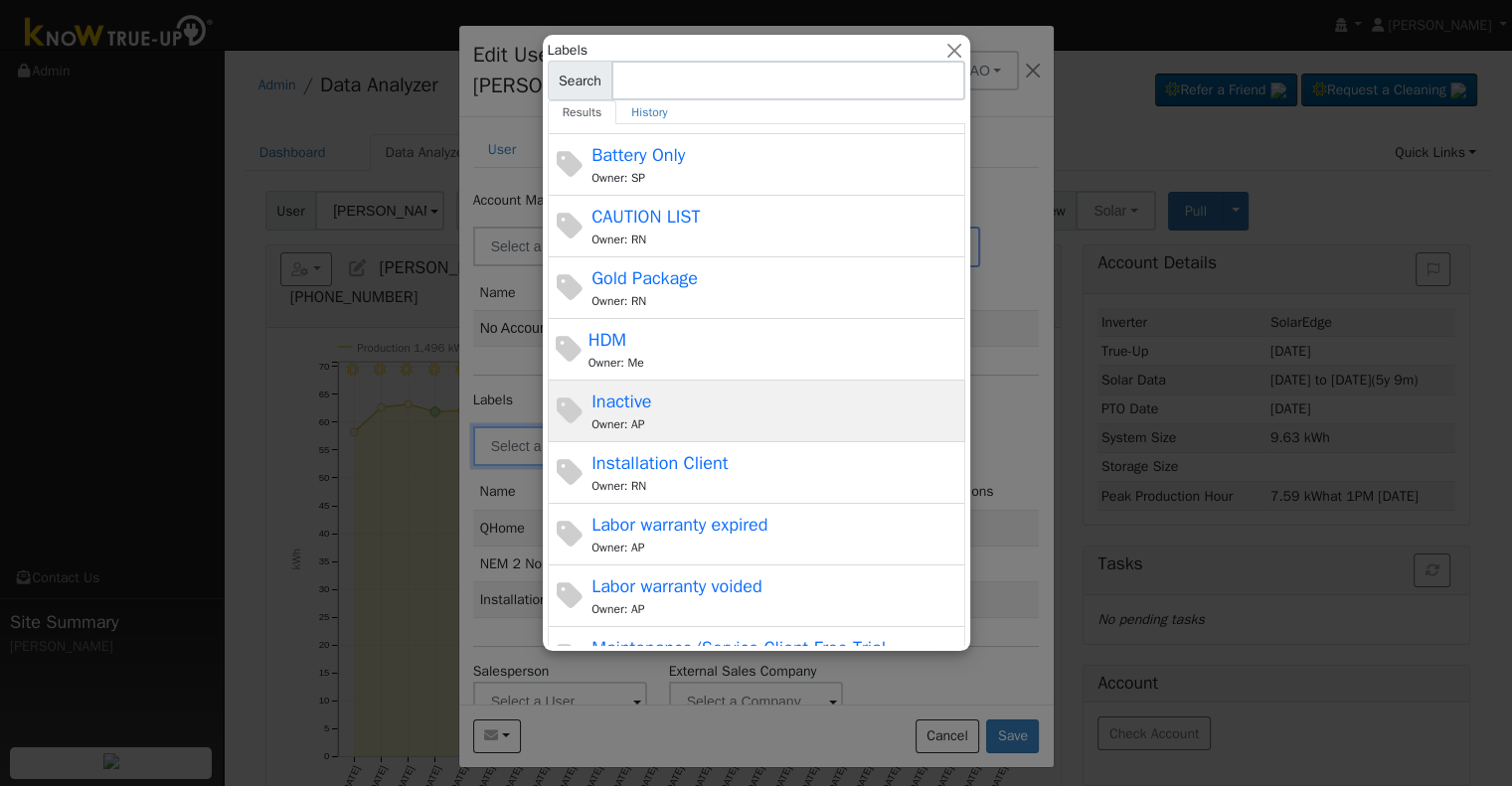 scroll, scrollTop: 477, scrollLeft: 0, axis: vertical 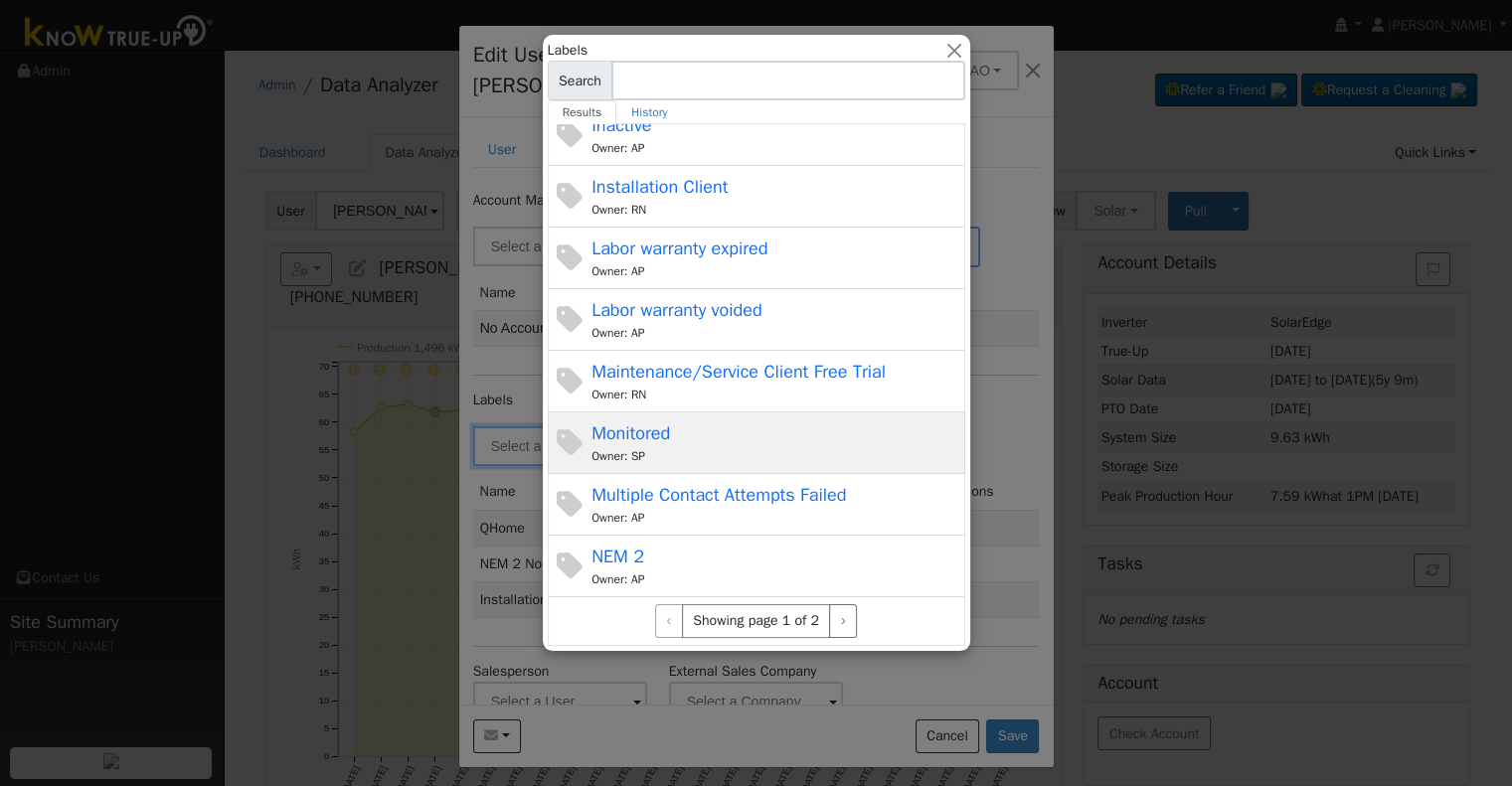 click on "Owner: SP" at bounding box center (775, 456) 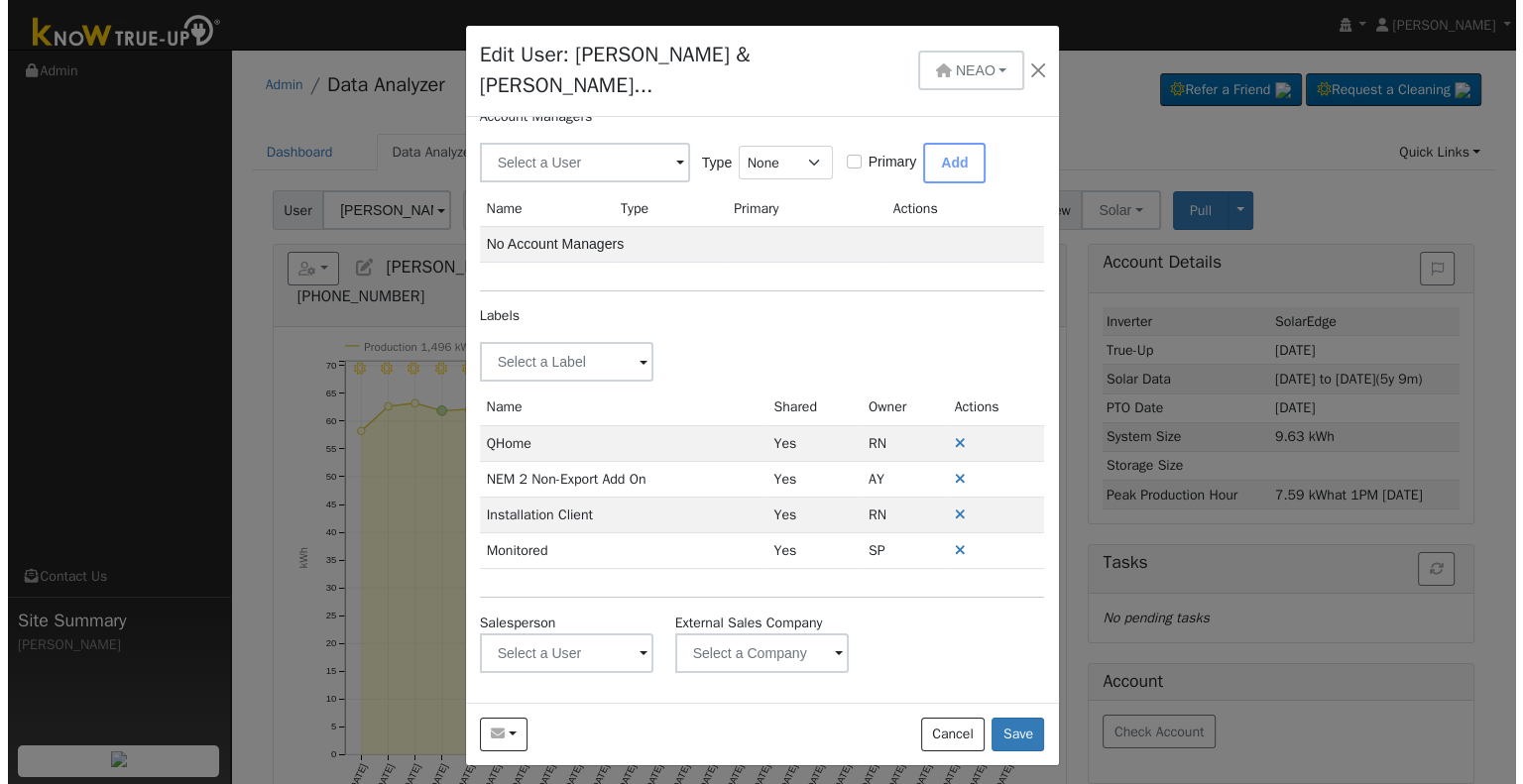 scroll, scrollTop: 0, scrollLeft: 0, axis: both 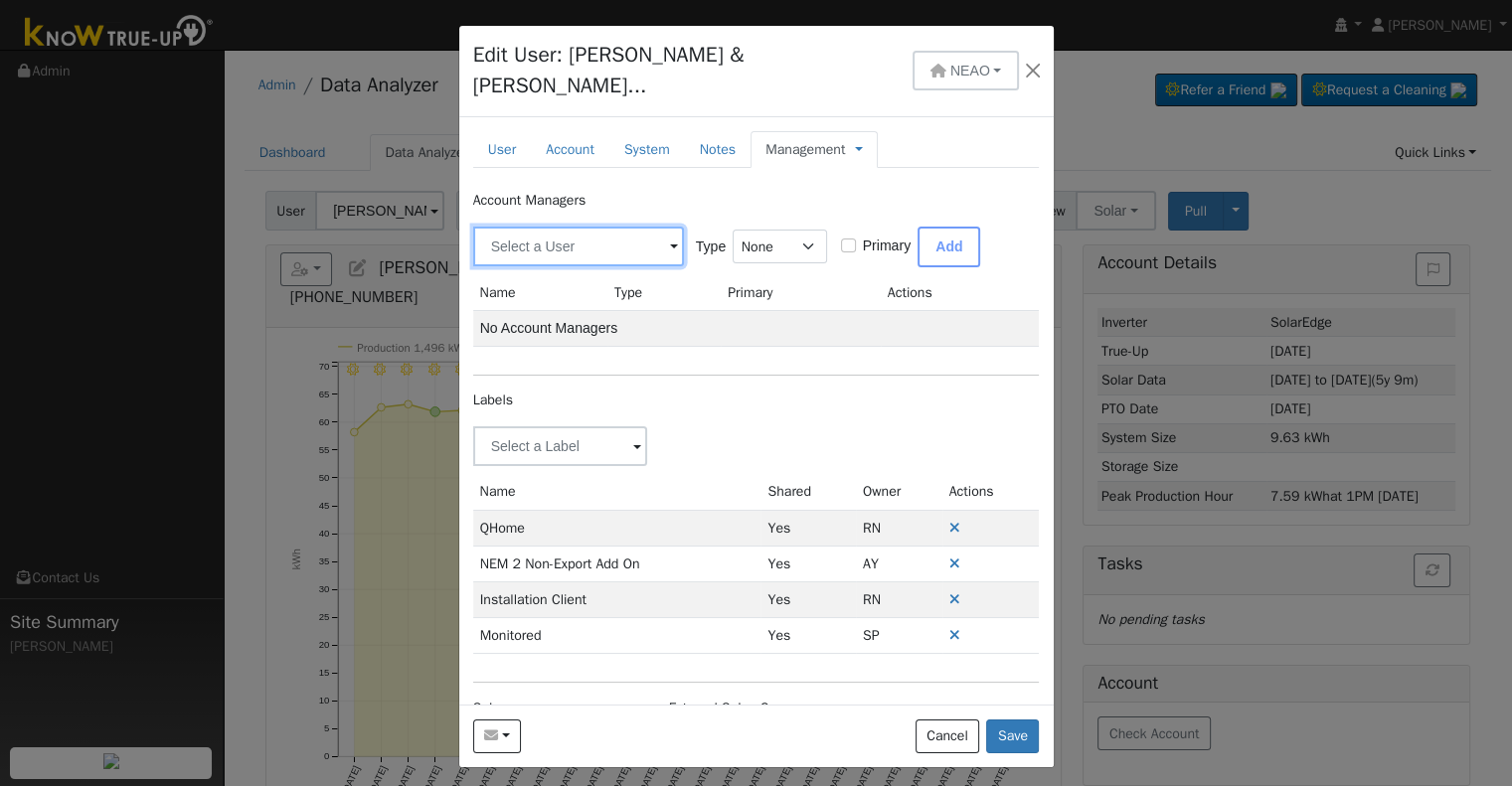 click at bounding box center [579, 246] 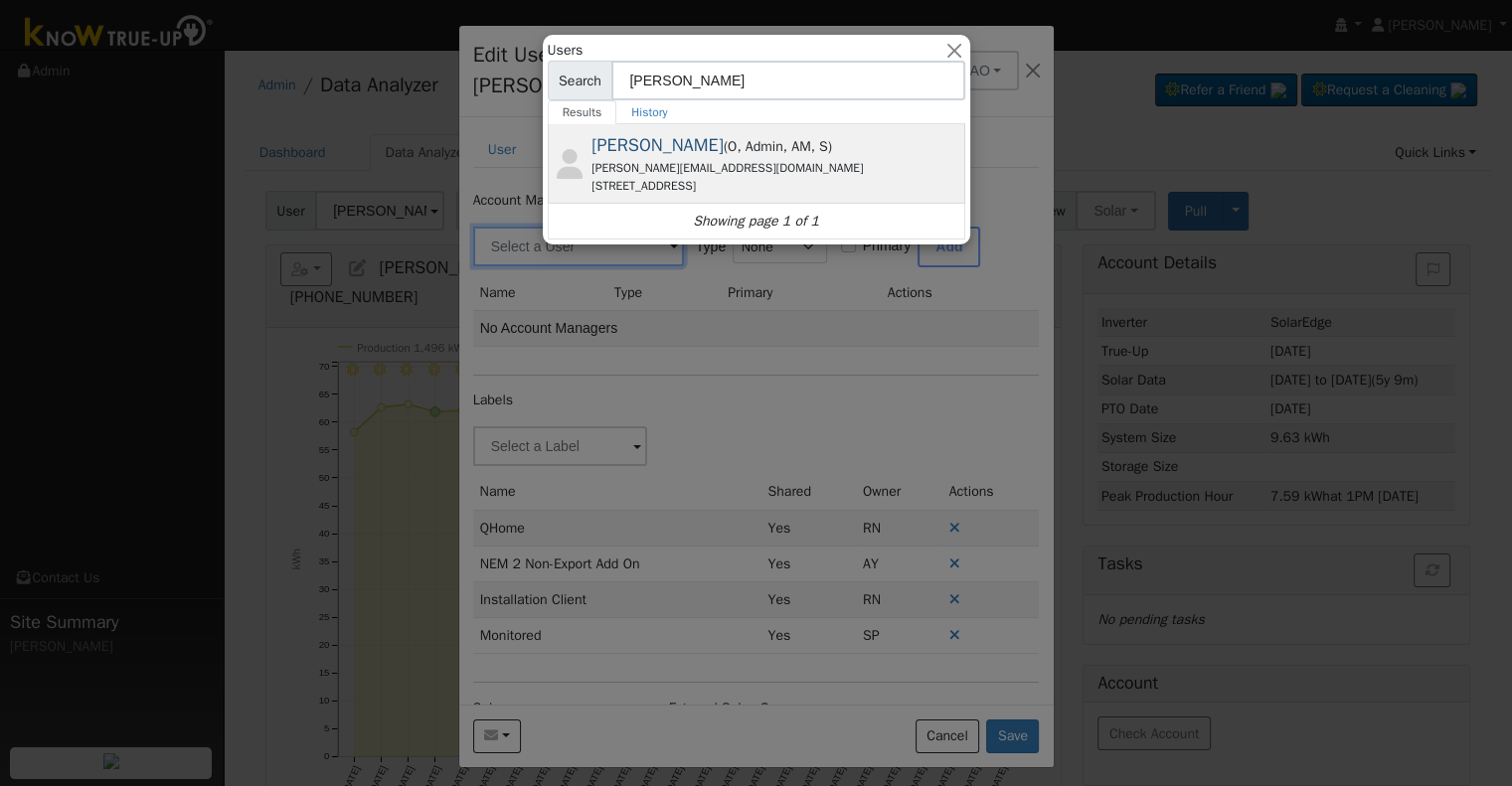 type on "[PERSON_NAME]" 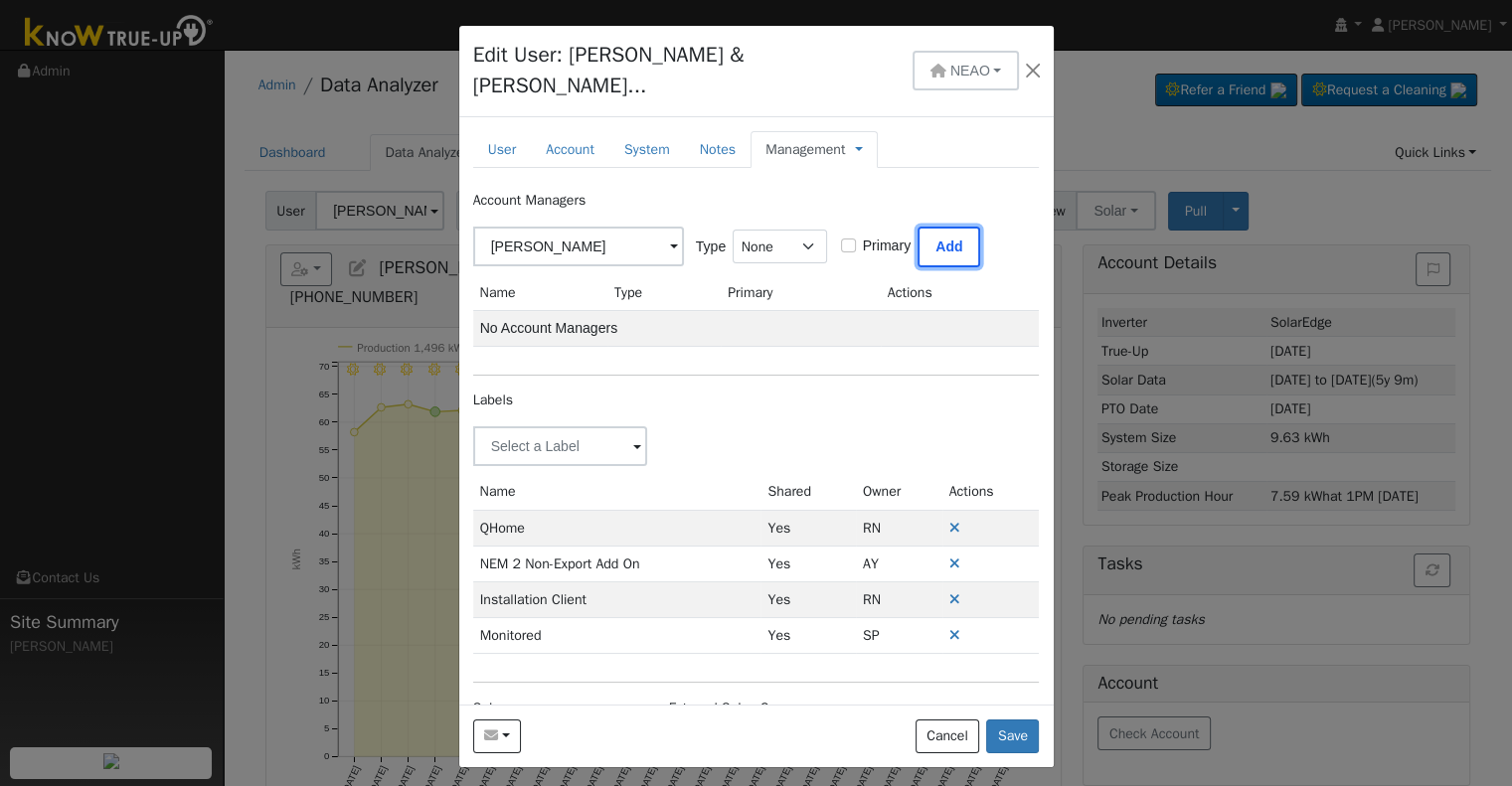click on "Add" at bounding box center (948, 246) 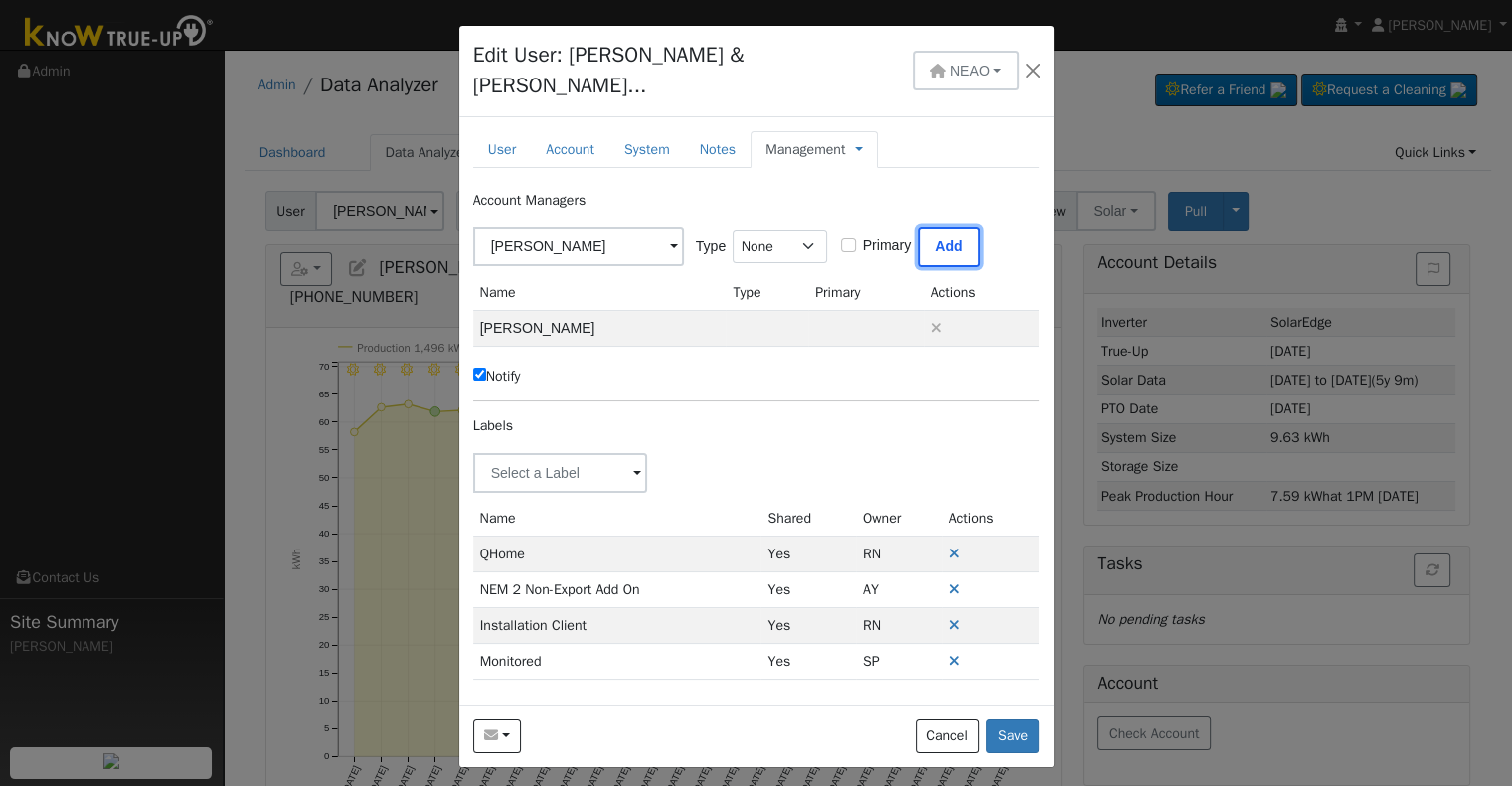 type 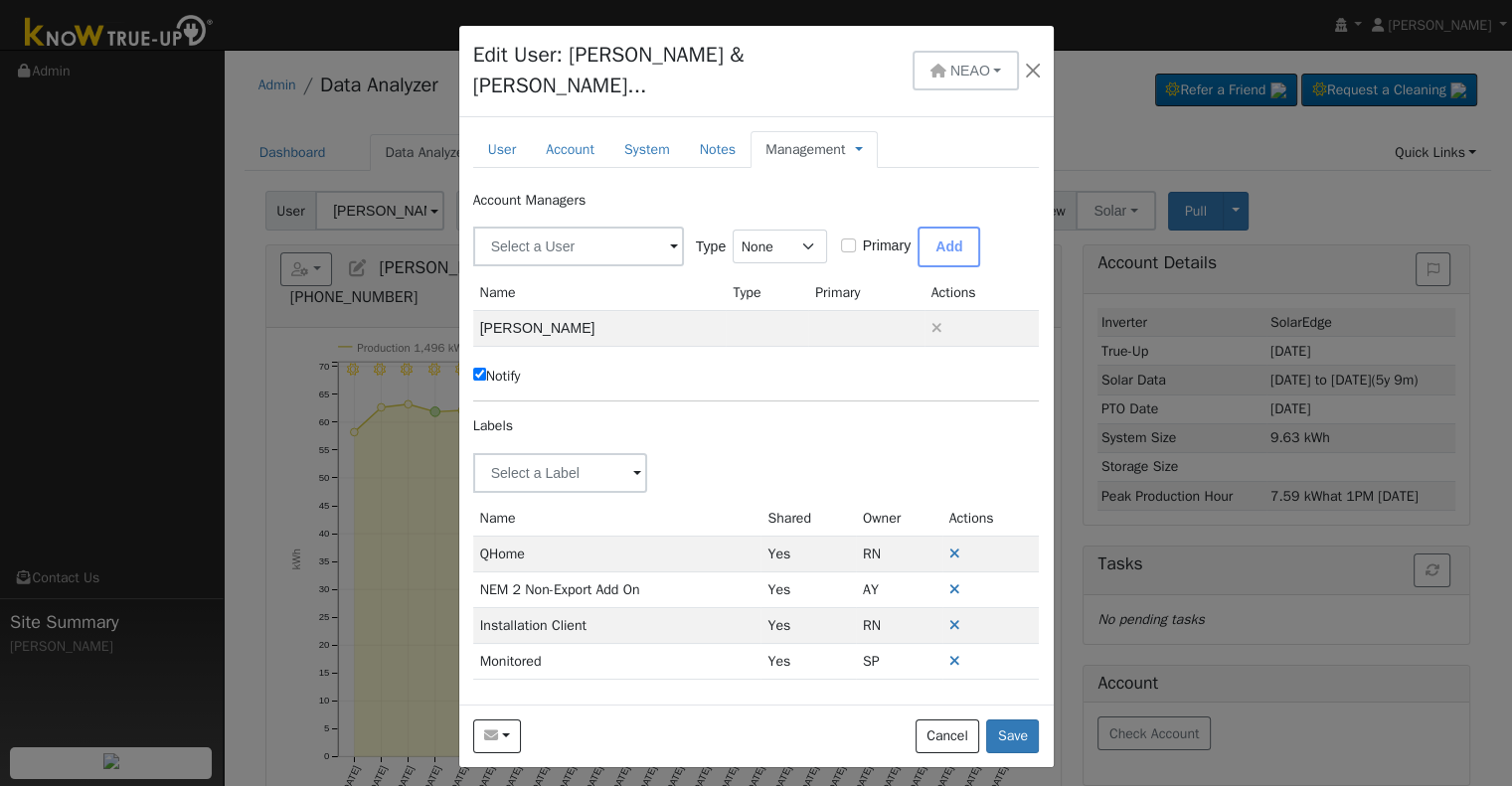click on "Notify" at bounding box center [497, 376] 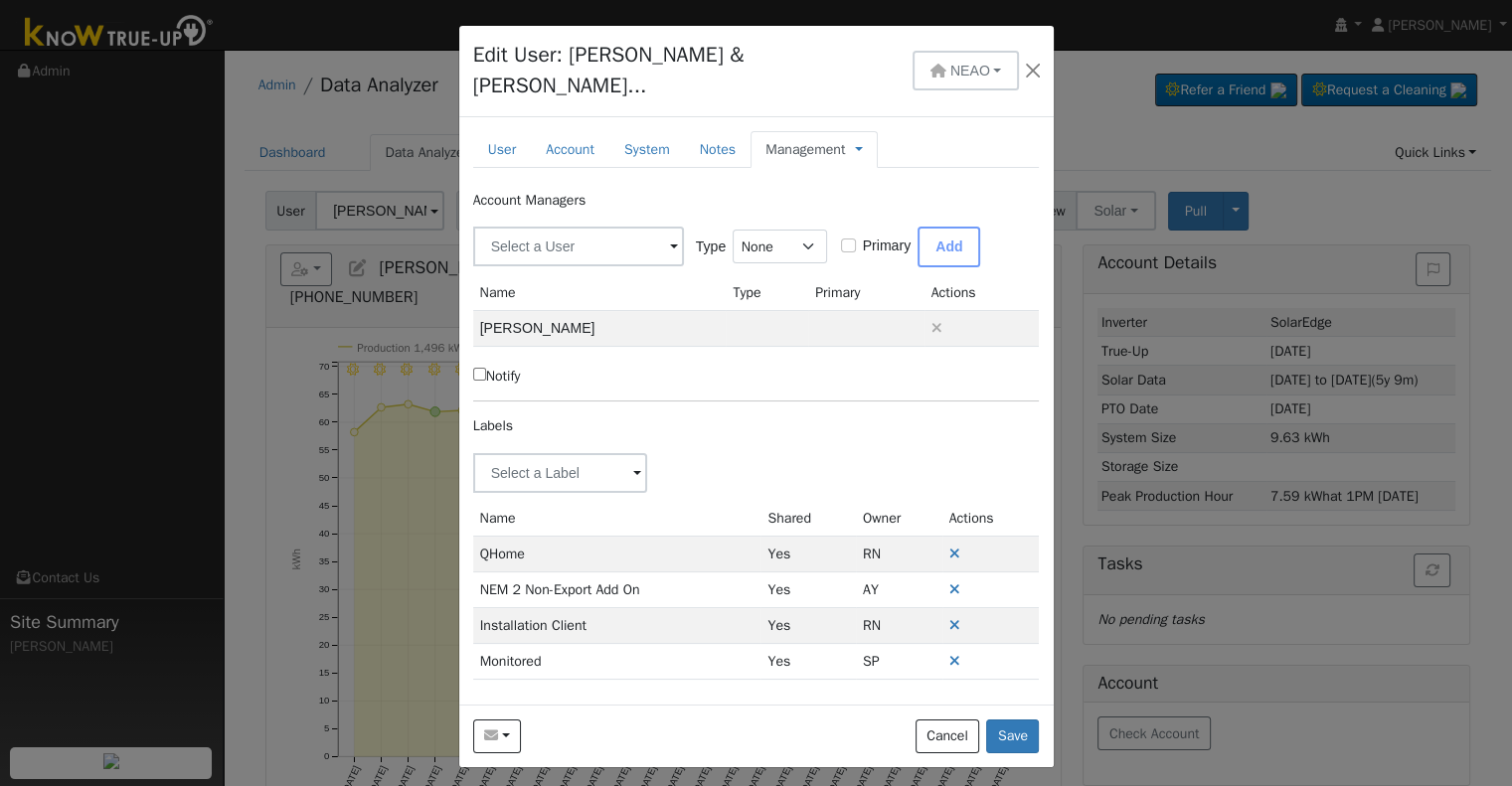 click on "Management" at bounding box center [805, 149] 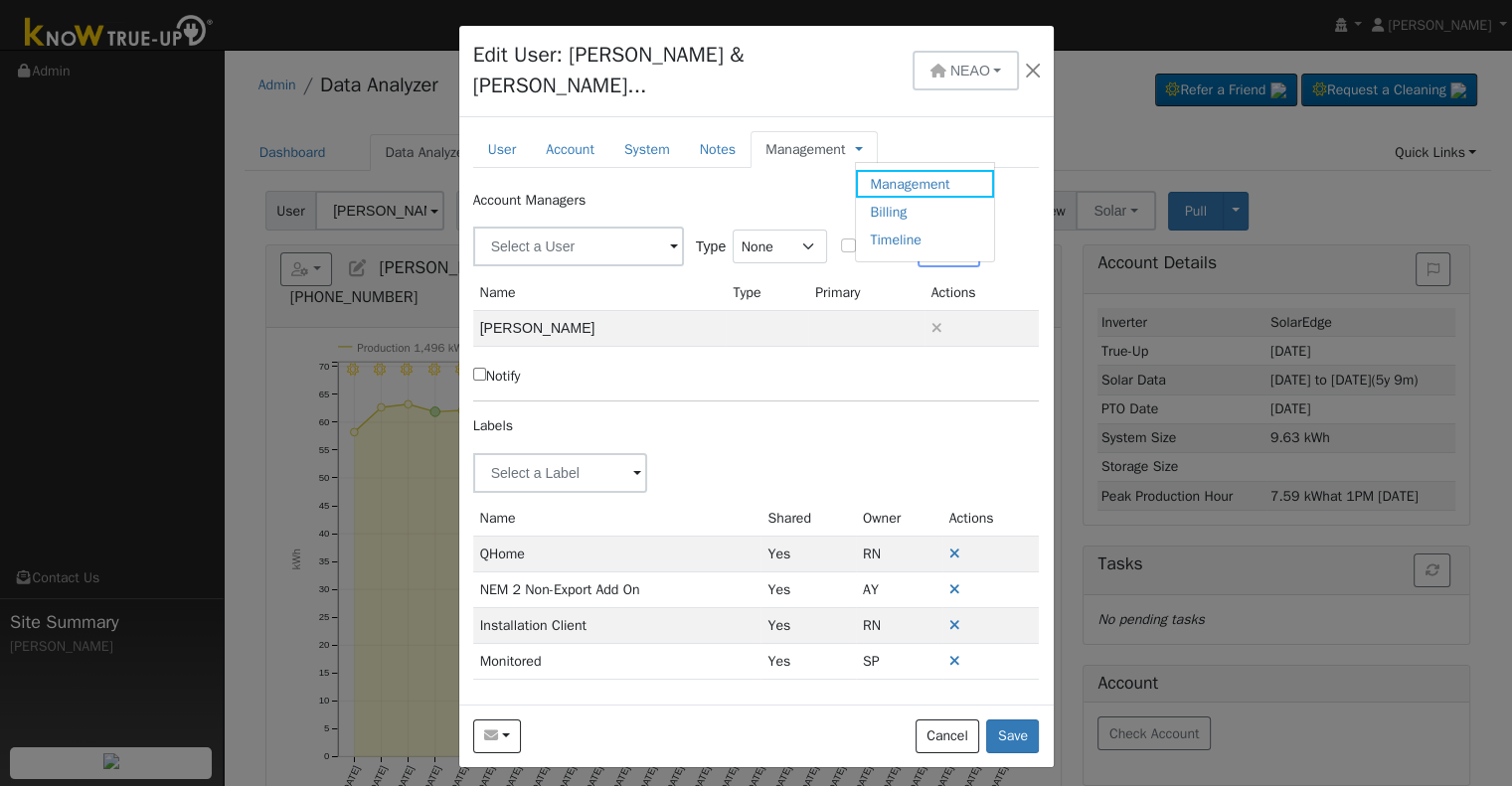 click on "Billing" at bounding box center [924, 212] 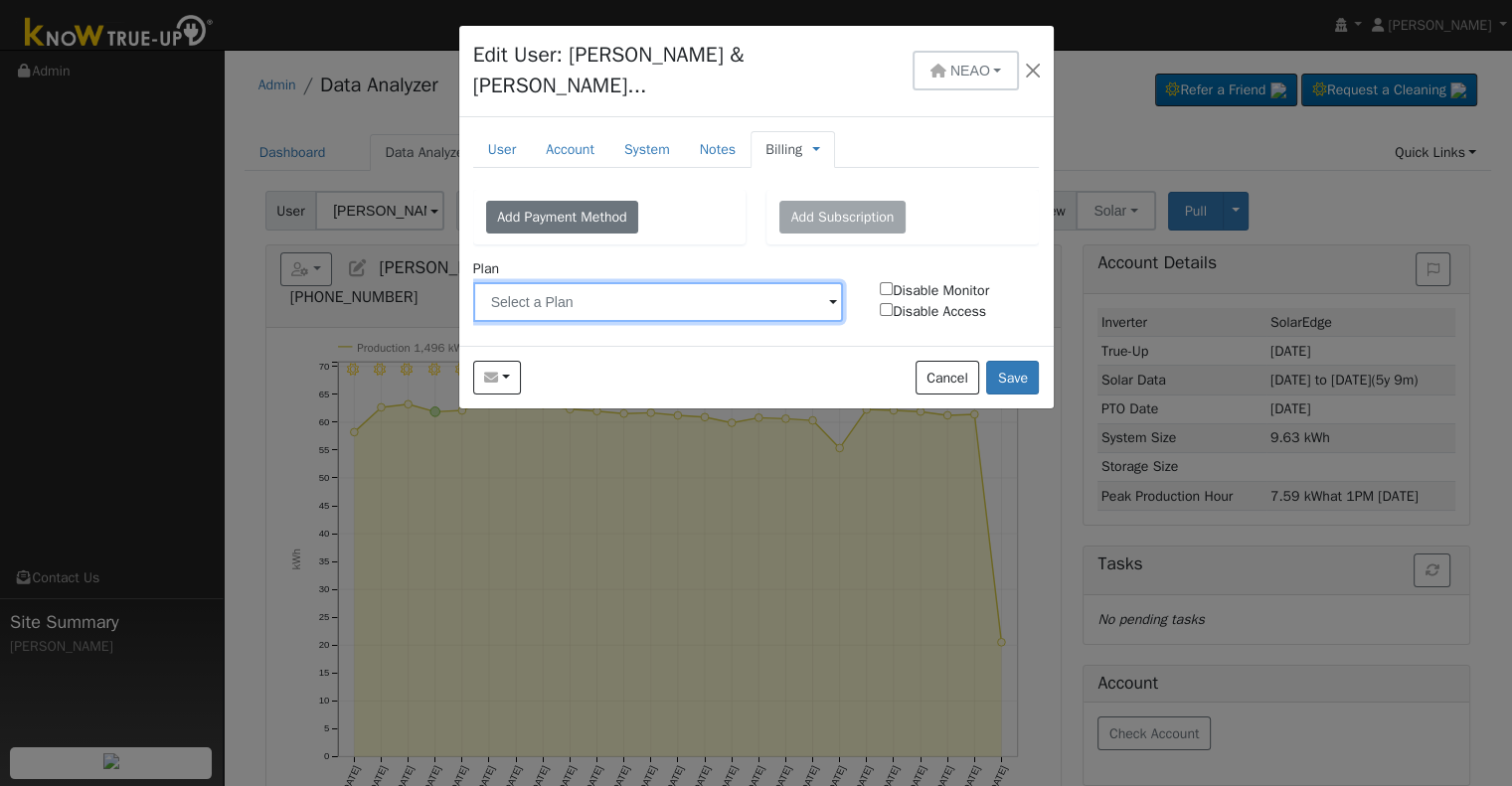 click at bounding box center [658, 302] 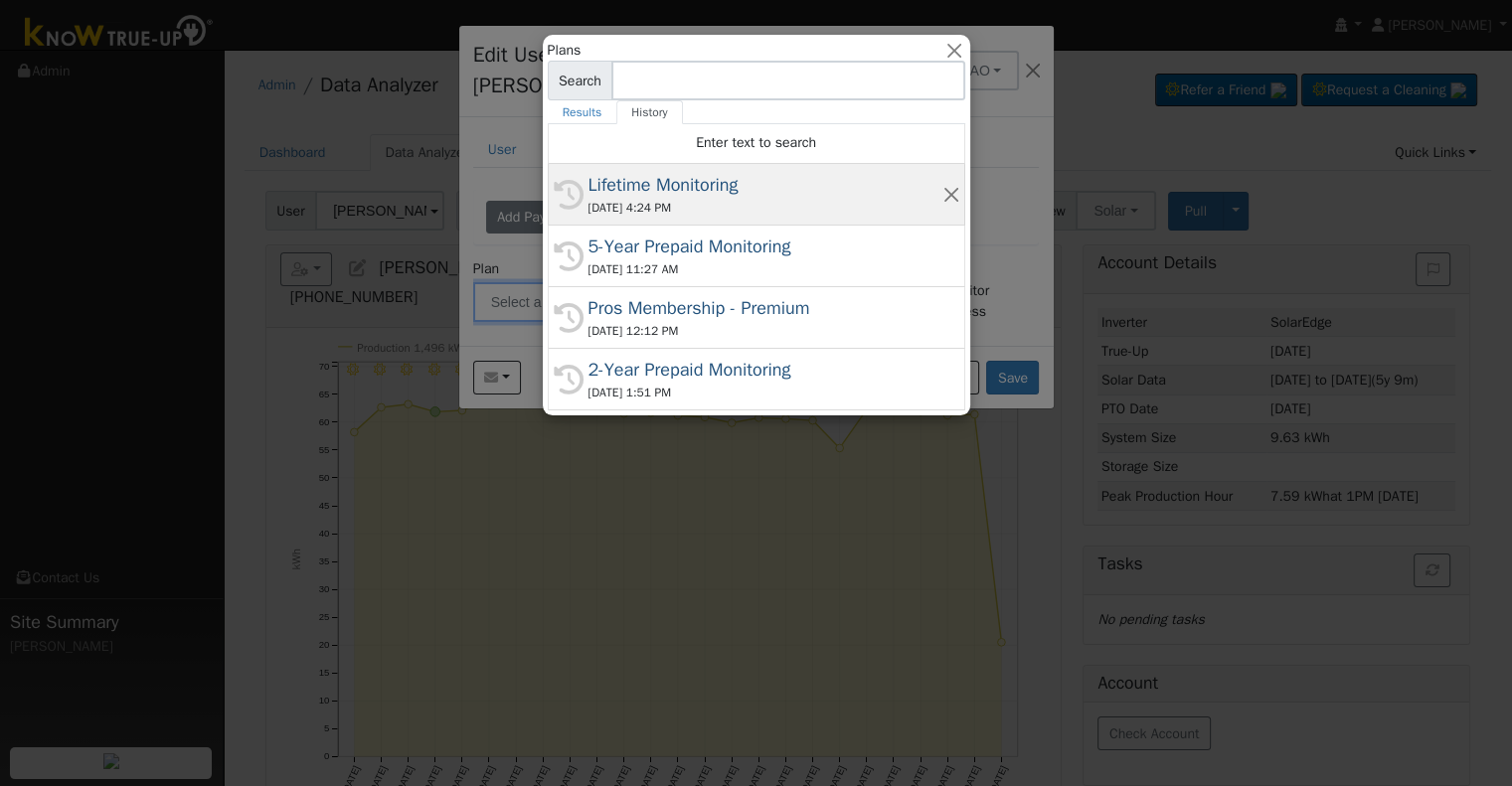 click on "Lifetime Monitoring" at bounding box center [765, 185] 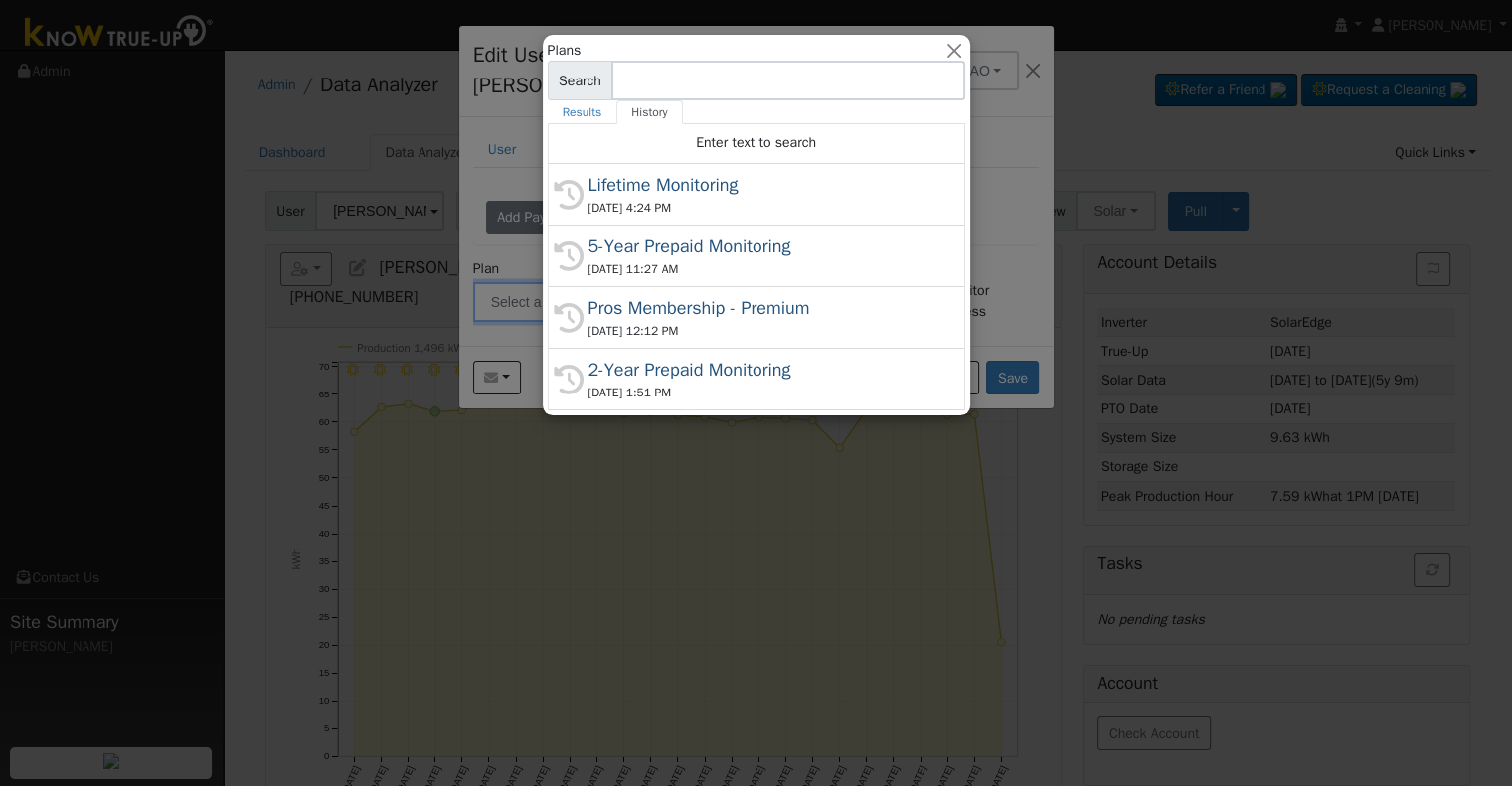 type on "Lifetime Monitoring" 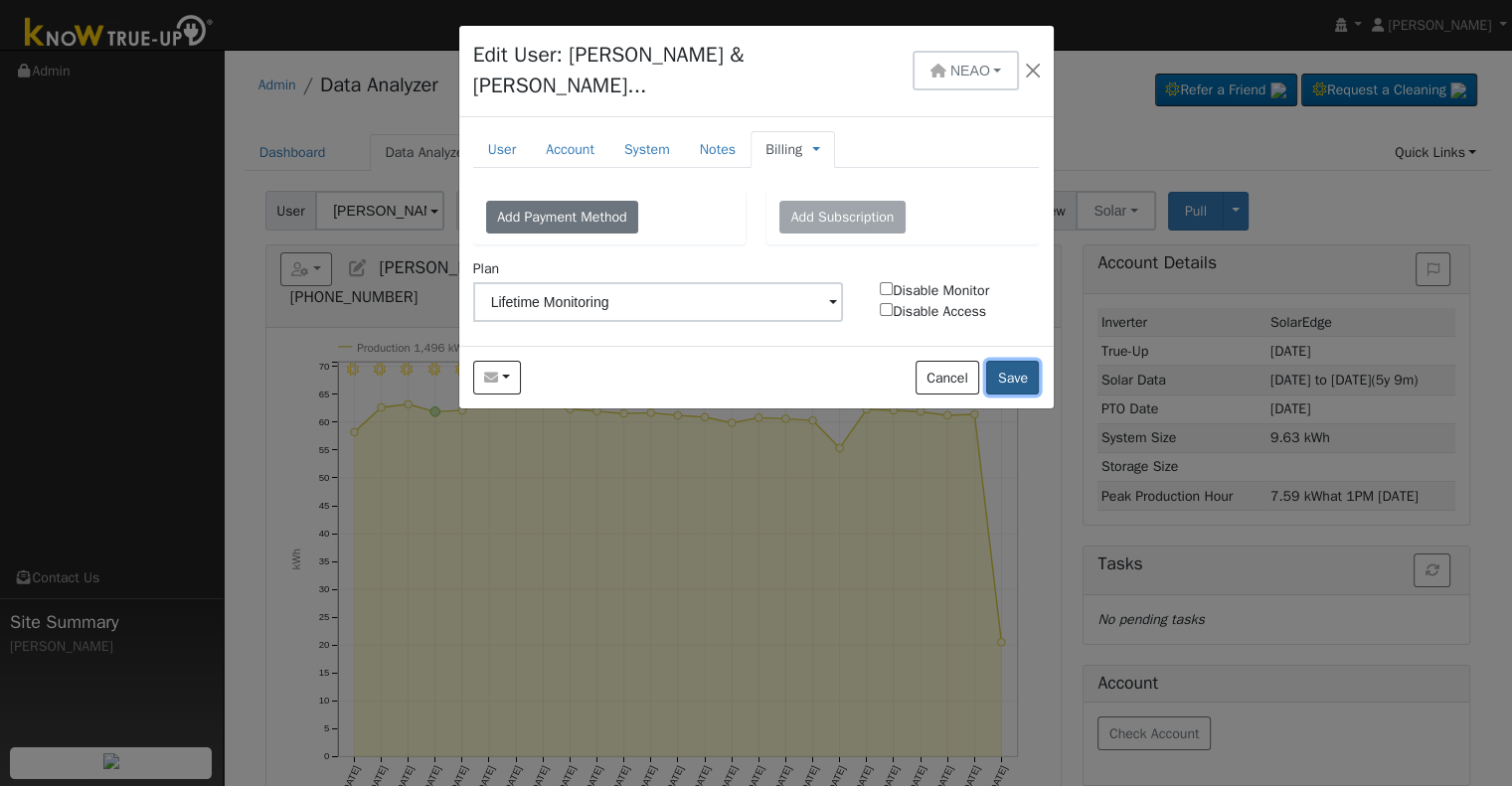 click on "Save" at bounding box center (1012, 378) 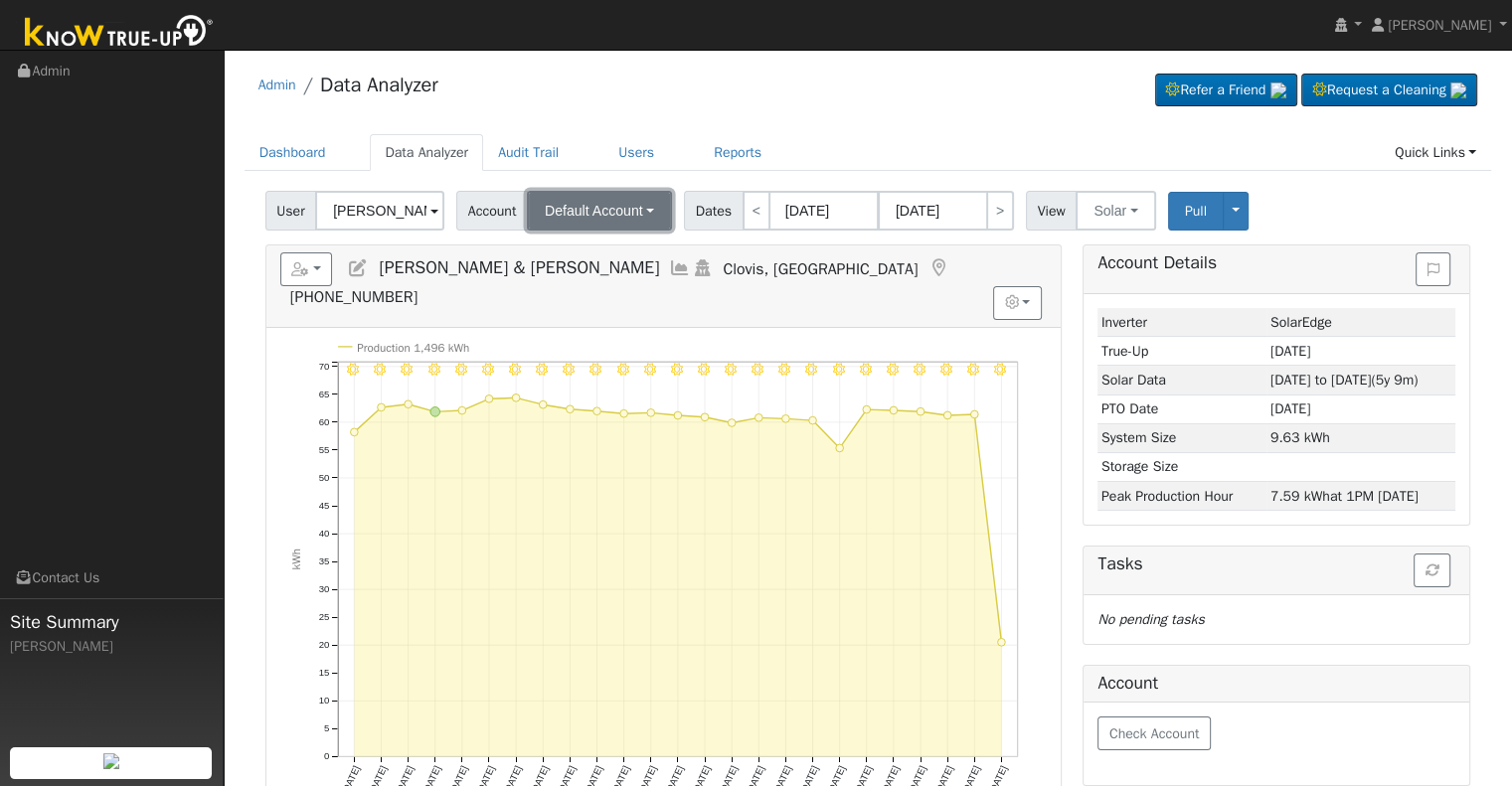 click on "Default Account" at bounding box center (593, 211) 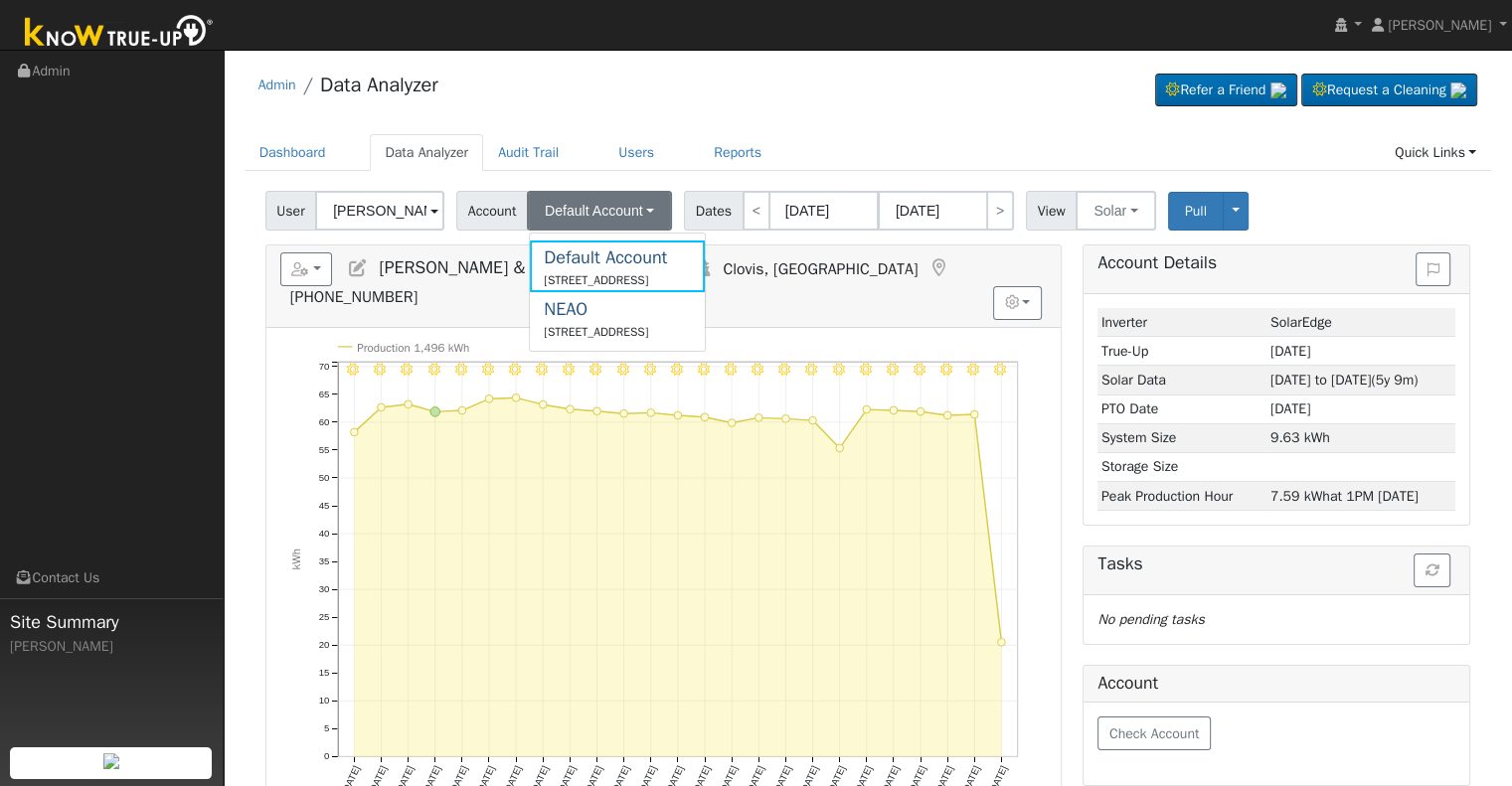 click on "NEAO" at bounding box center (595, 309) 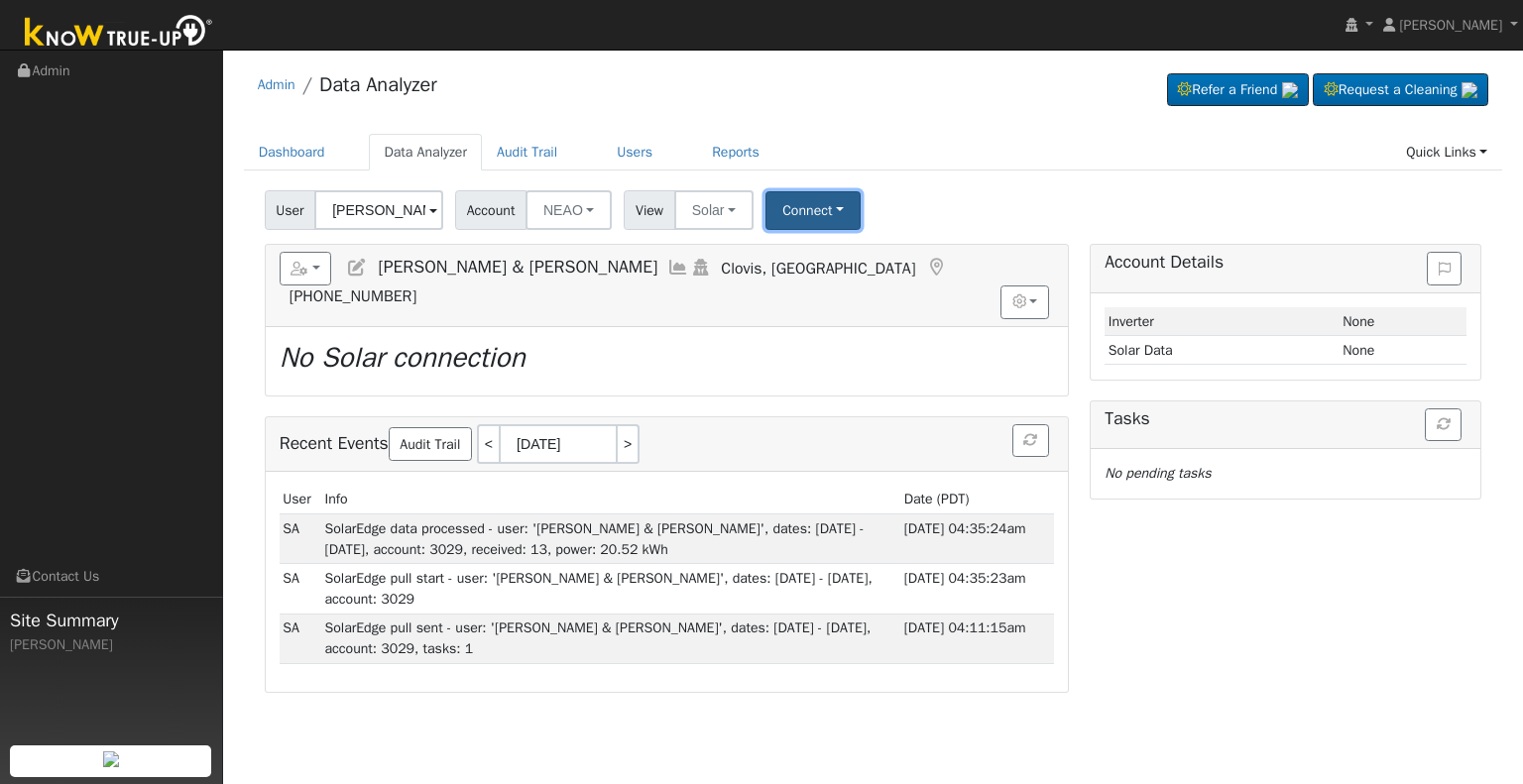 click on "Connect" at bounding box center [813, 210] 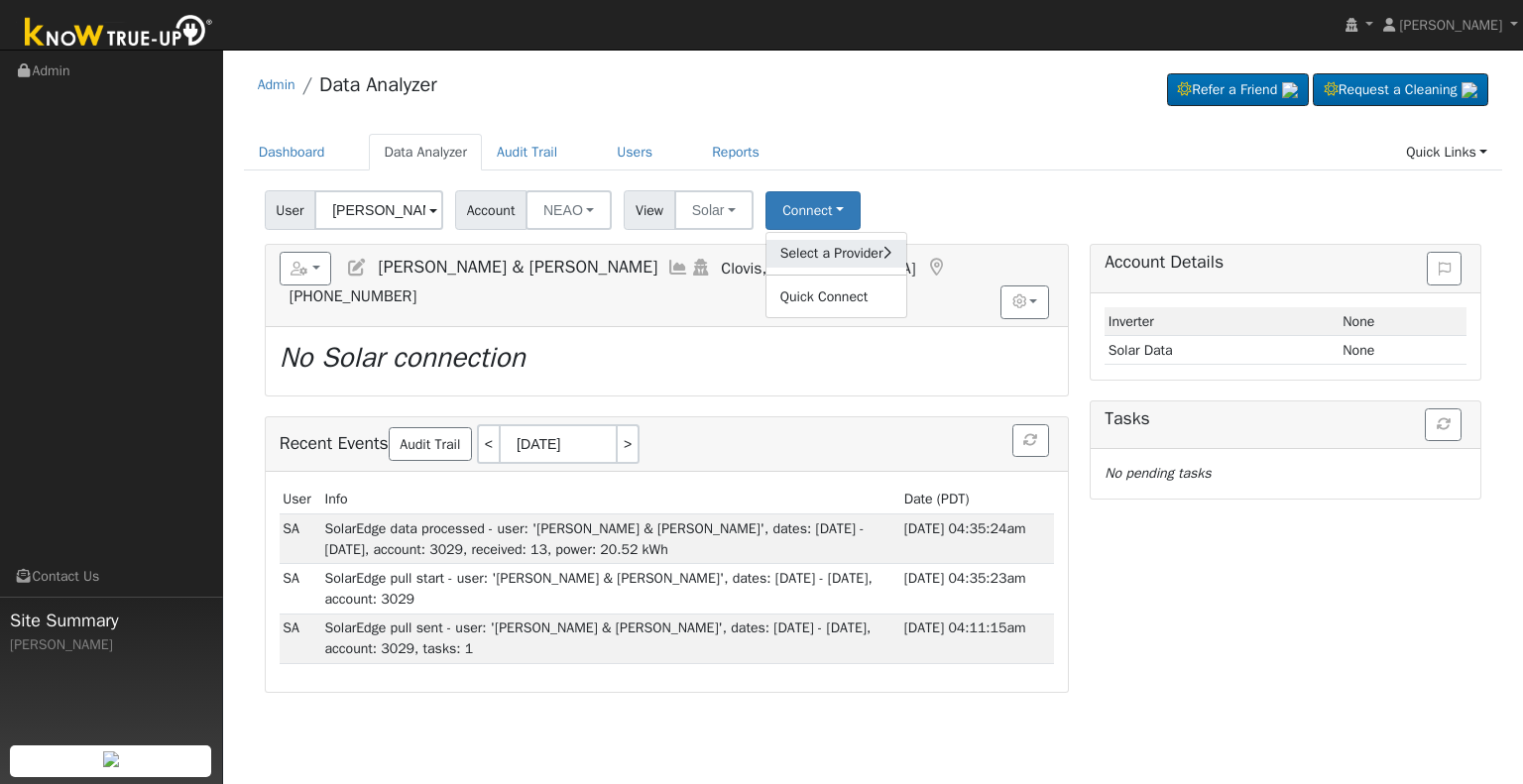 click on "Select a Provider" 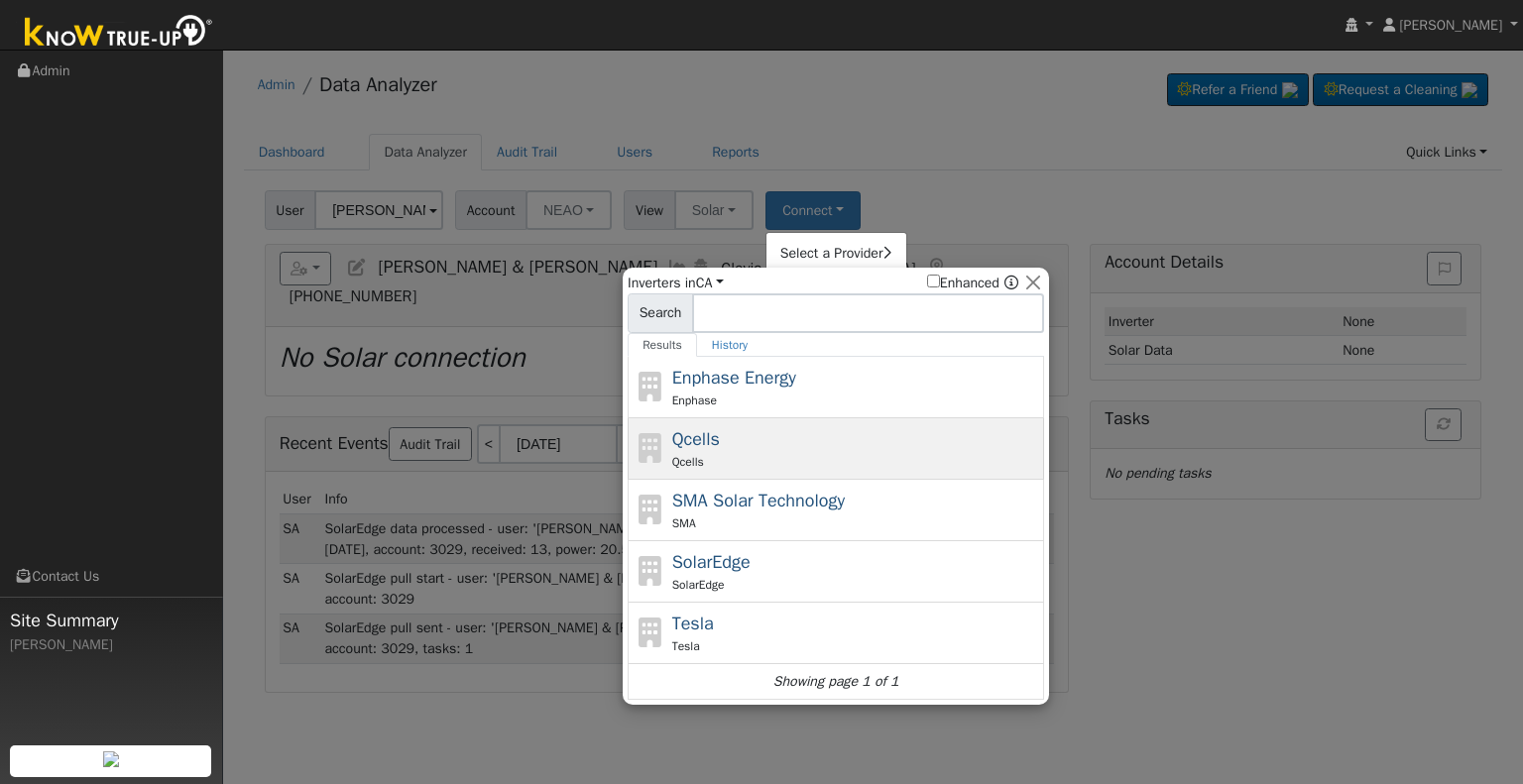 click on "Qcells Qcells" at bounding box center (856, 448) 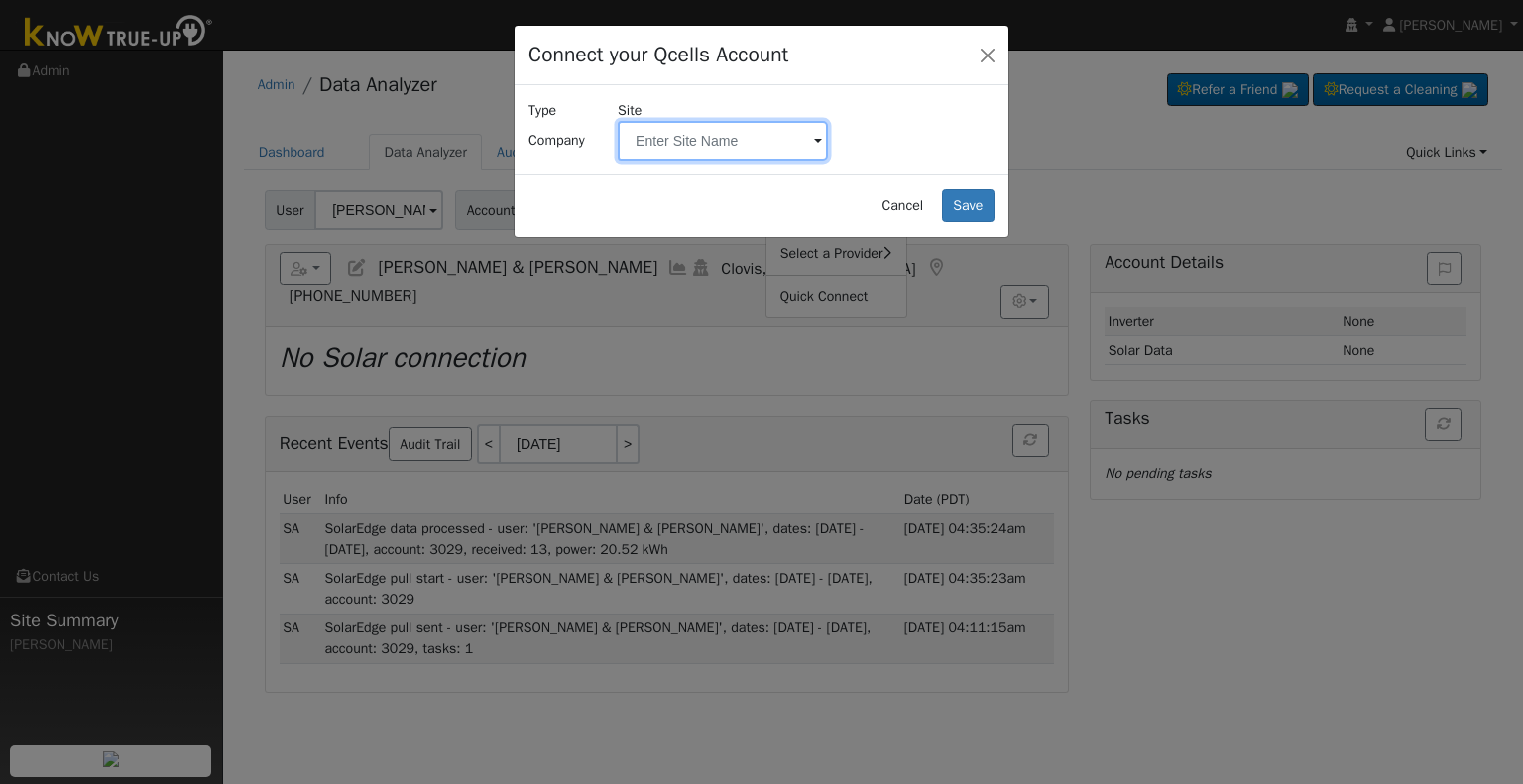 click at bounding box center [723, 141] 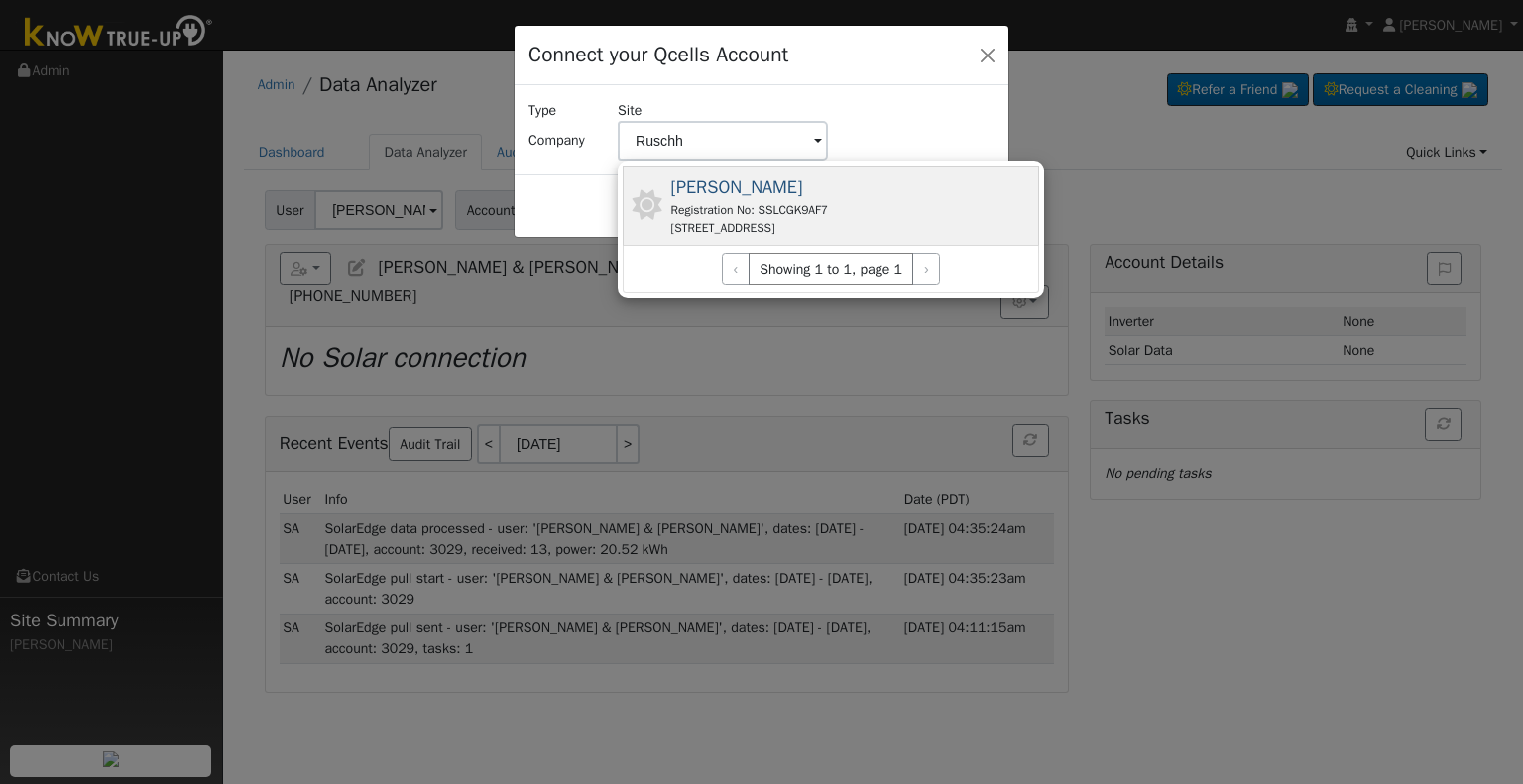 click on "[PERSON_NAME]" at bounding box center [737, 187] 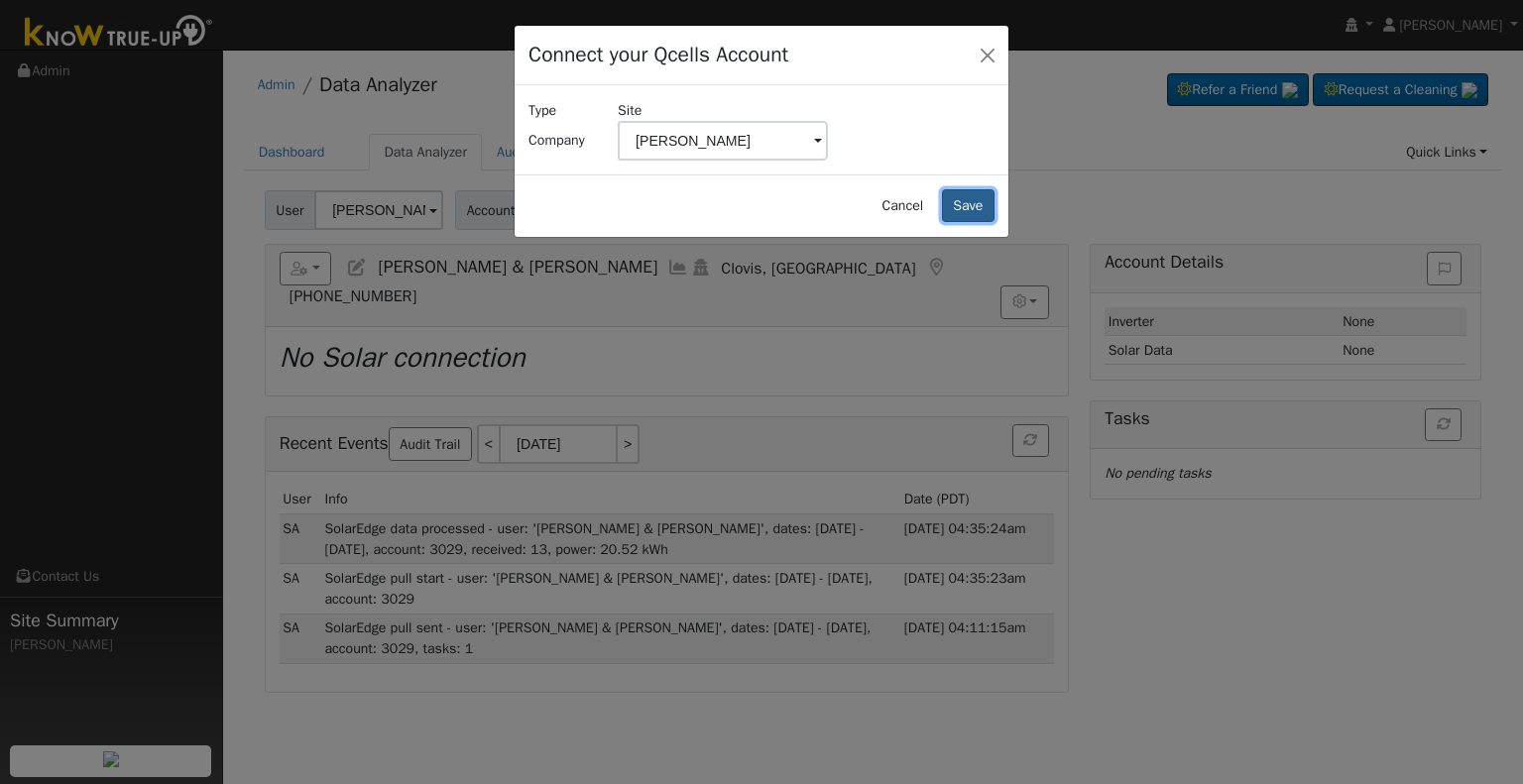 click on "Save" at bounding box center [968, 206] 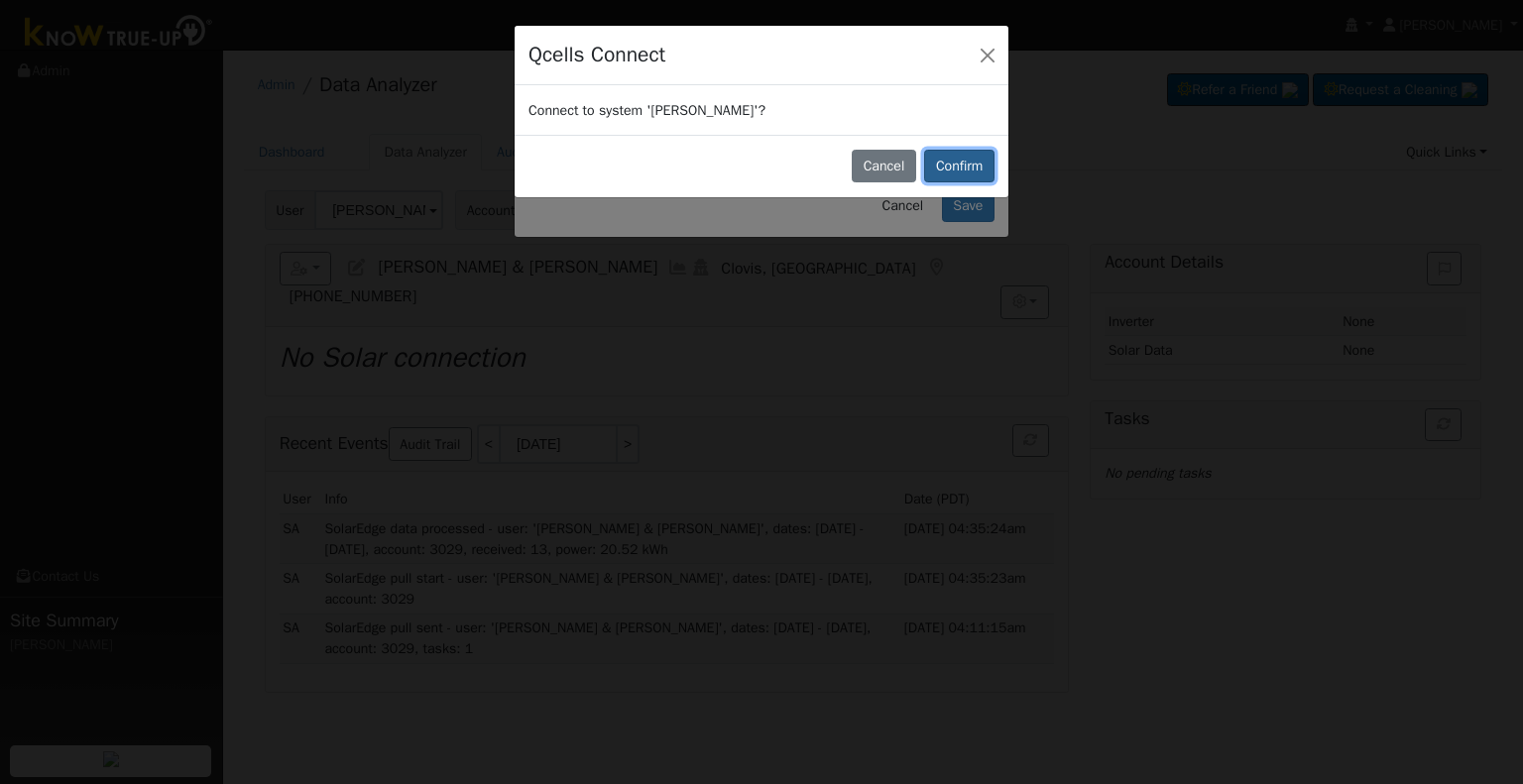 click on "Confirm" at bounding box center (959, 167) 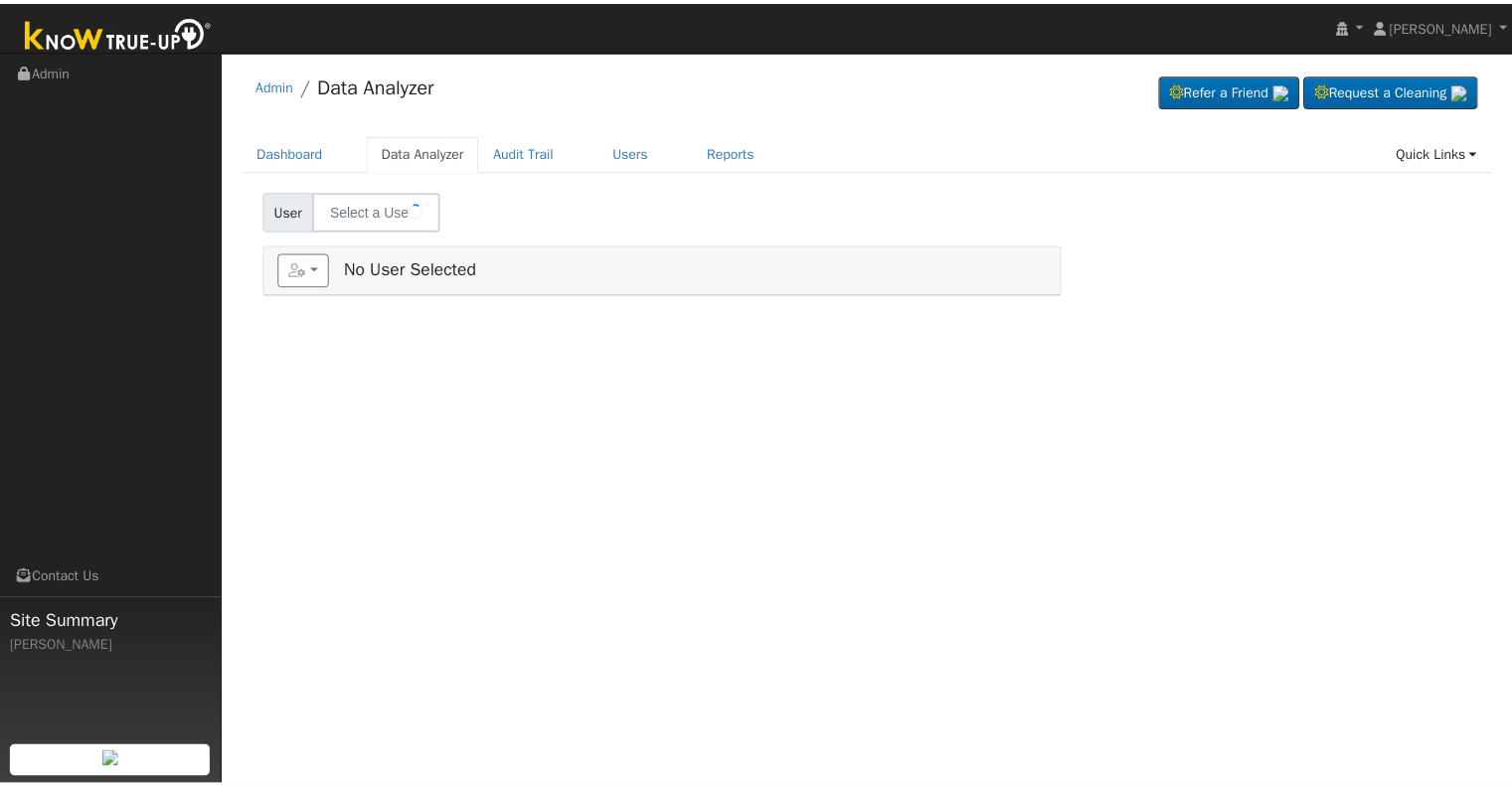 scroll, scrollTop: 0, scrollLeft: 0, axis: both 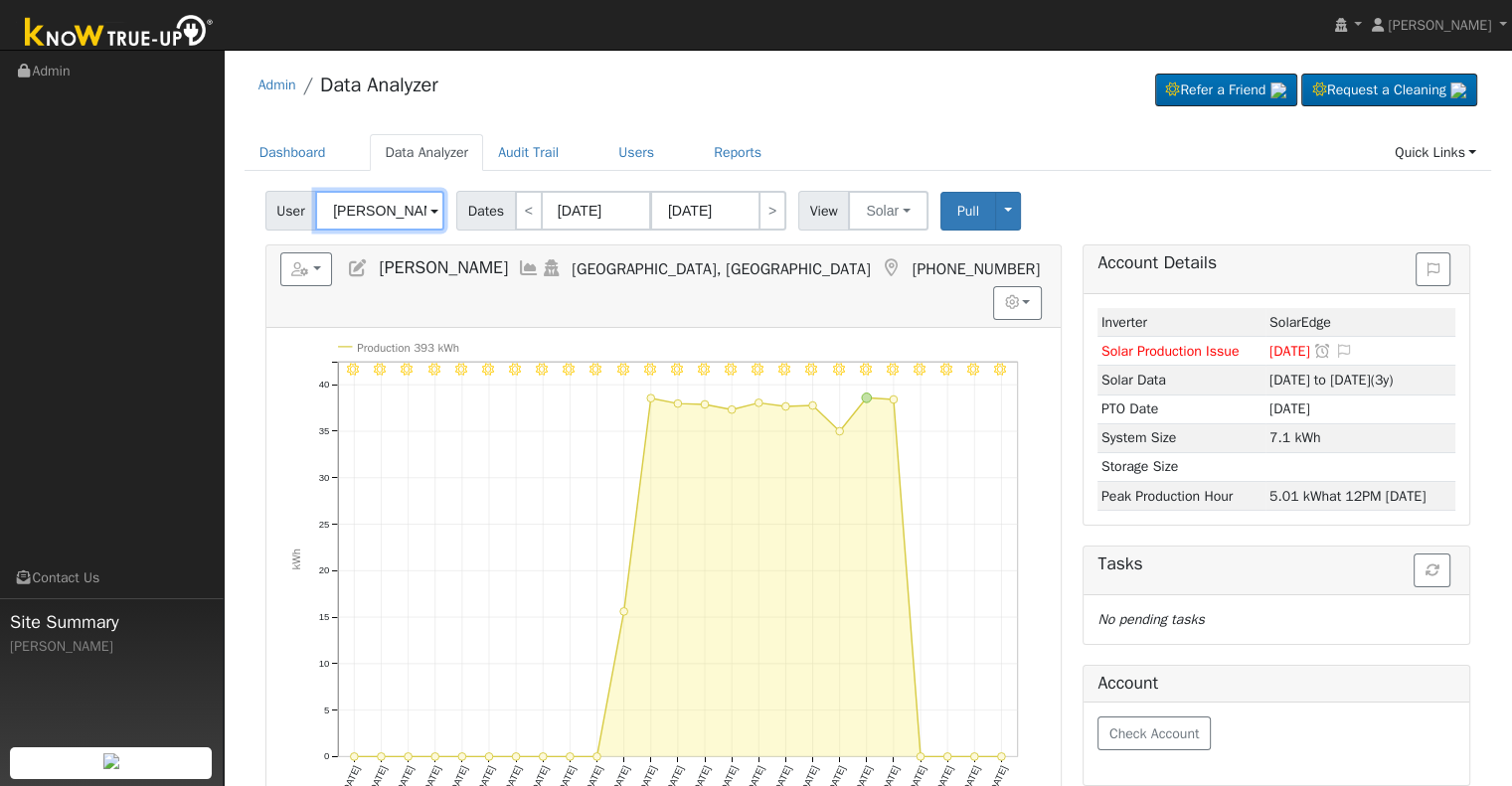 click on "[PERSON_NAME]" at bounding box center [380, 211] 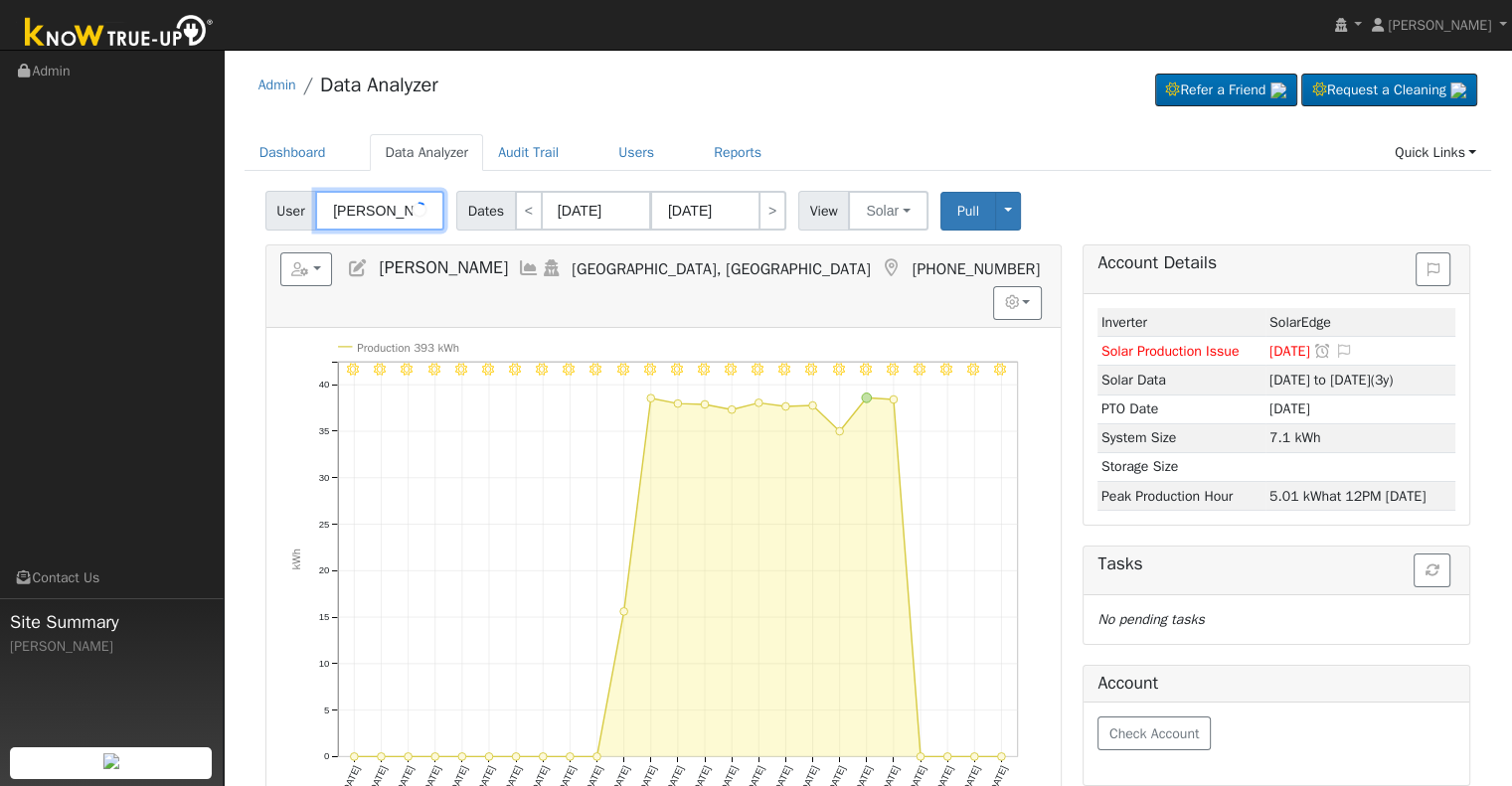 click on "[PERSON_NAME]" at bounding box center (380, 211) 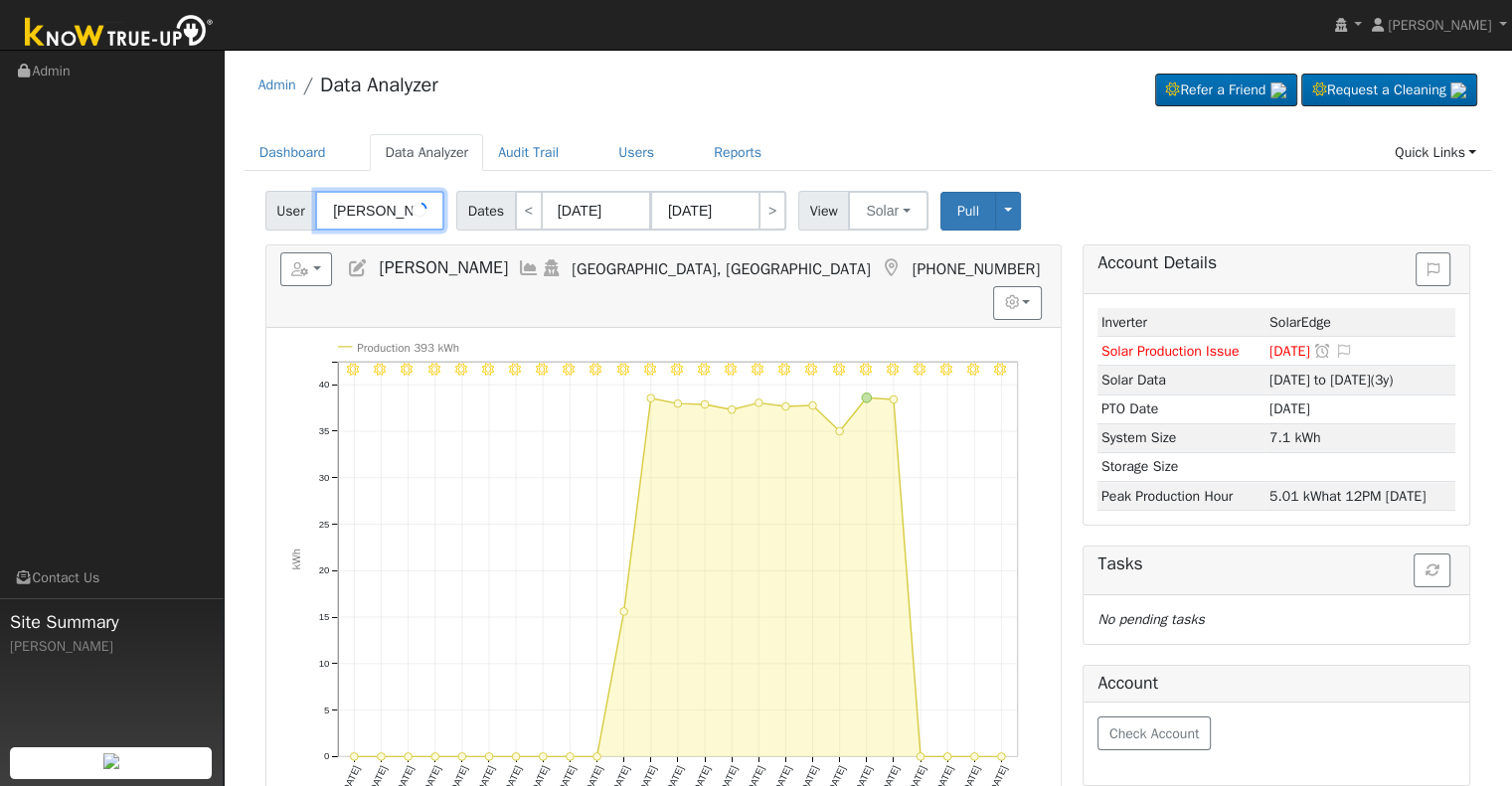 click on "[PERSON_NAME]" at bounding box center [380, 211] 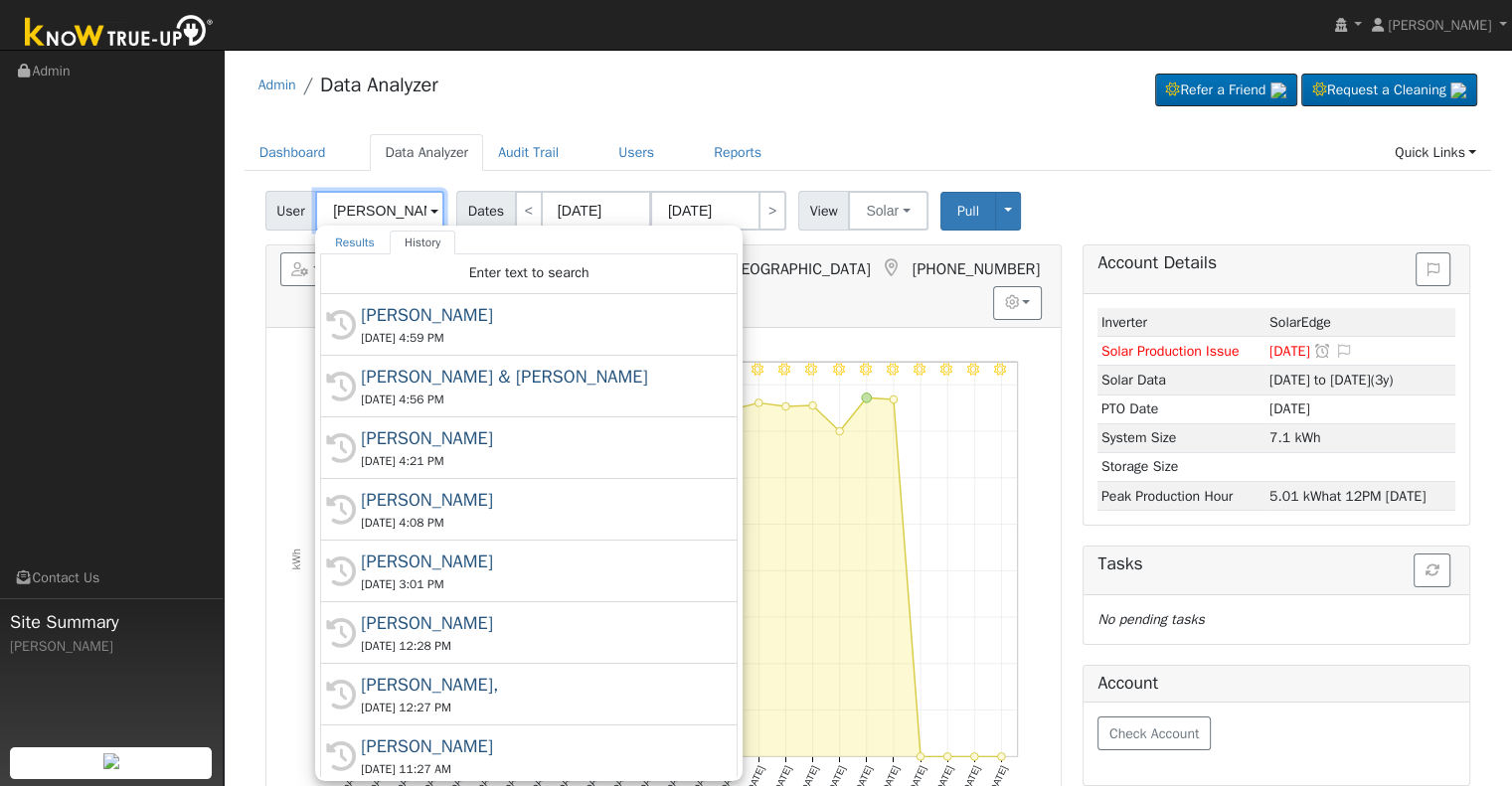 click on "[PERSON_NAME]" at bounding box center [380, 211] 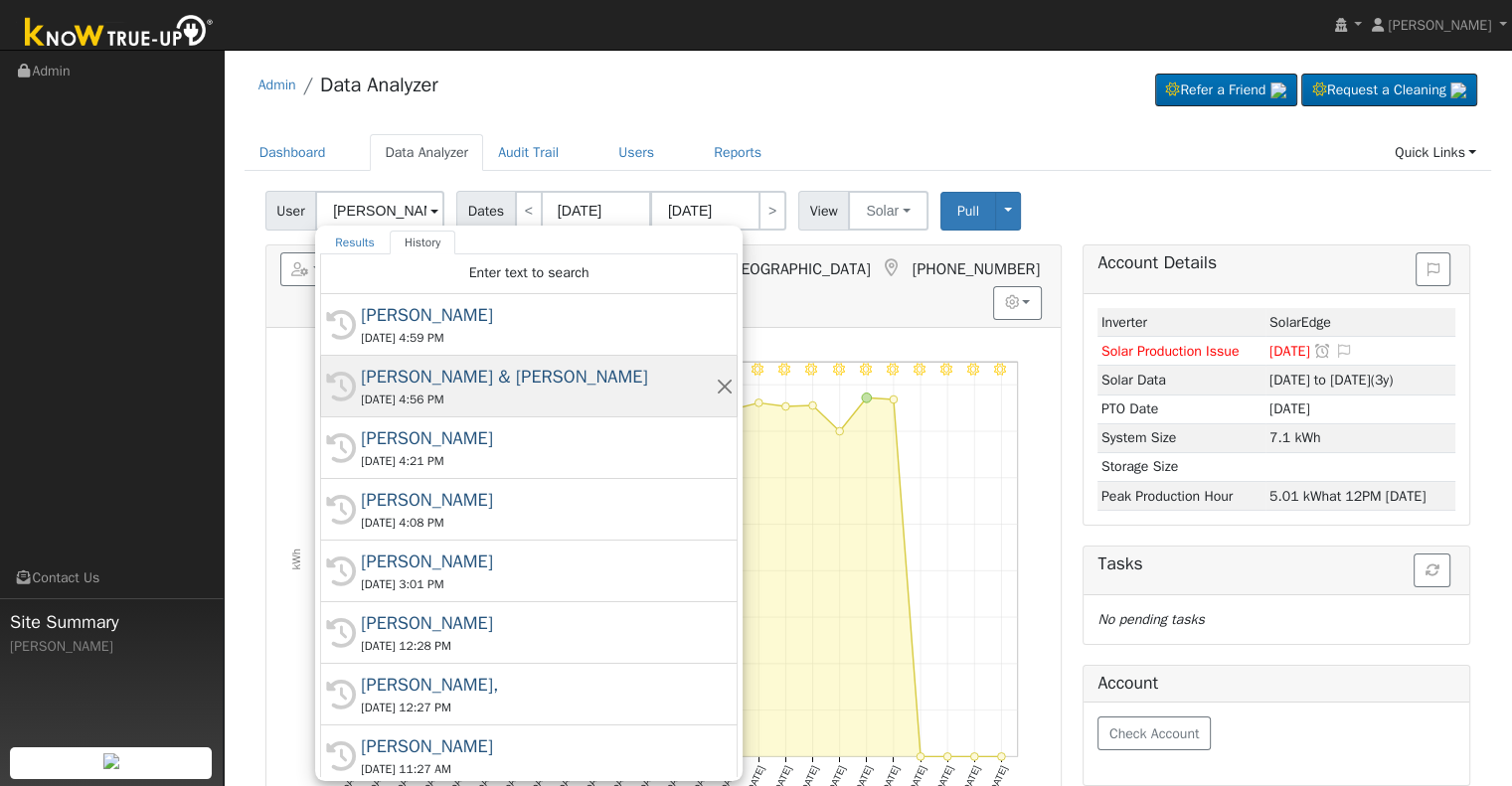 click on "[PERSON_NAME] & [PERSON_NAME]" at bounding box center (538, 377) 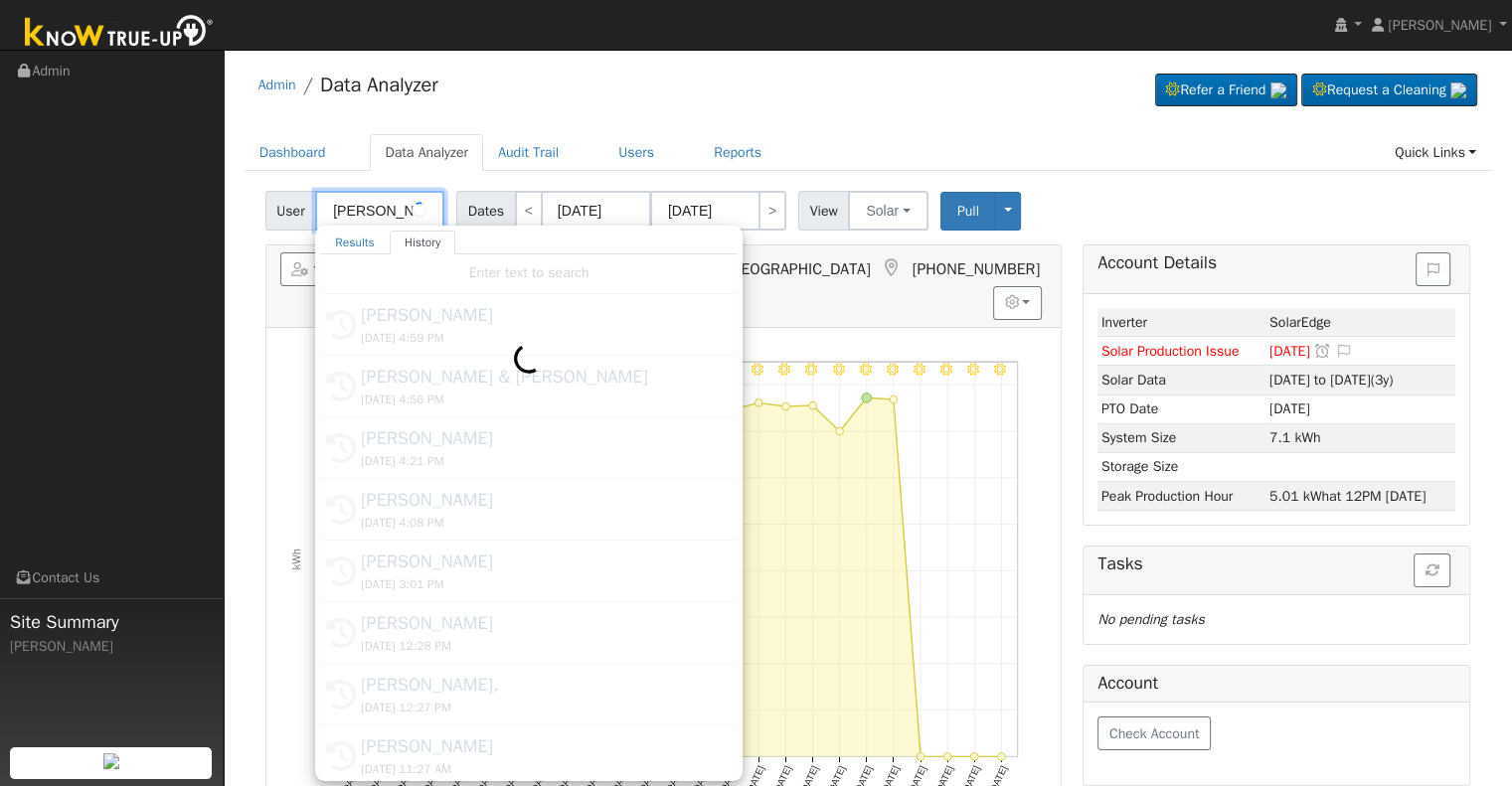 type on "[PERSON_NAME] & [PERSON_NAME]" 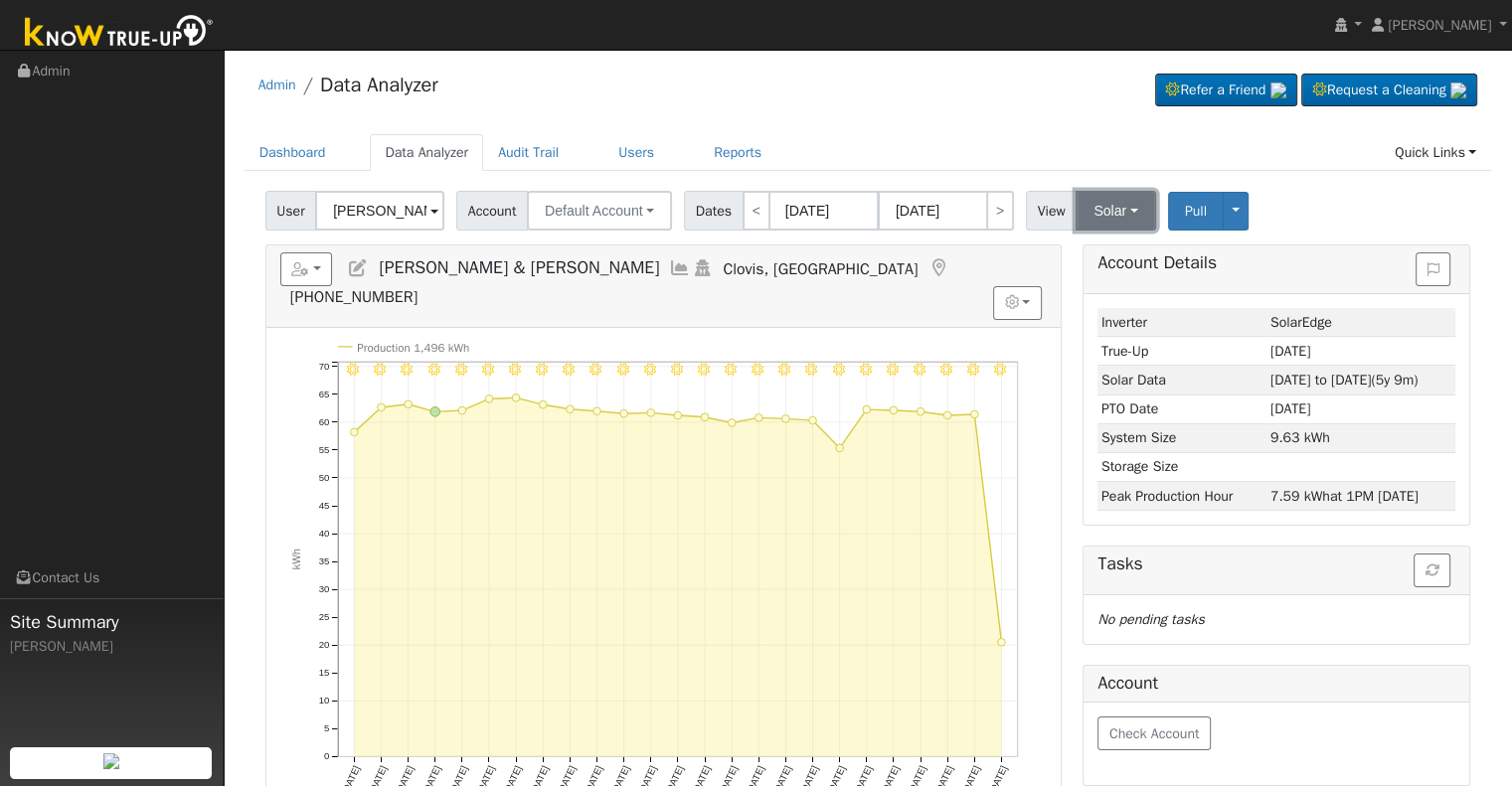 click on "Solar" at bounding box center [1115, 211] 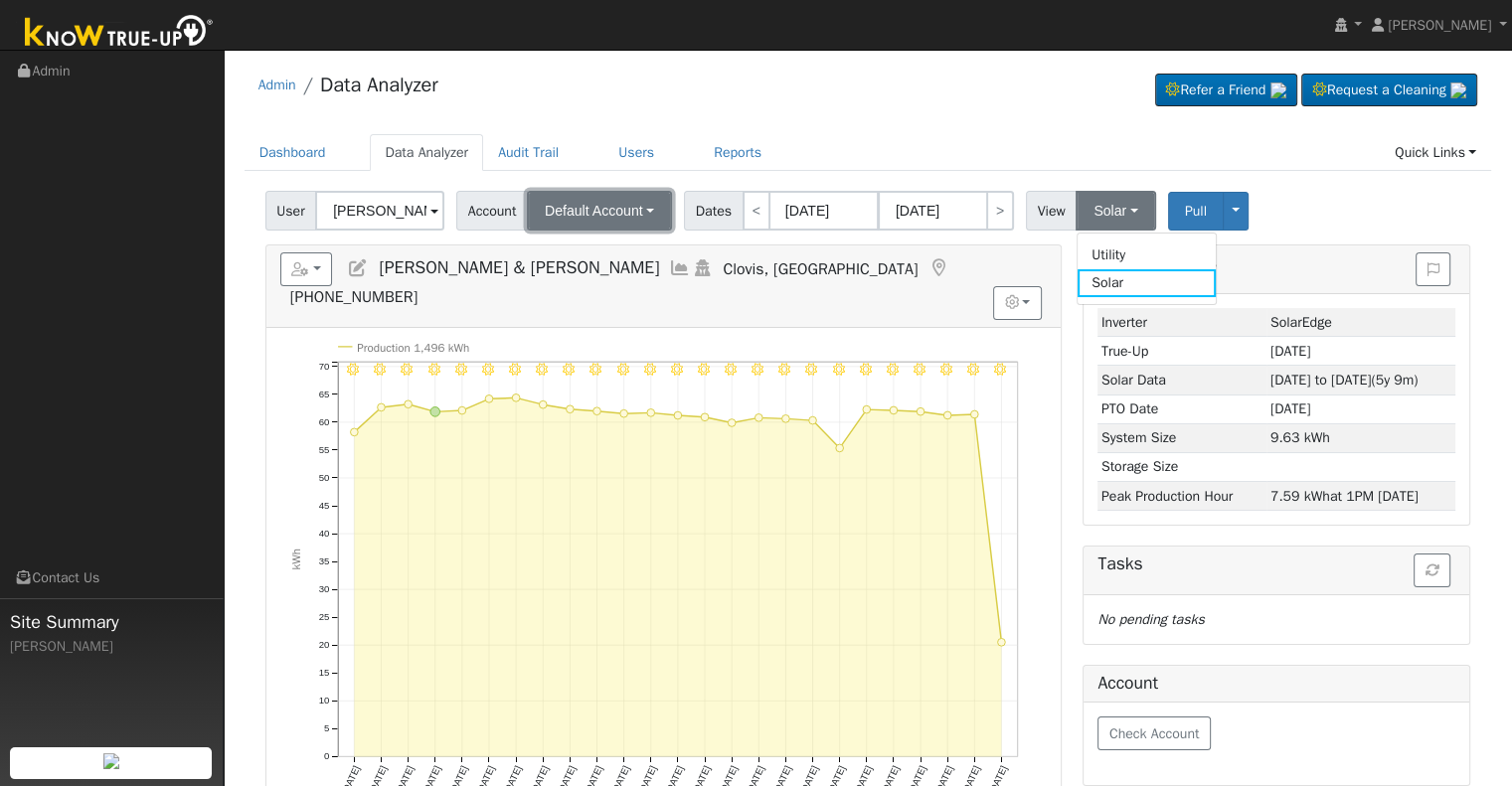 click on "Default Account" at bounding box center [593, 211] 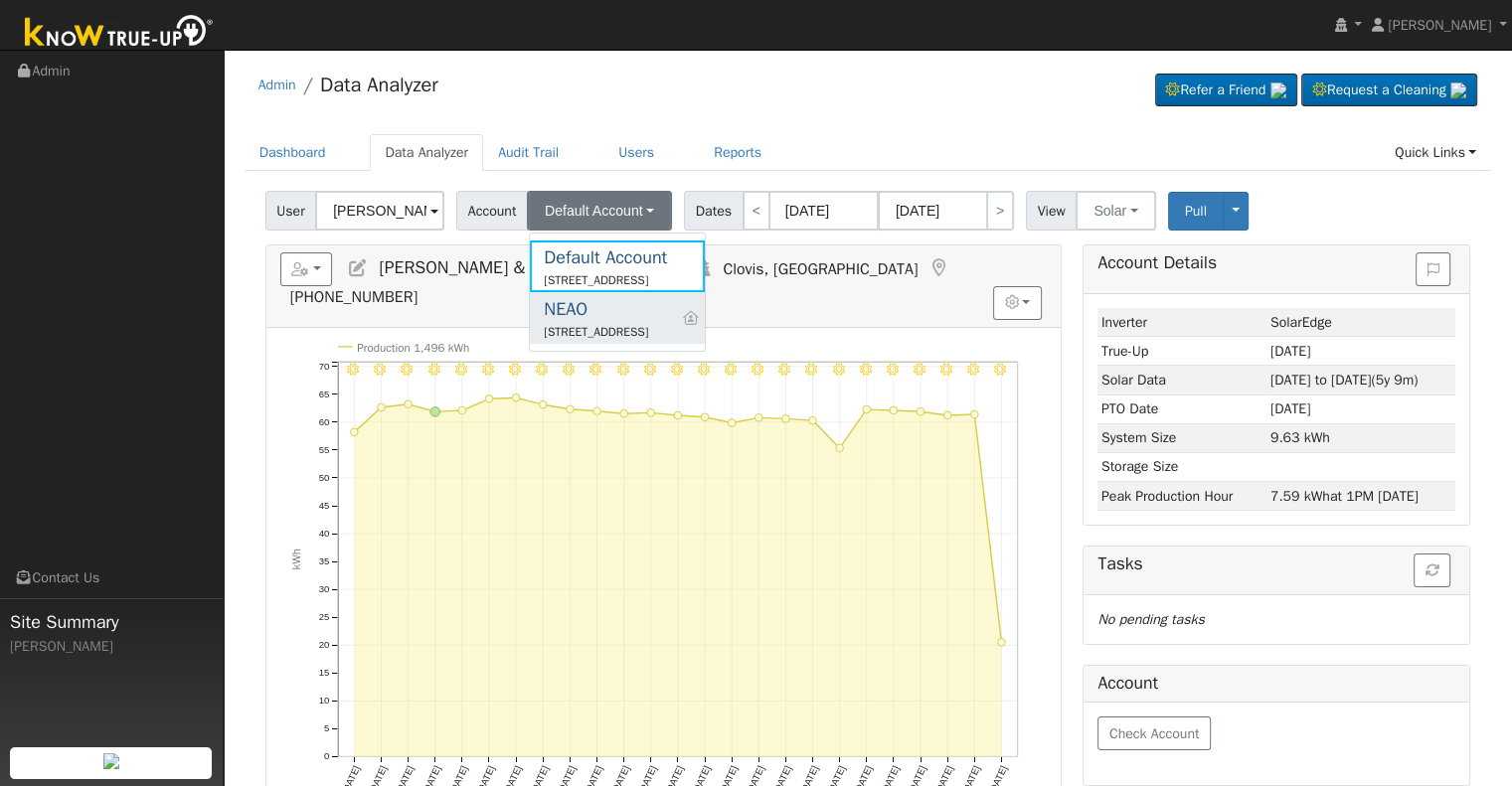 click on "NEAO" at bounding box center (595, 309) 